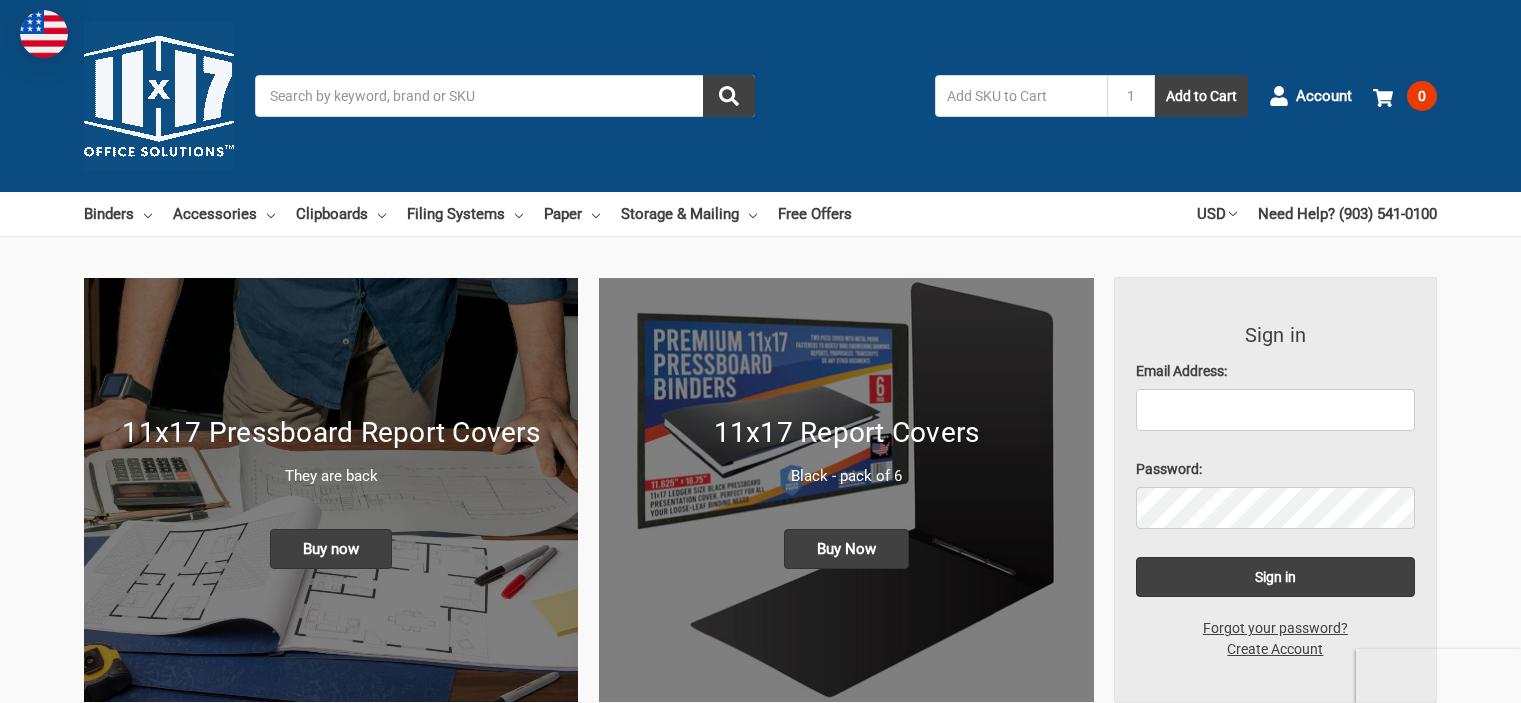 scroll, scrollTop: 600, scrollLeft: 0, axis: vertical 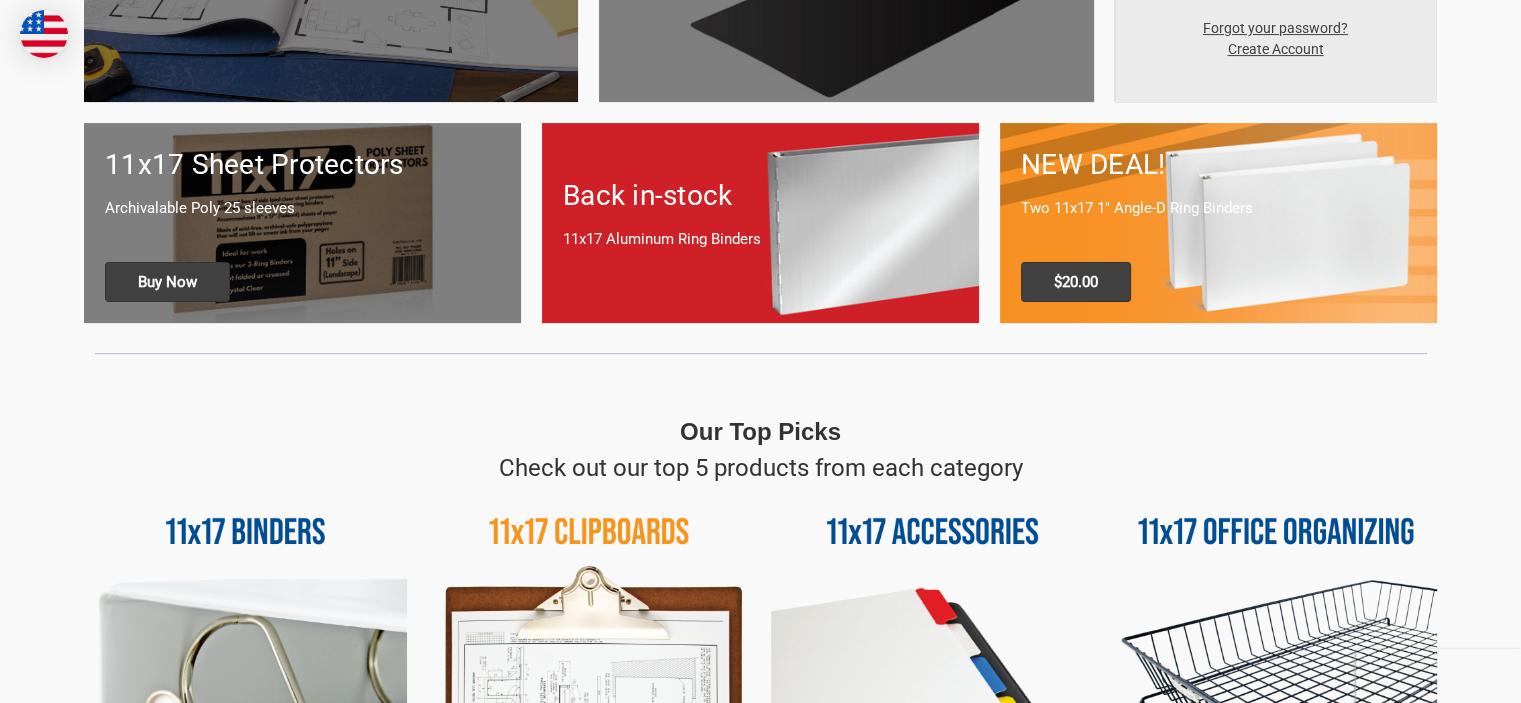 type on "[EMAIL]" 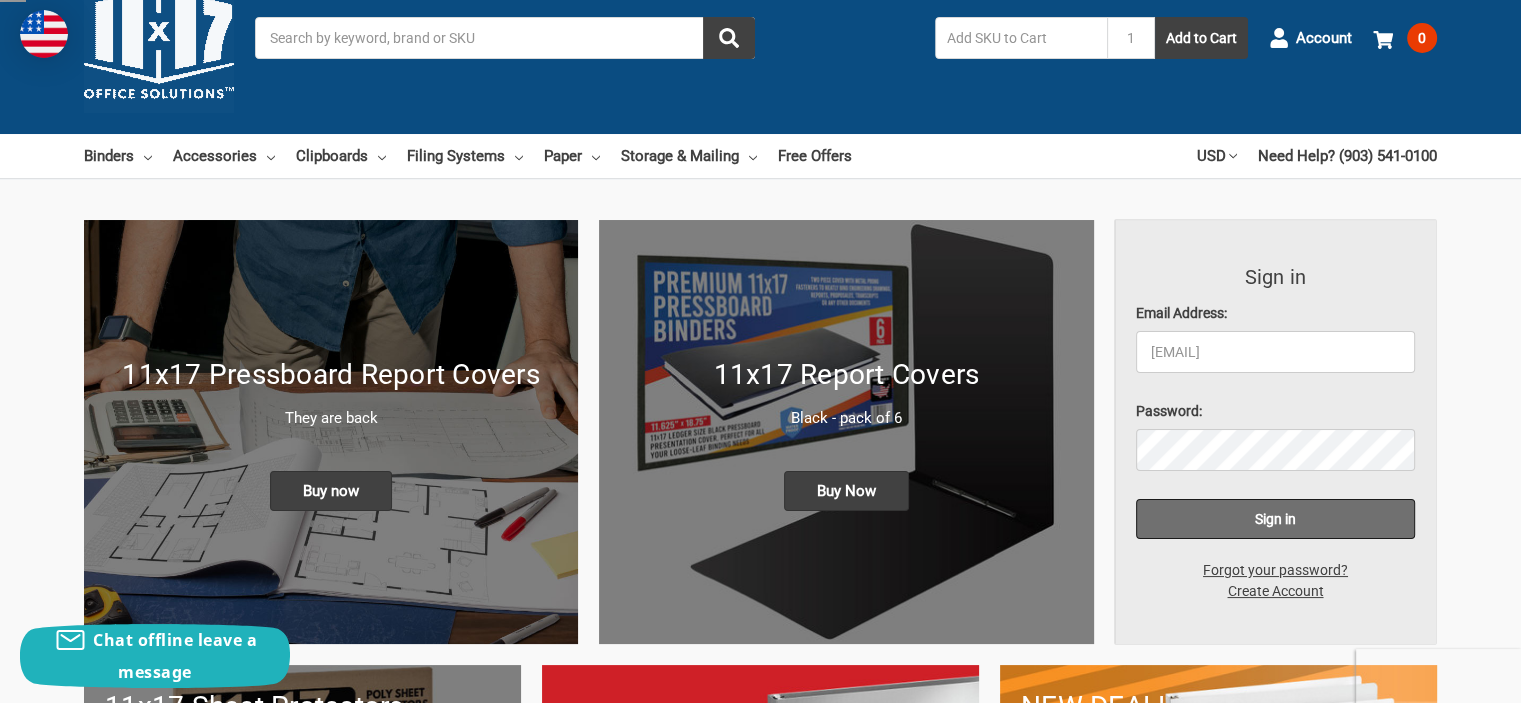 click on "Sign in" at bounding box center (1276, 519) 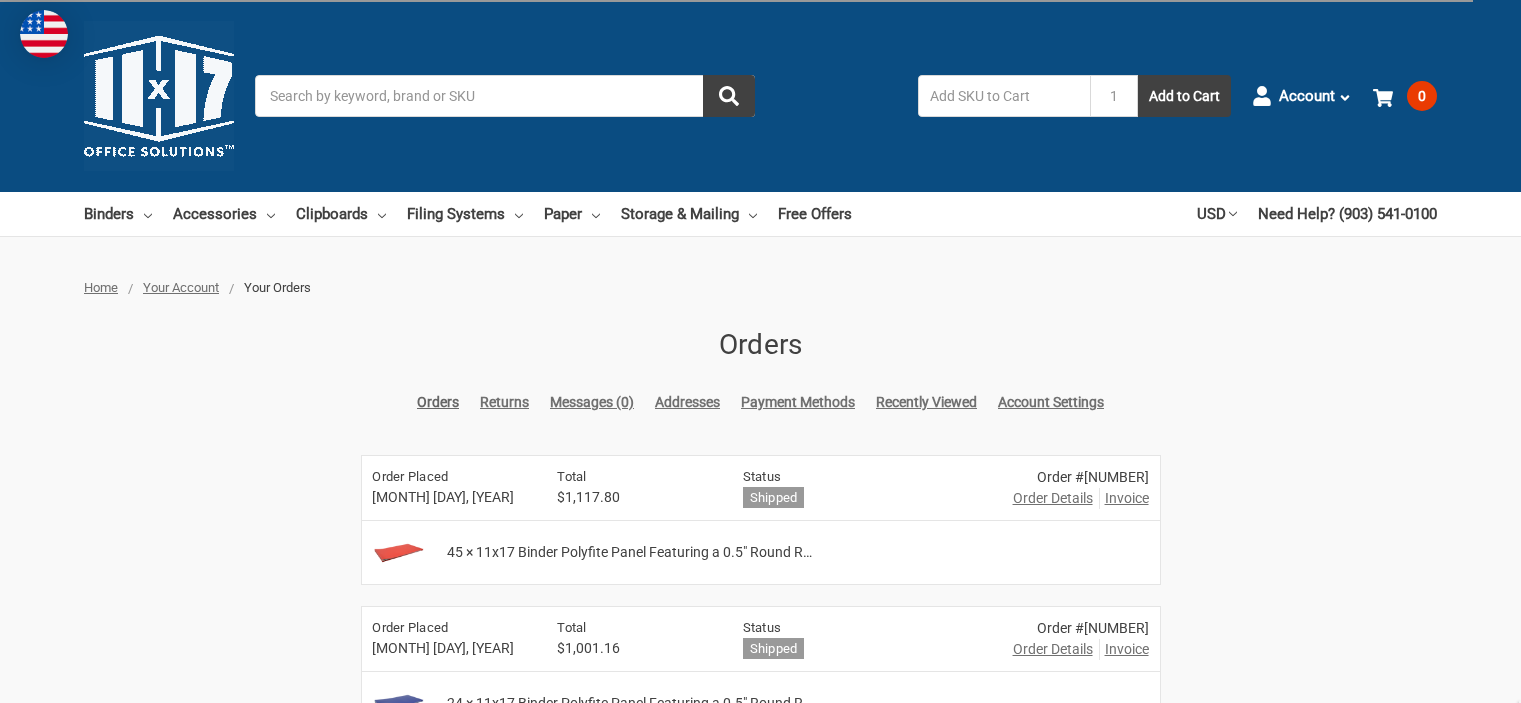 scroll, scrollTop: 0, scrollLeft: 0, axis: both 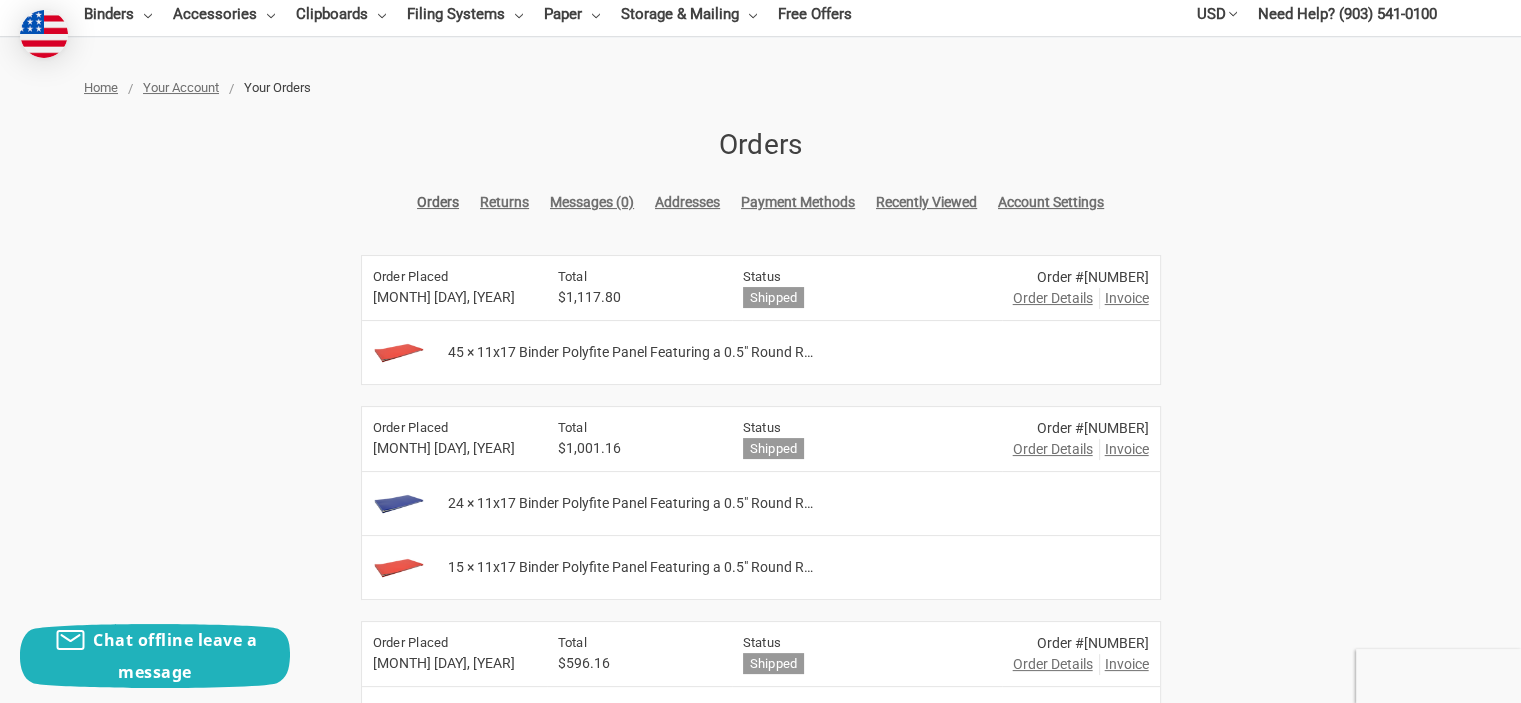 click on "Order Details" at bounding box center [1053, 298] 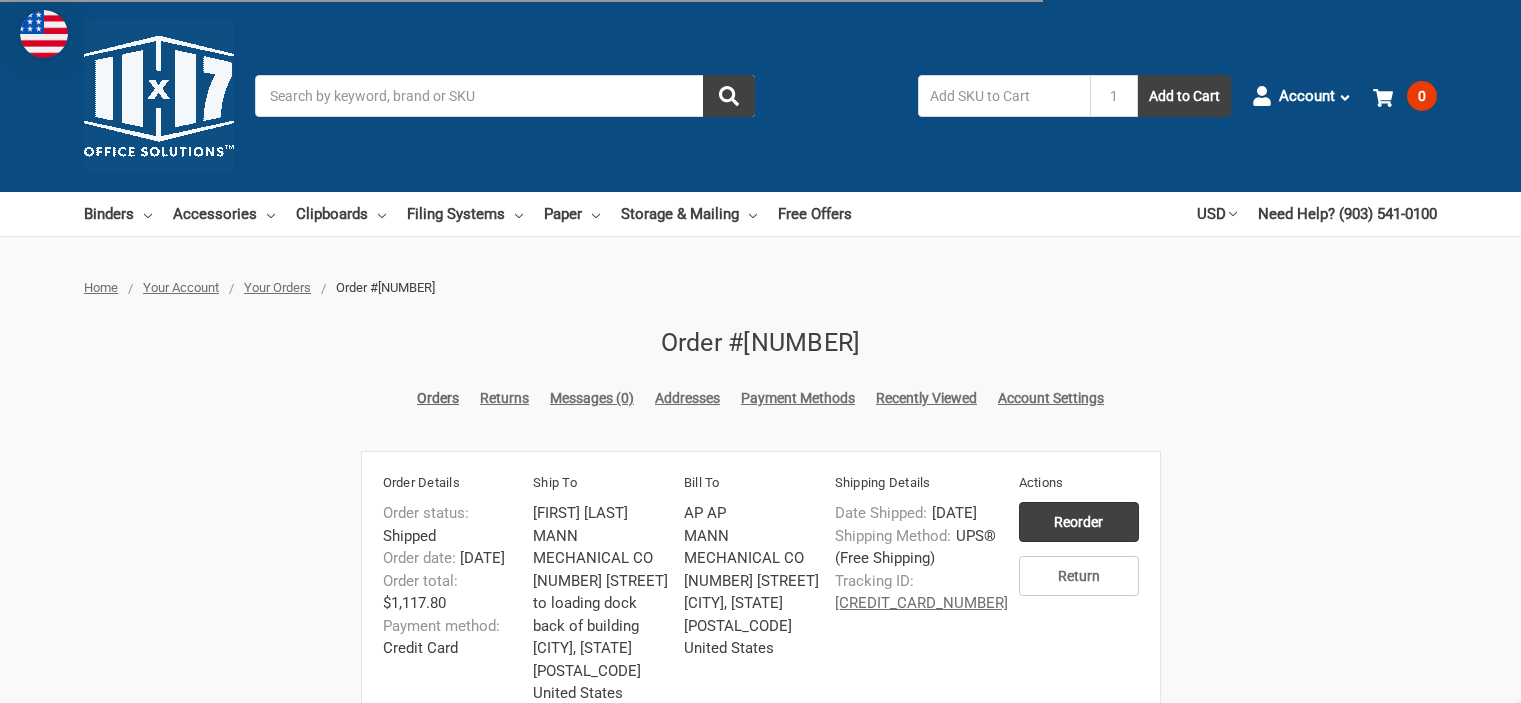 scroll, scrollTop: 0, scrollLeft: 0, axis: both 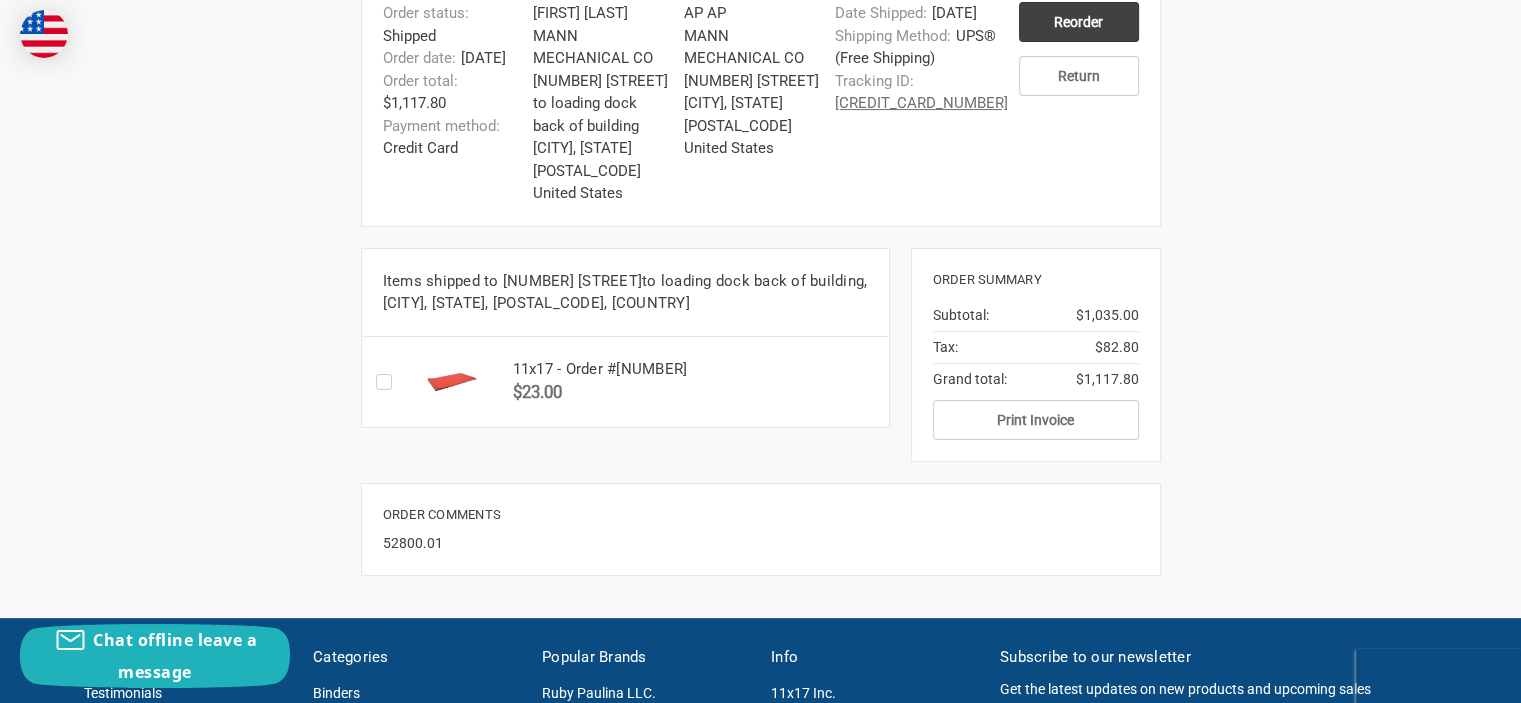 click on "45 × 11x17 Binder Polyfite Panel Featuring a 0.5" Round R…" at bounding box center (694, 369) 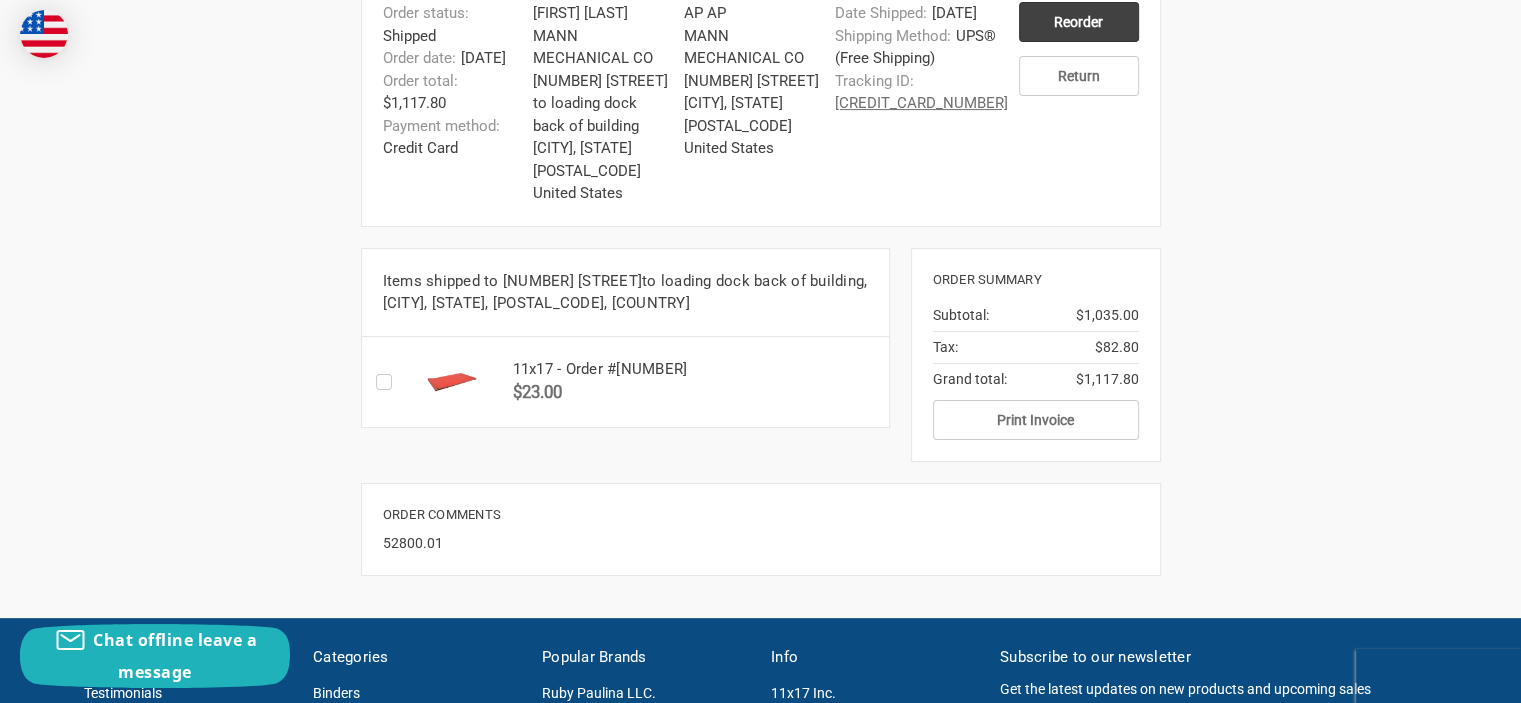 click on "45 × 11x17 Binder Polyfite Panel Featuring a 0.5" Round R…" at bounding box center (694, 369) 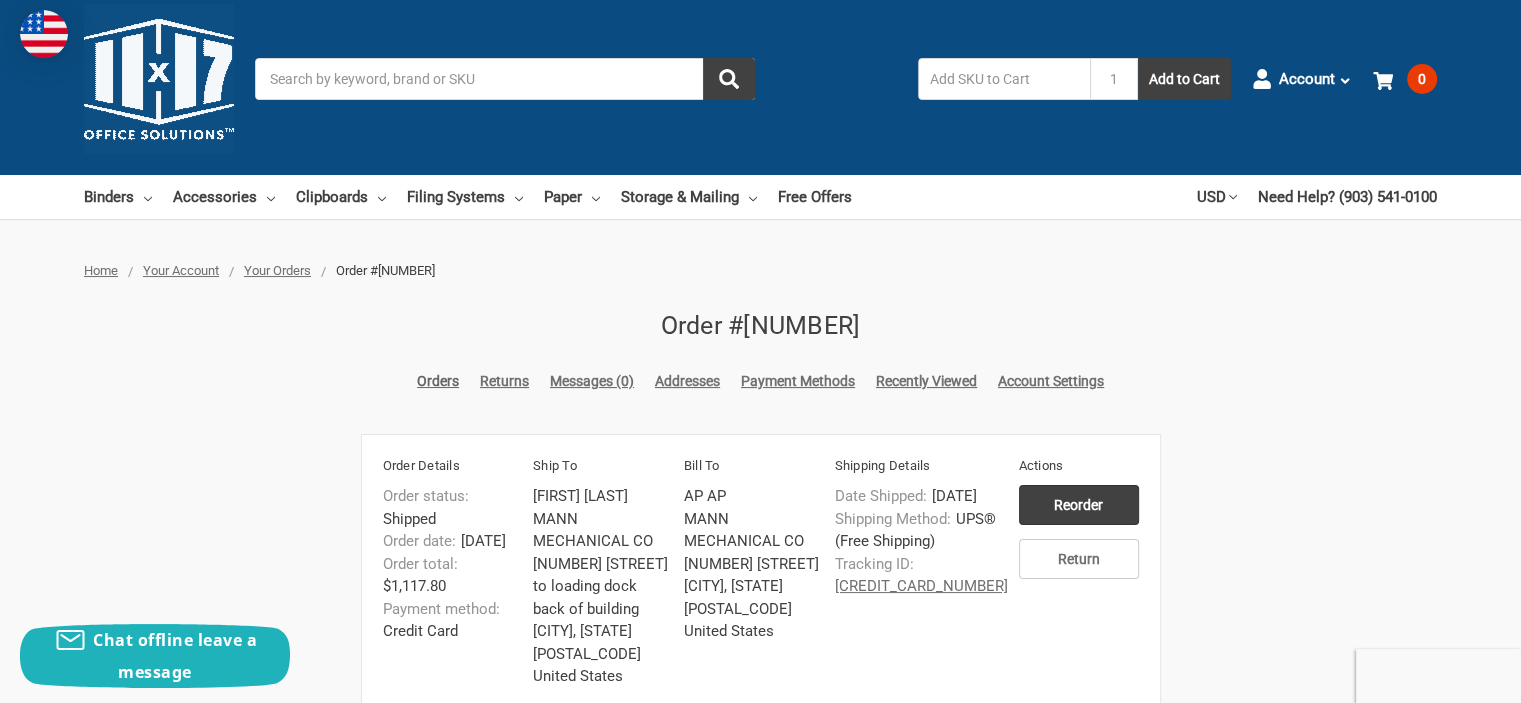 scroll, scrollTop: 0, scrollLeft: 0, axis: both 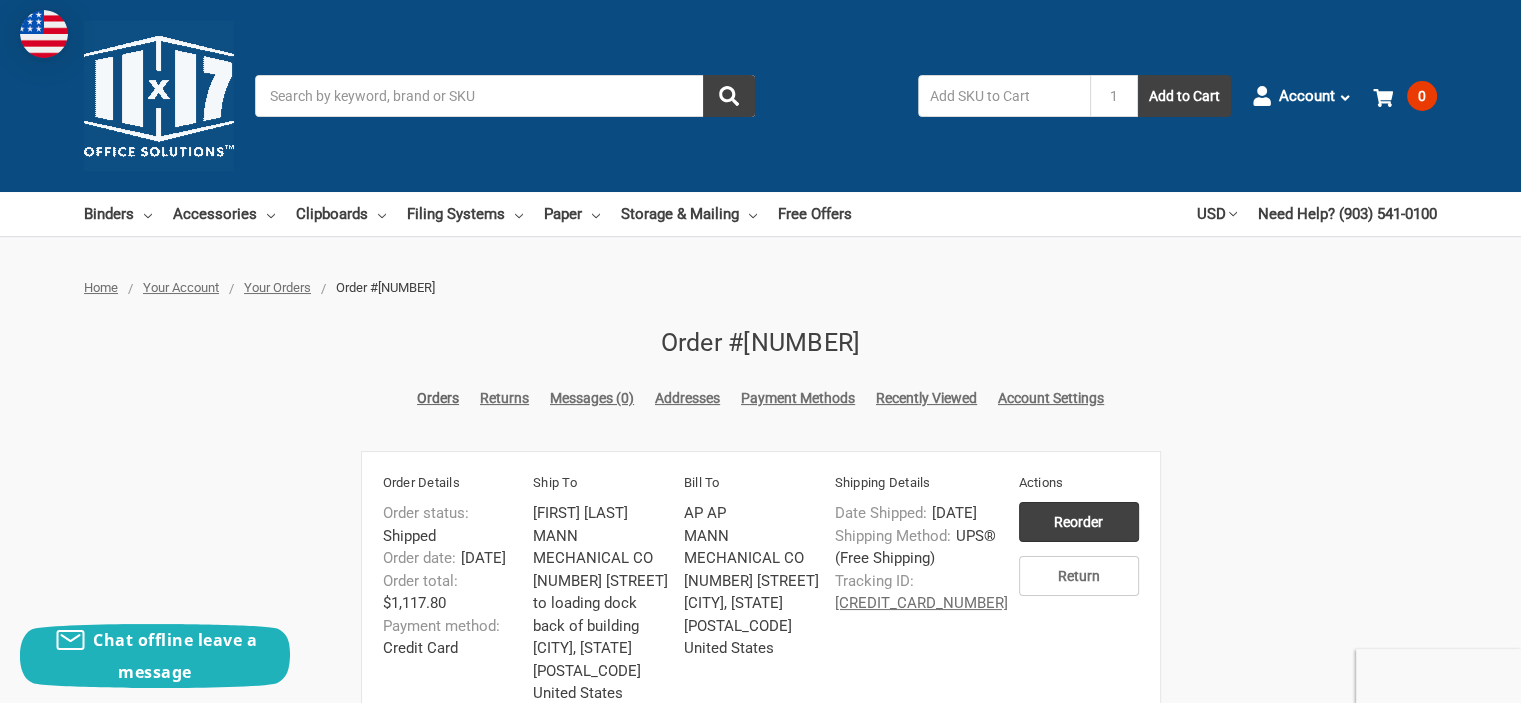 click on "Search" at bounding box center [505, 96] 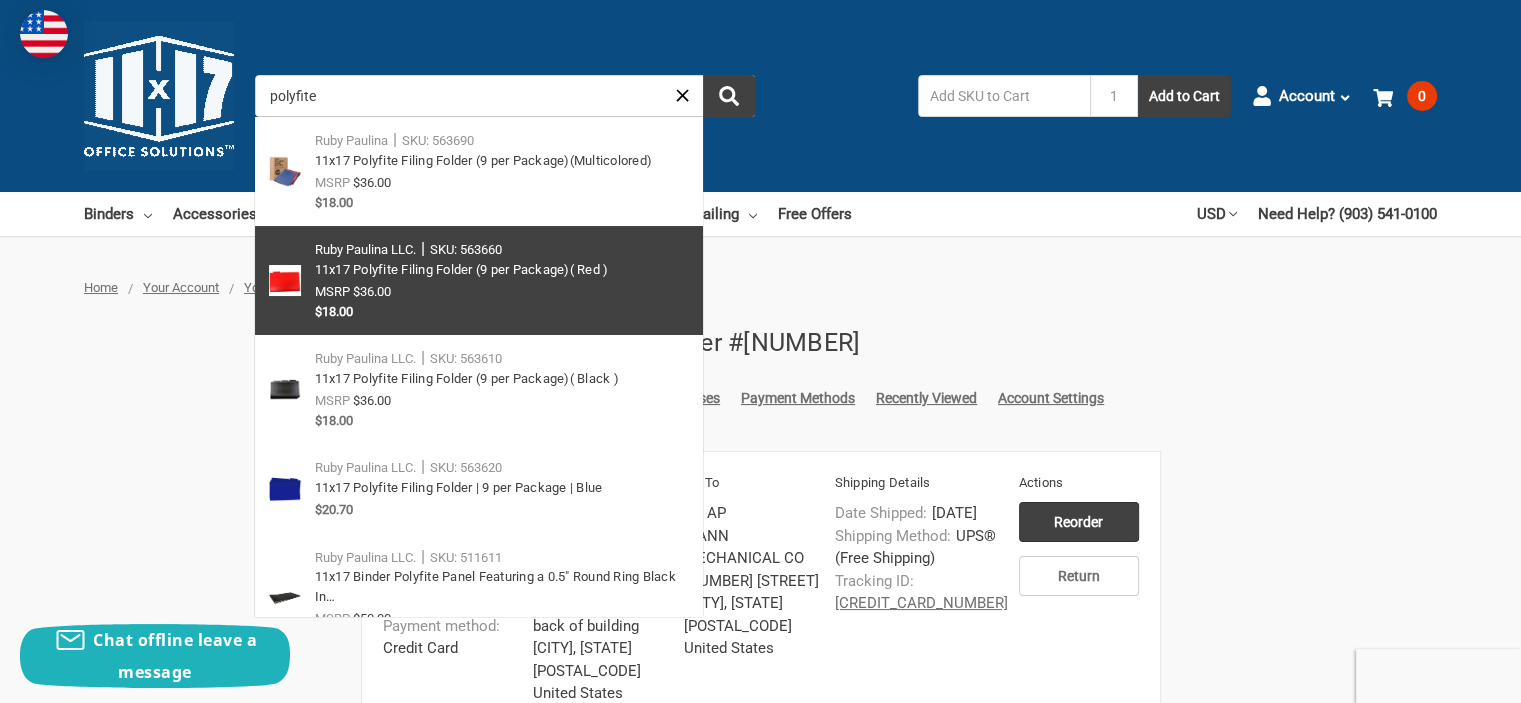 type on "polyfite" 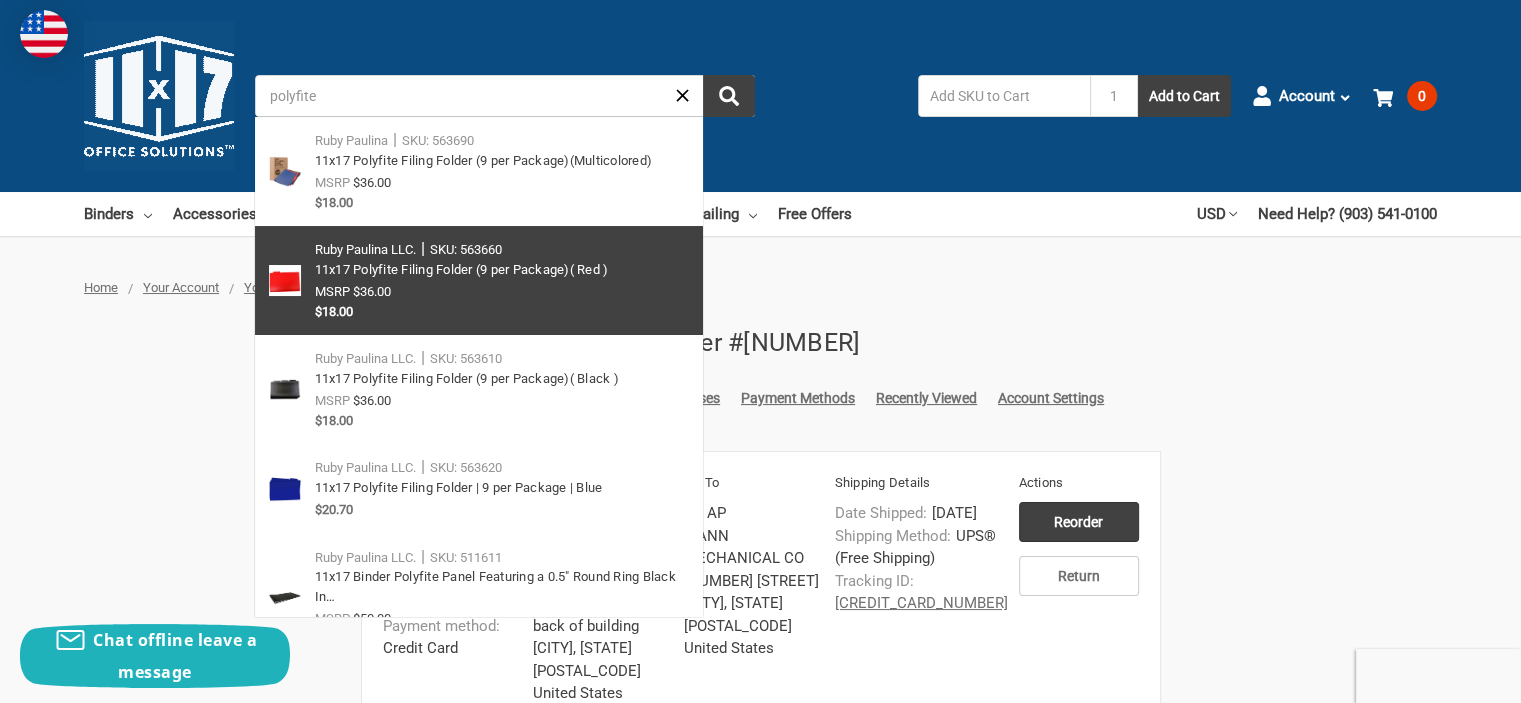 click at bounding box center (479, 280) 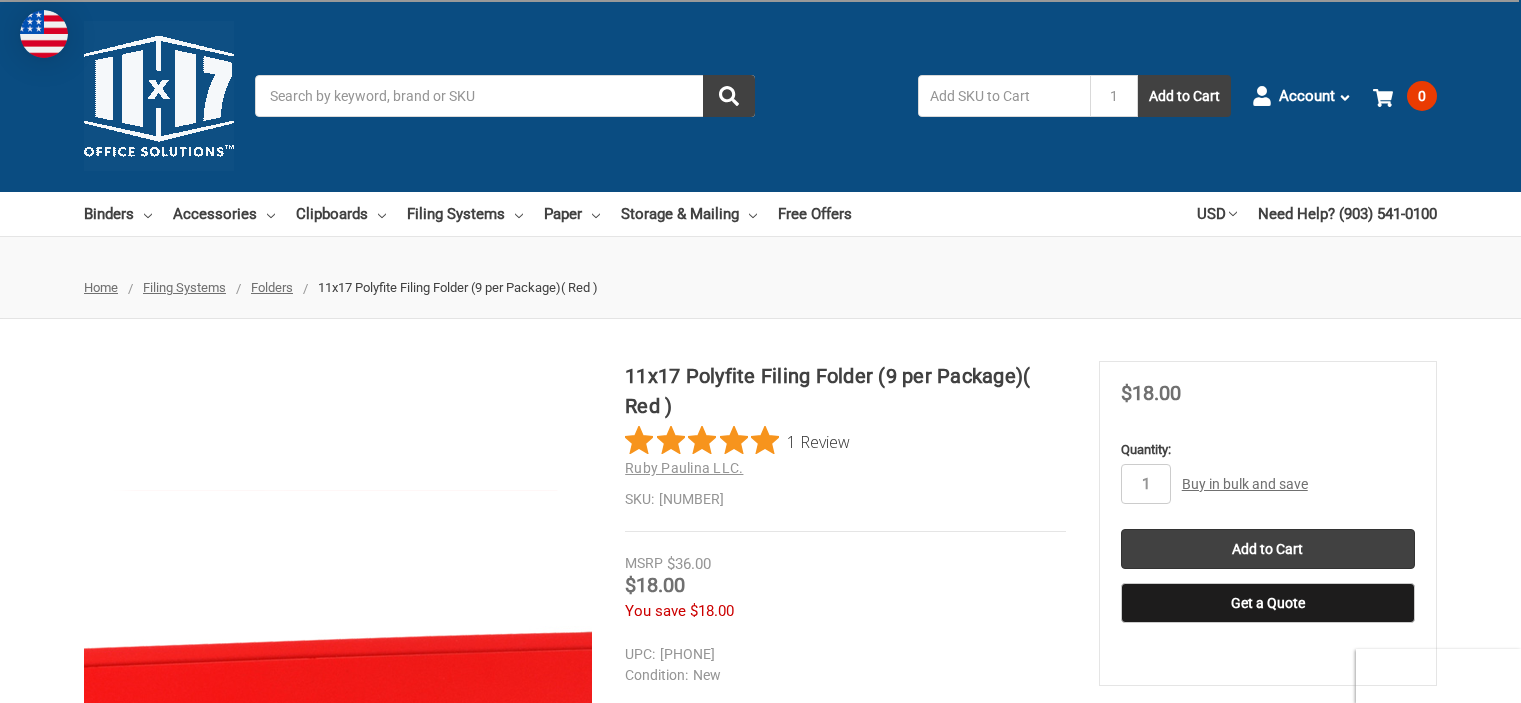 scroll, scrollTop: 300, scrollLeft: 0, axis: vertical 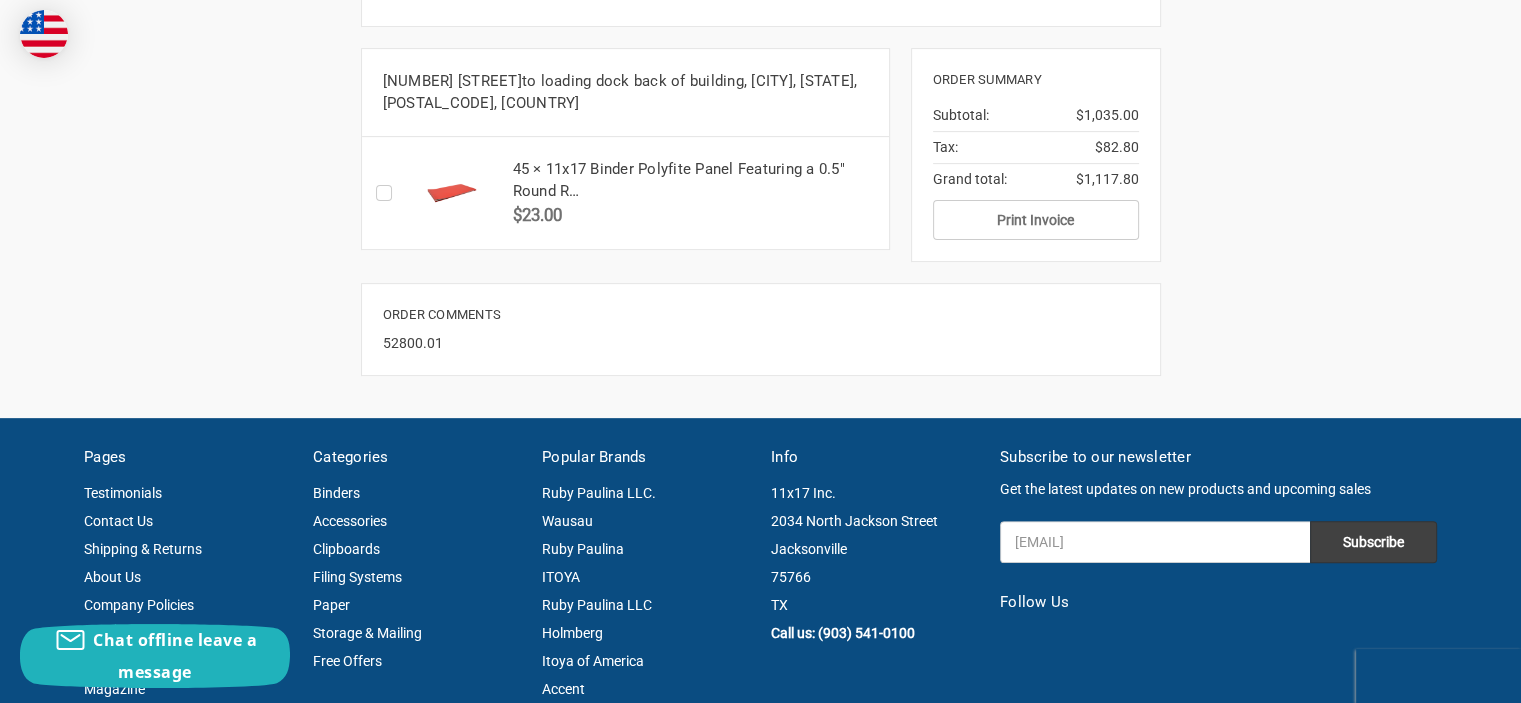 click at bounding box center (451, 193) 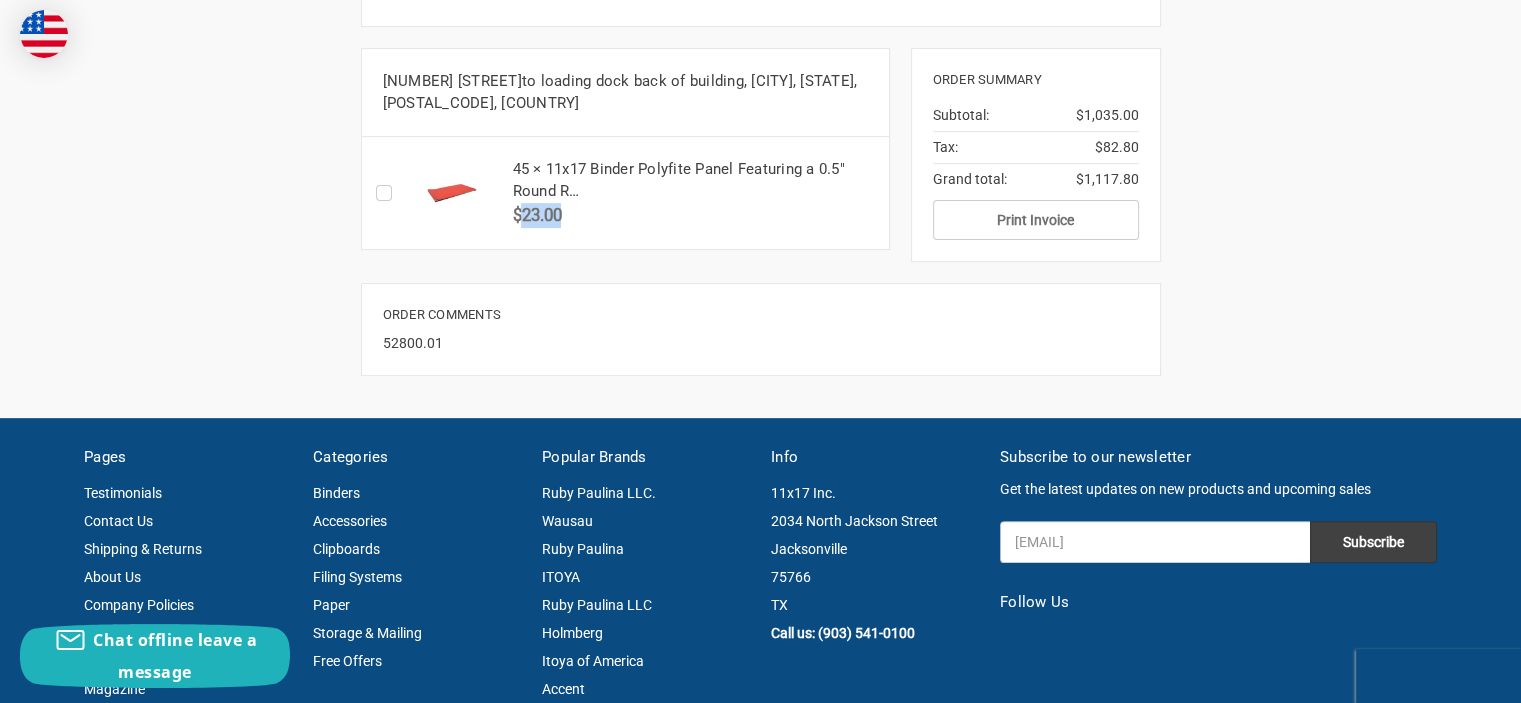 click on "$23.00" at bounding box center (536, 215) 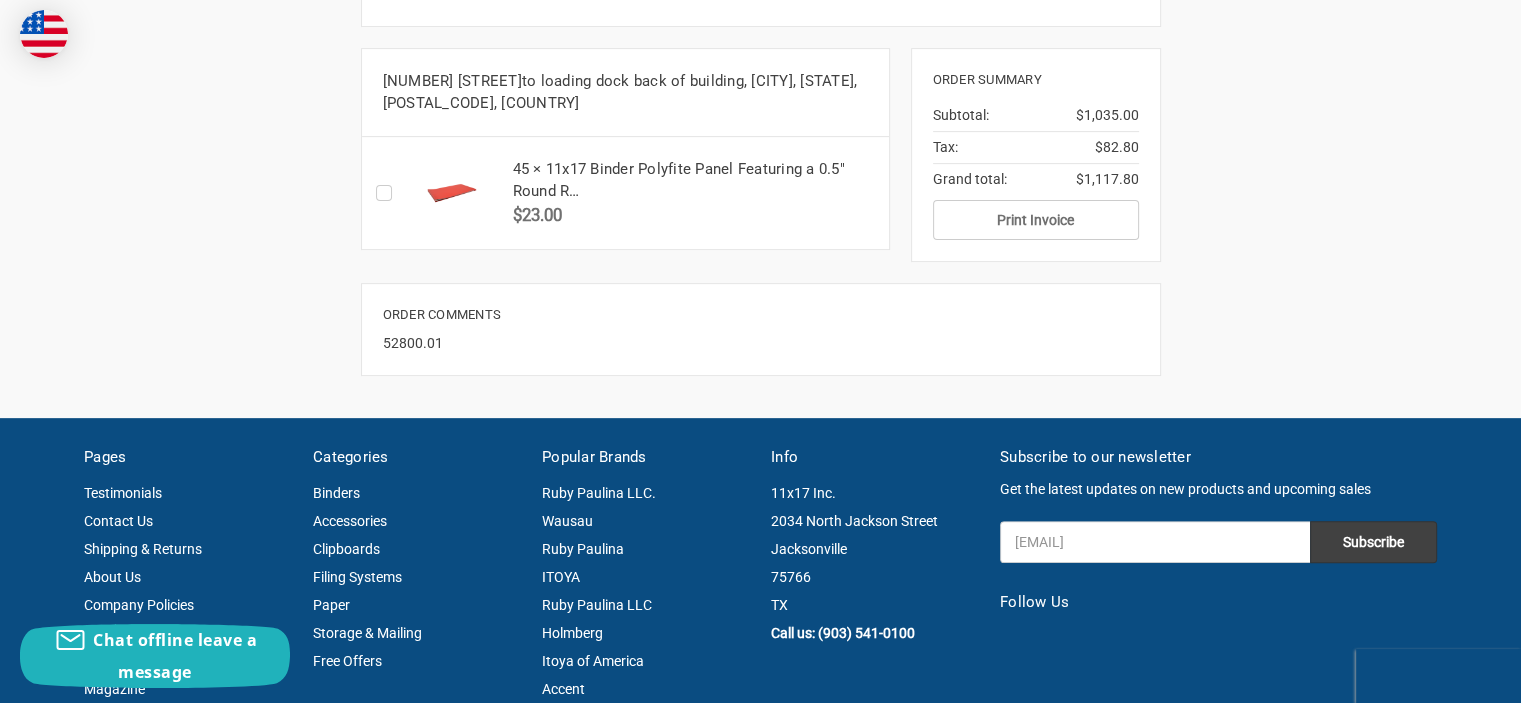 click on "Checkbox 50764 label" at bounding box center (389, 193) 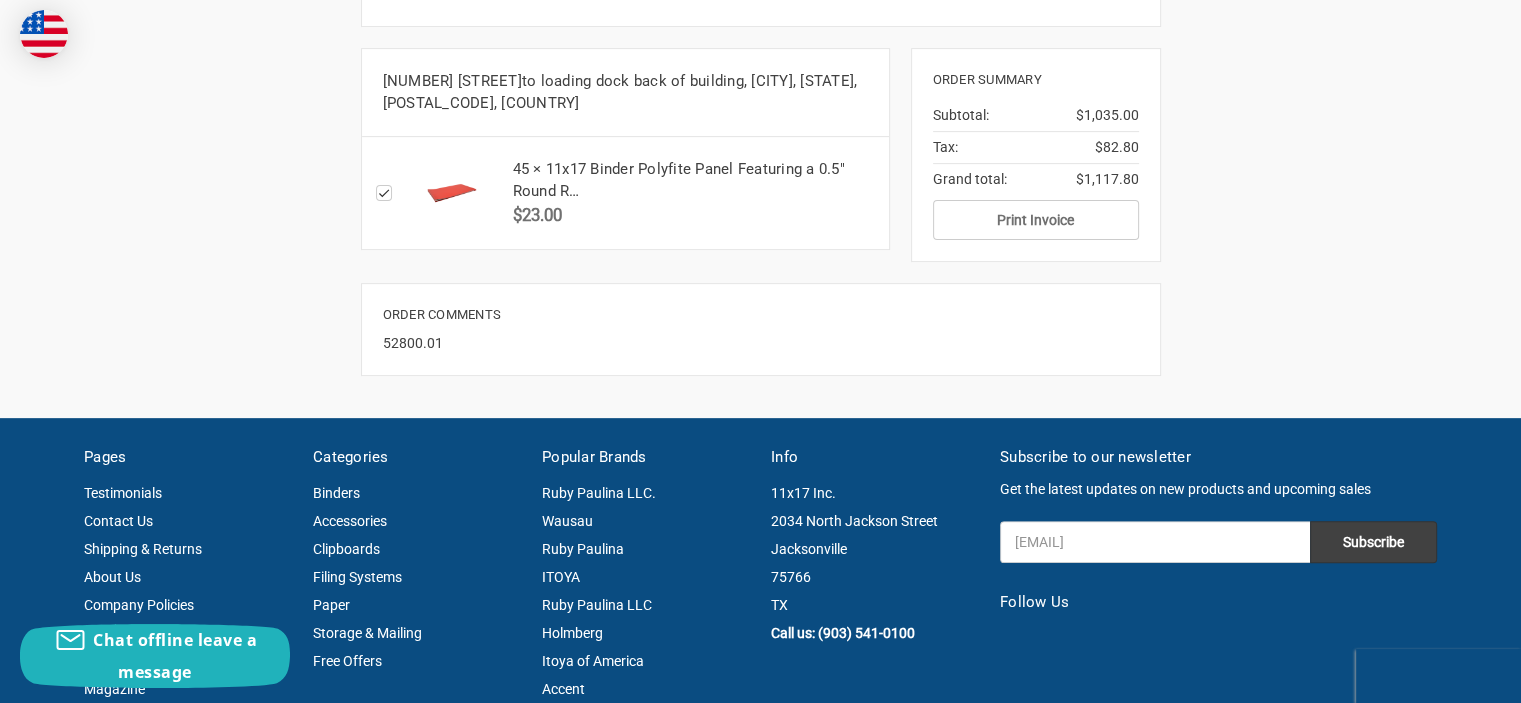 click on "45 × 11x17 Binder Polyfite Panel Featuring a 0.5" Round R…" at bounding box center [694, 180] 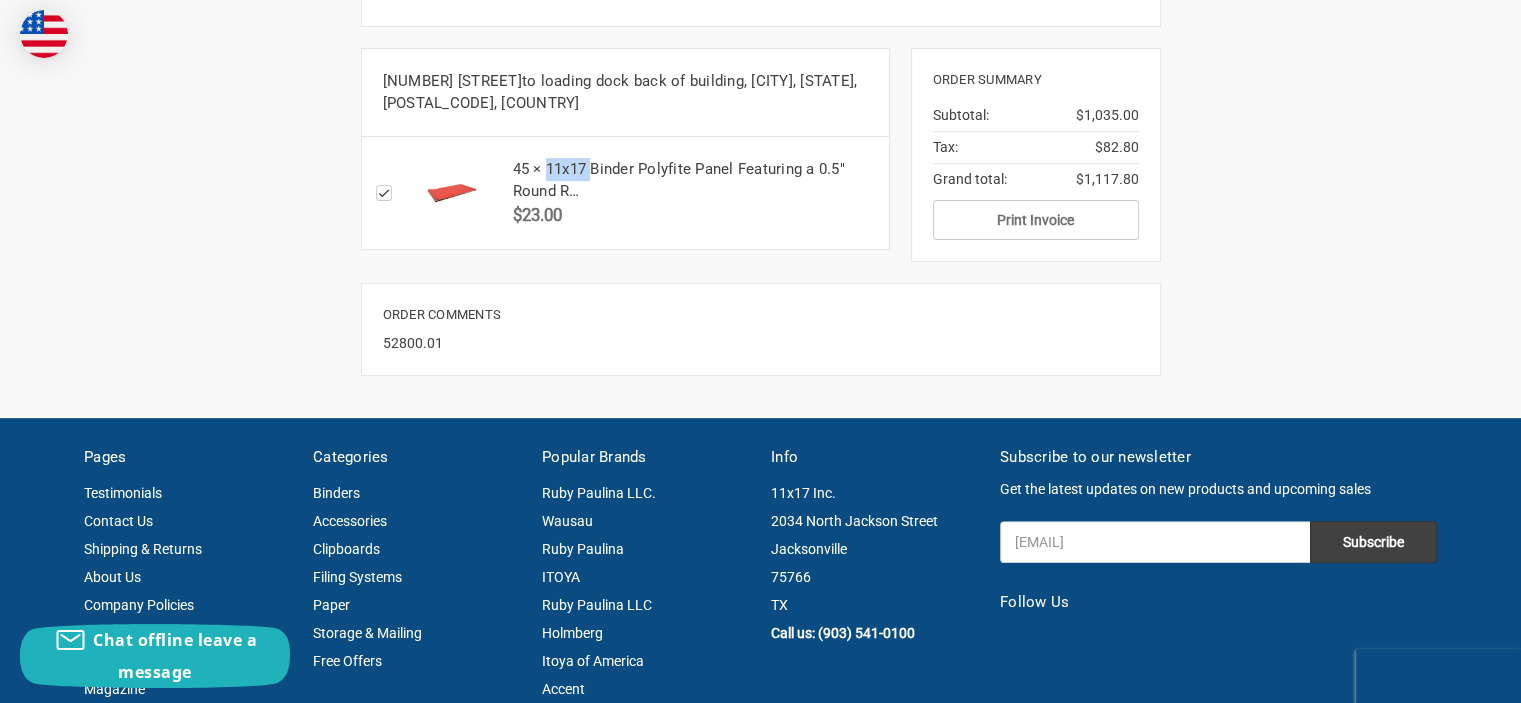 click on "45 × 11x17 Binder Polyfite Panel Featuring a 0.5" Round R…" at bounding box center [694, 180] 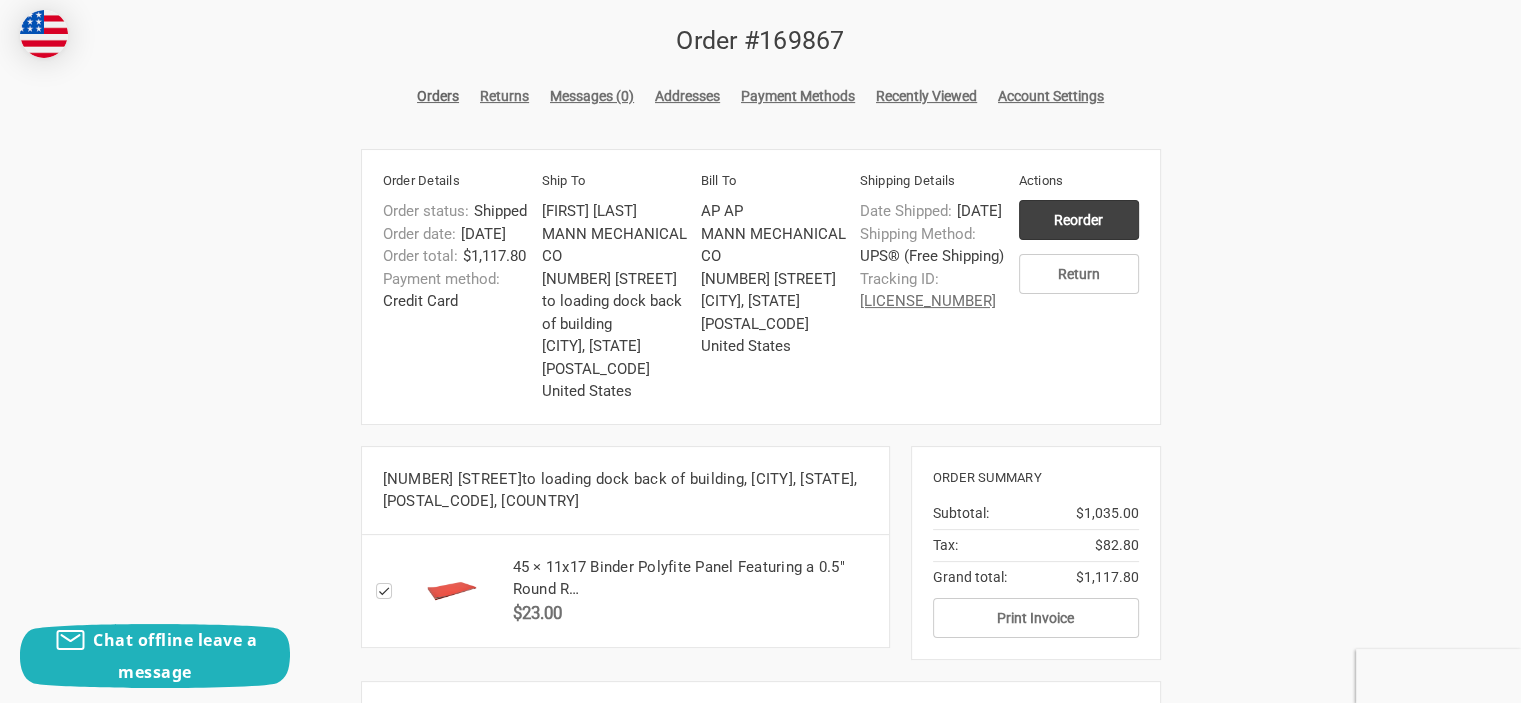scroll, scrollTop: 300, scrollLeft: 0, axis: vertical 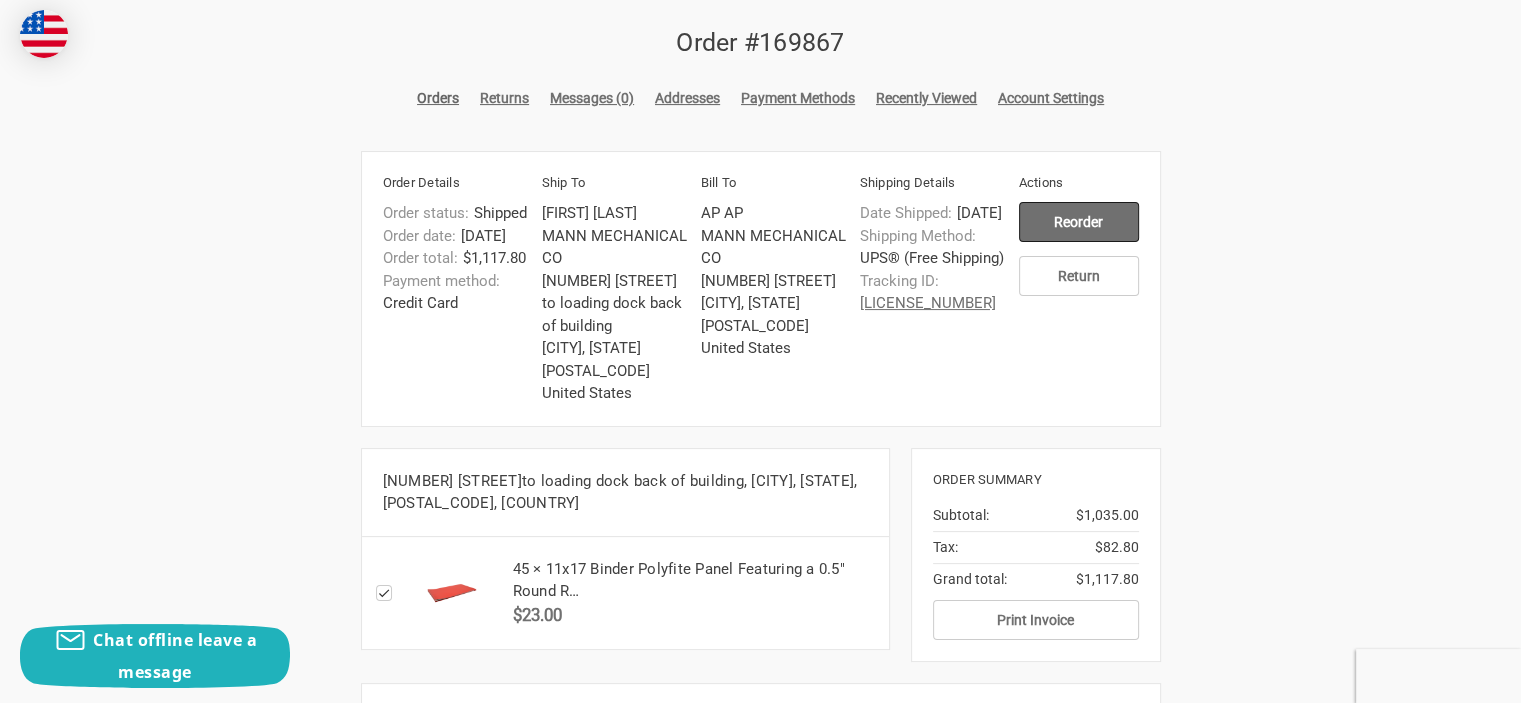 click on "Reorder" at bounding box center (1079, 222) 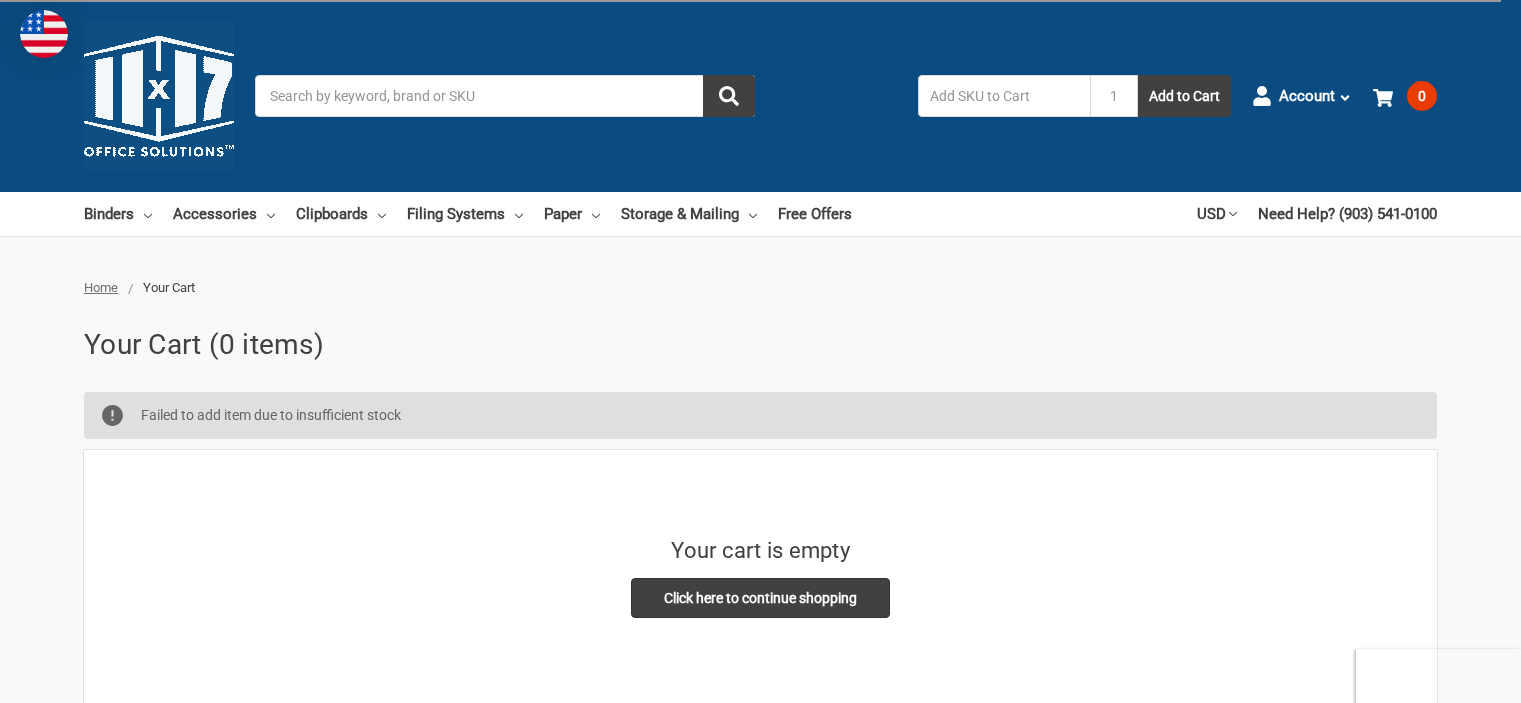 scroll, scrollTop: 0, scrollLeft: 0, axis: both 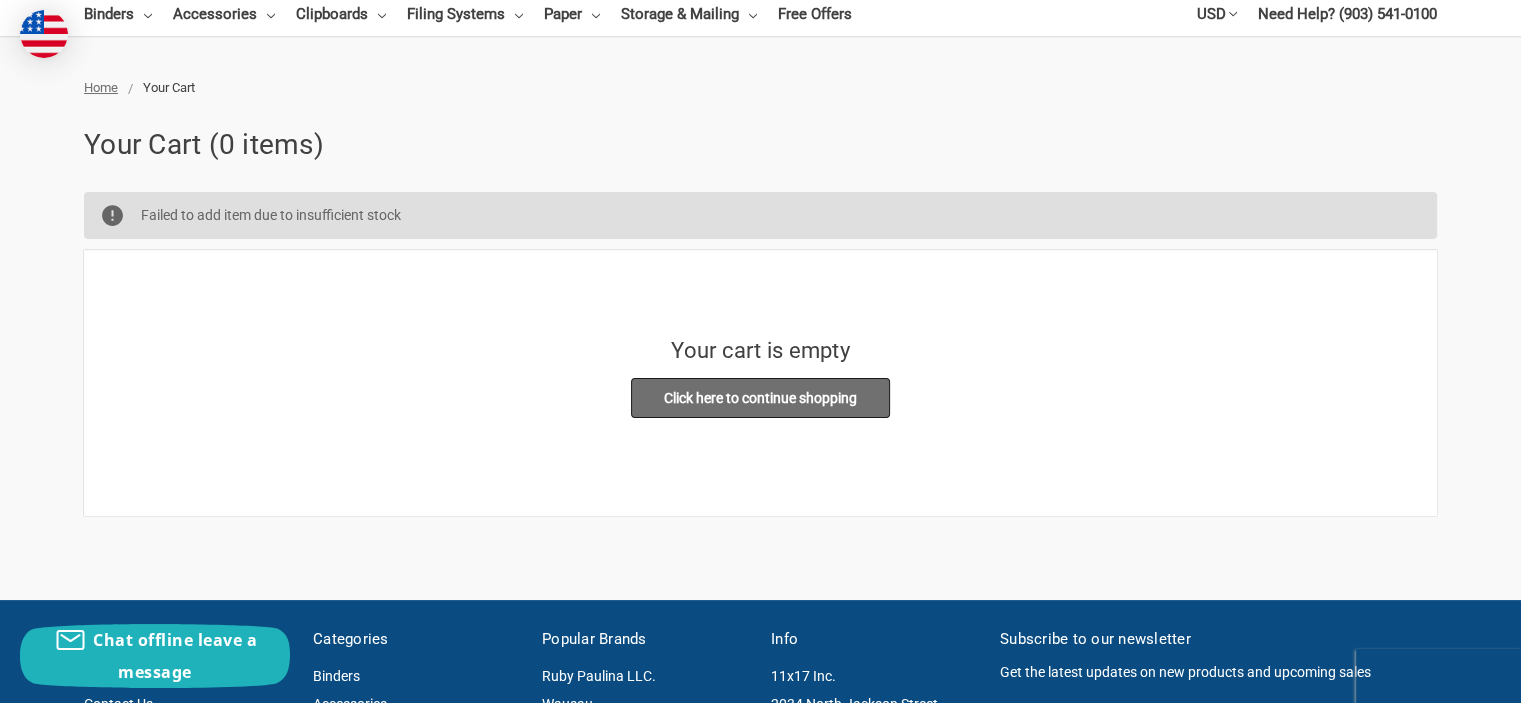 click on "Click here to continue shopping" at bounding box center [760, 398] 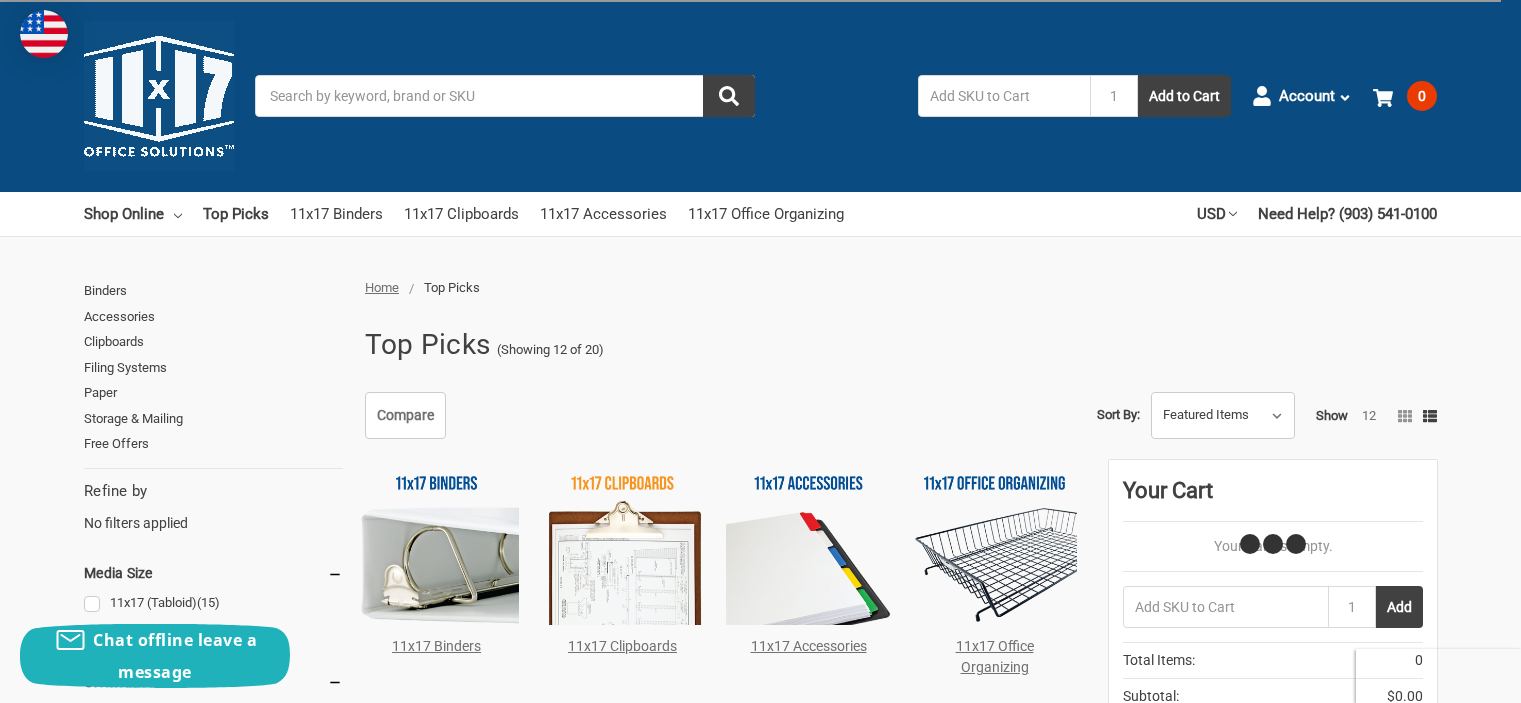 scroll, scrollTop: 0, scrollLeft: 0, axis: both 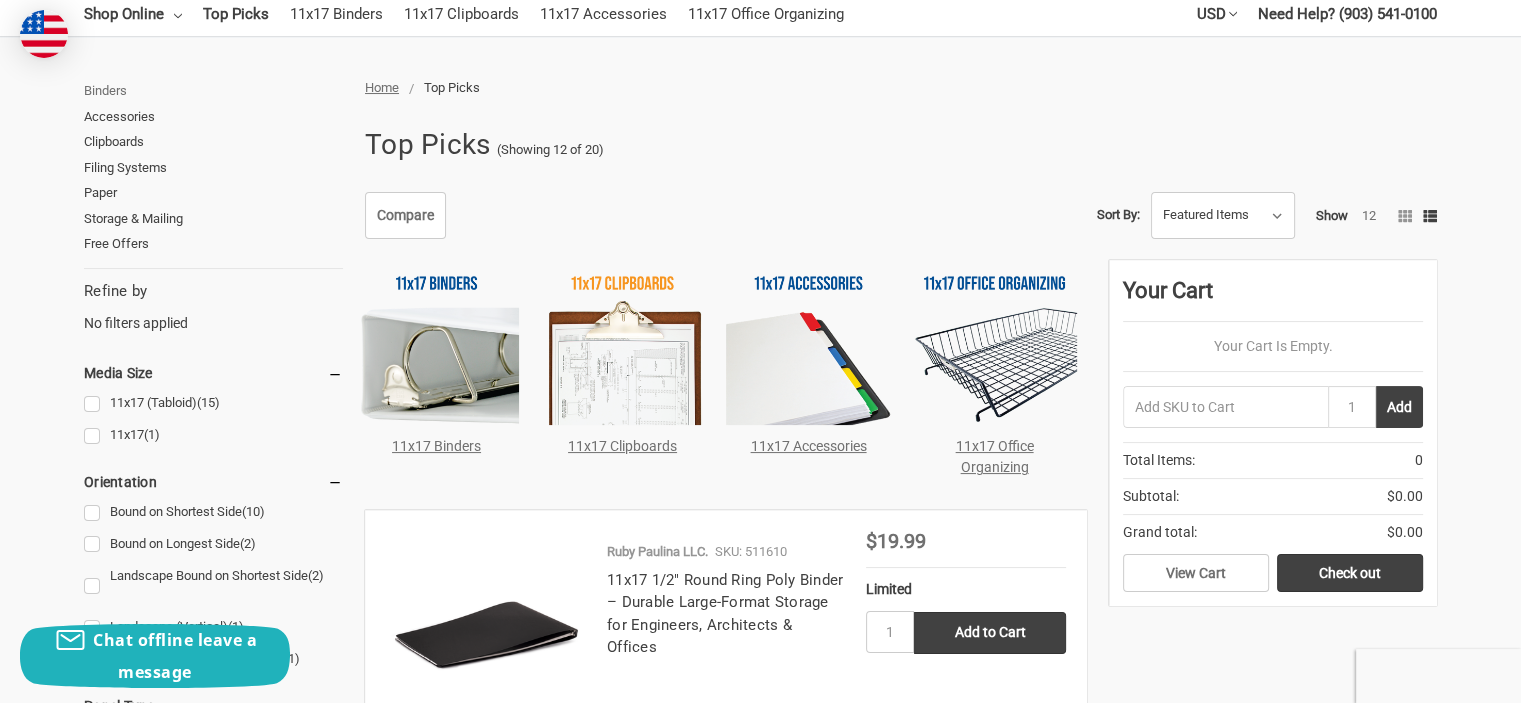 click on "Binders" at bounding box center [213, 91] 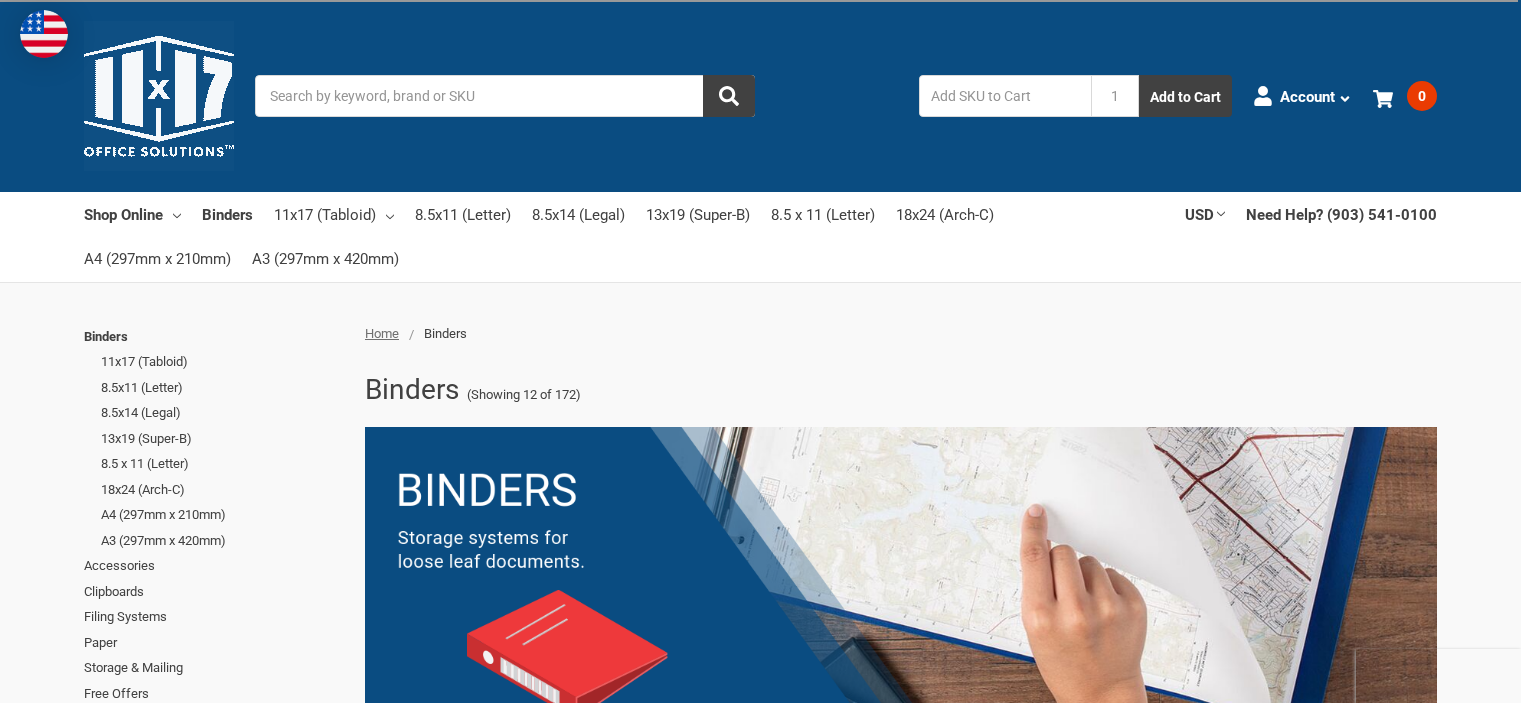 scroll, scrollTop: 588, scrollLeft: 0, axis: vertical 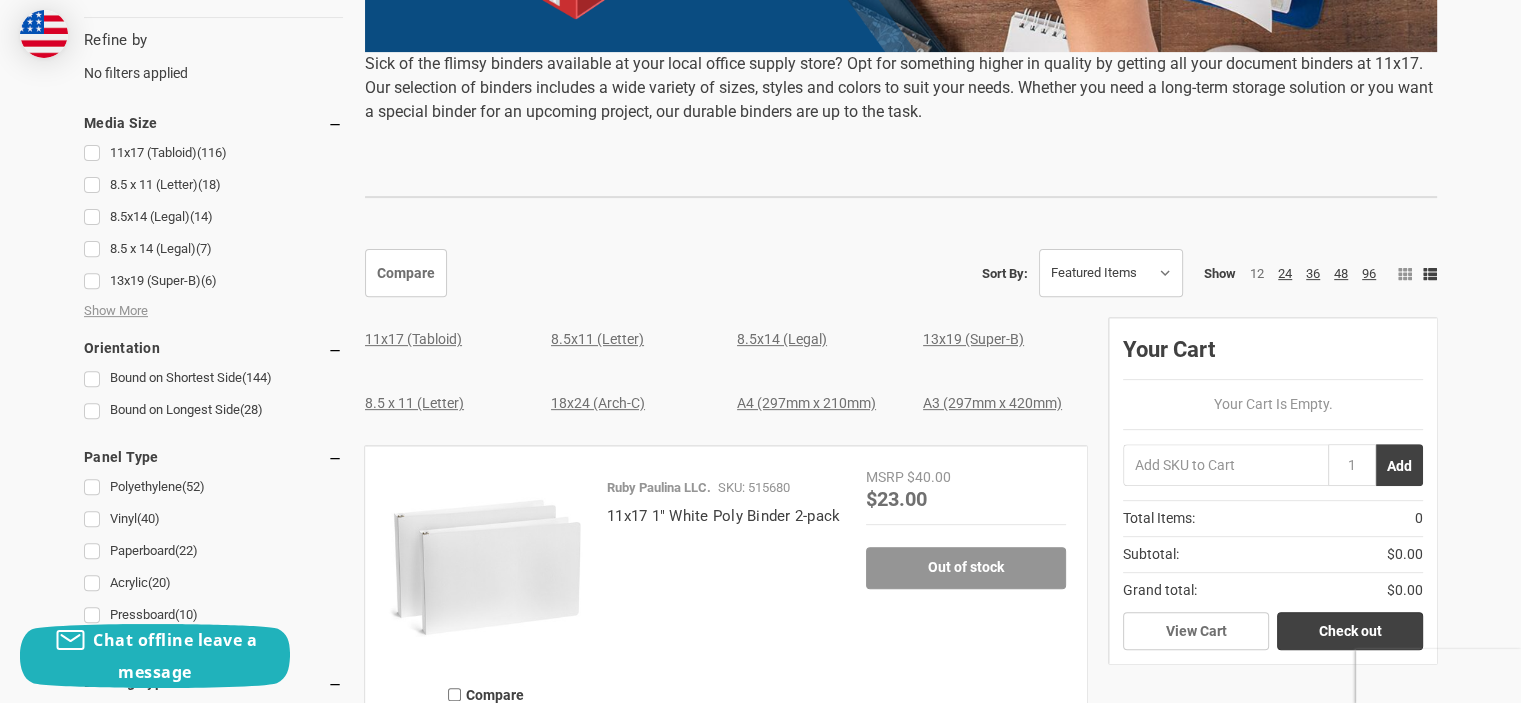 click on "11x17 (Tabloid)" at bounding box center [413, 339] 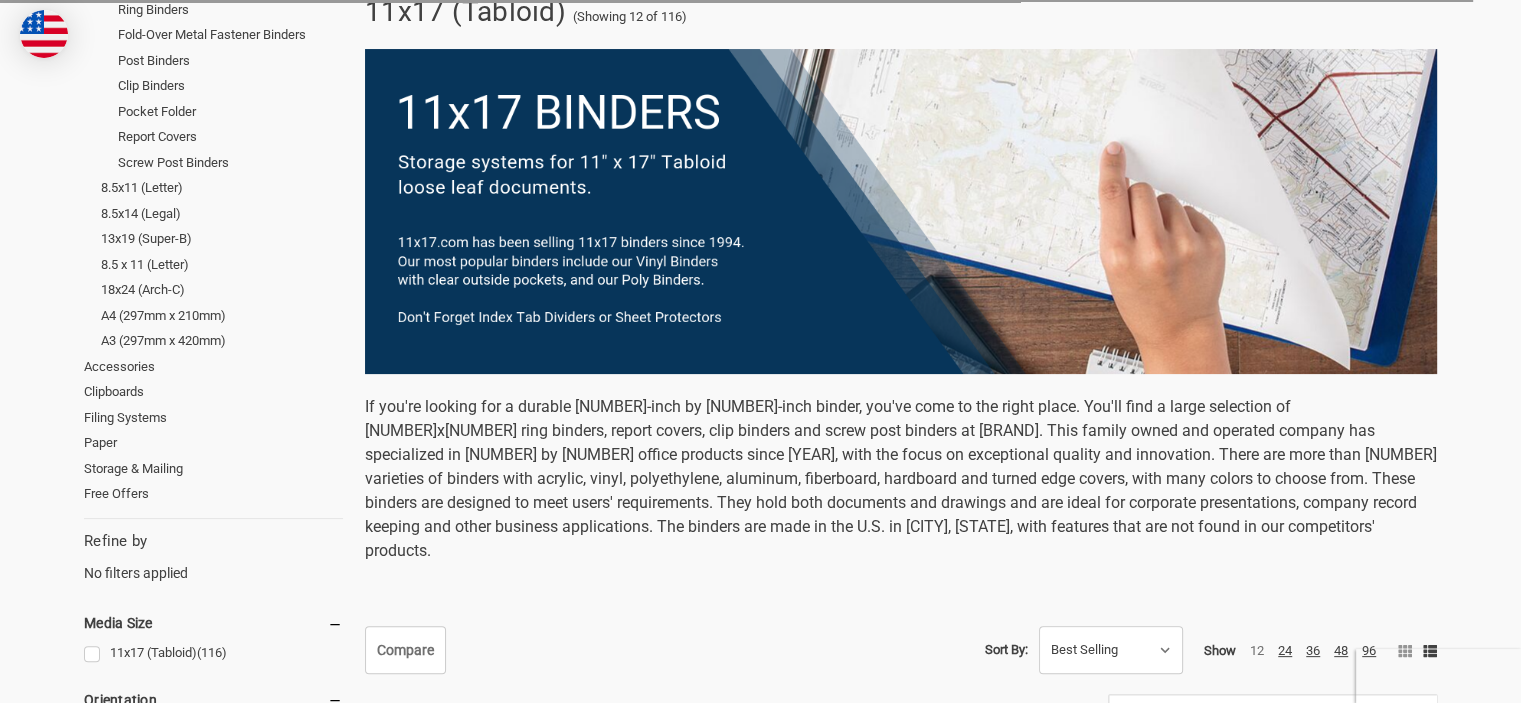 scroll, scrollTop: 0, scrollLeft: 0, axis: both 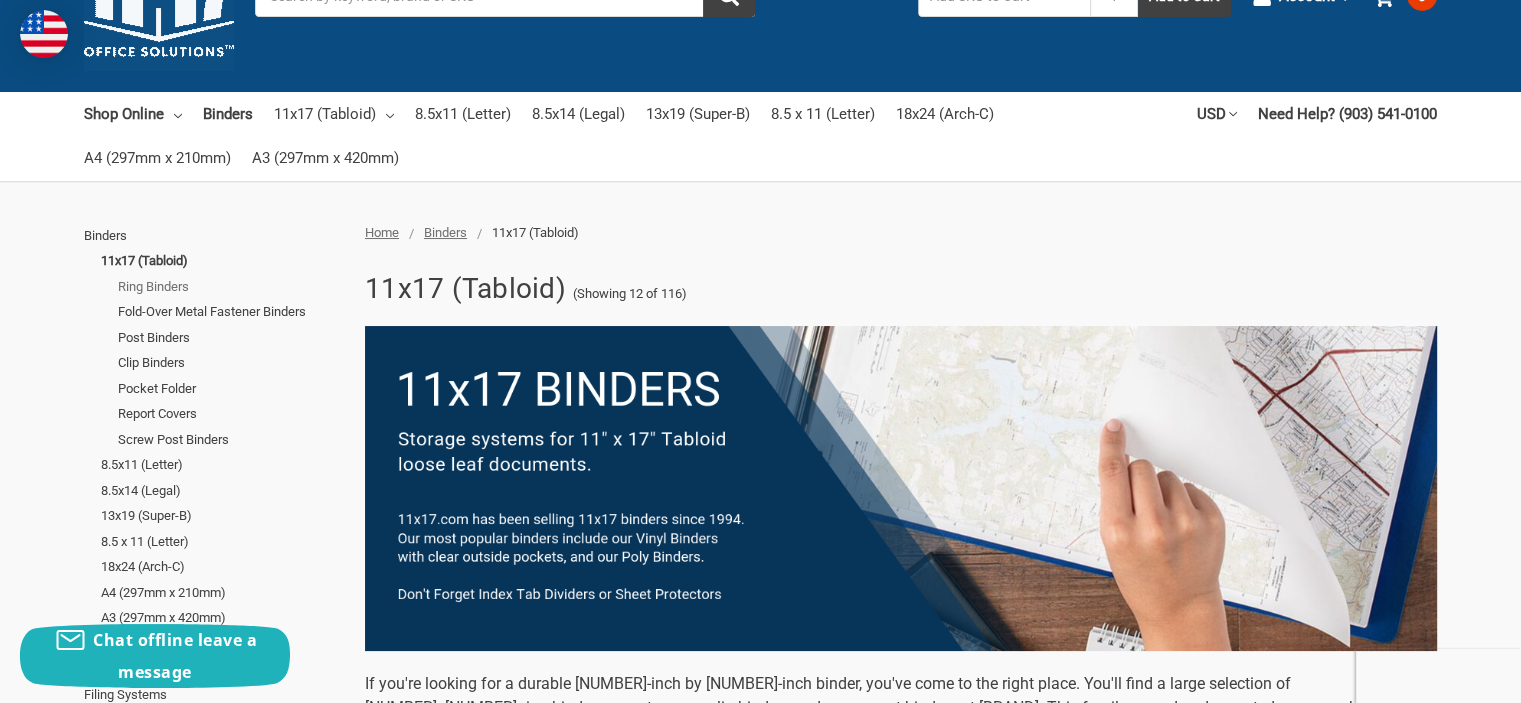 click on "Ring Binders" at bounding box center [230, 287] 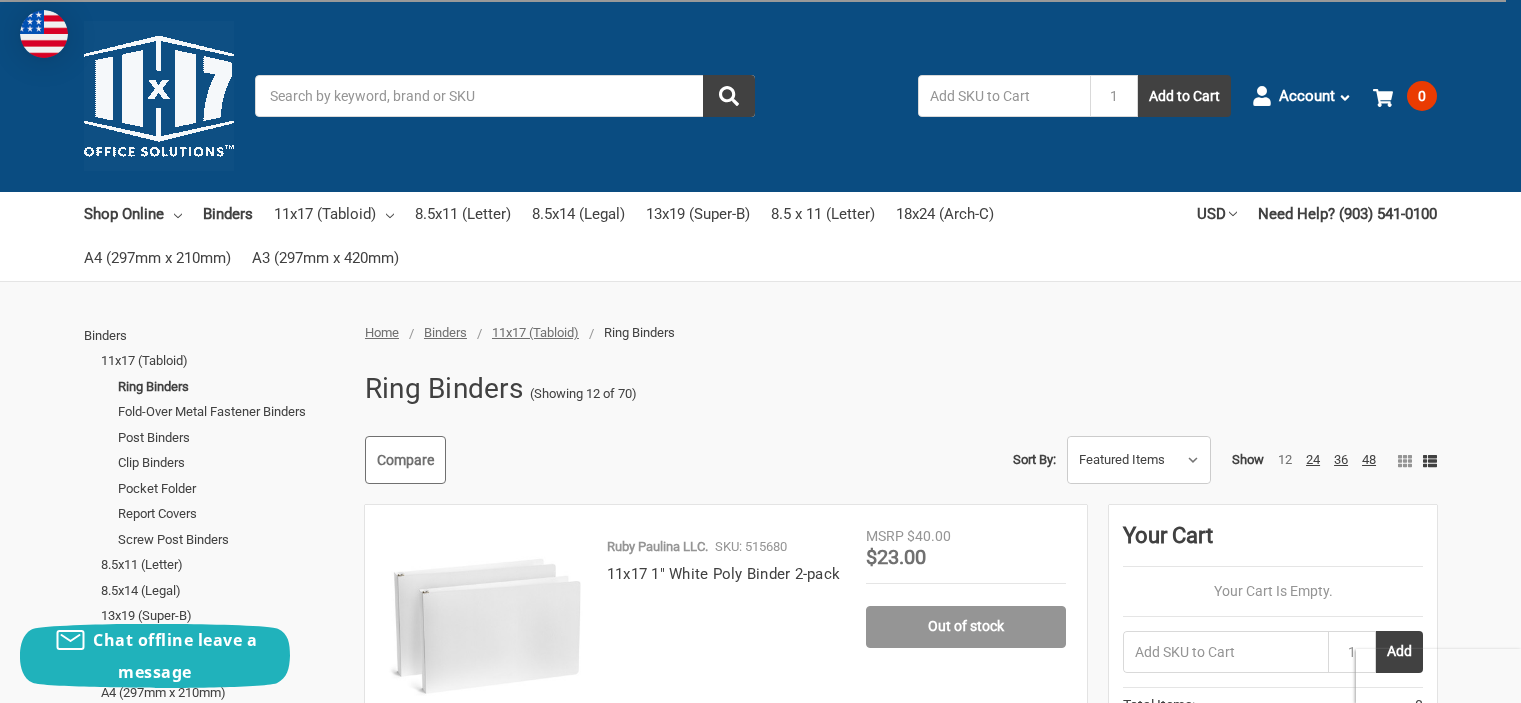 scroll, scrollTop: 151, scrollLeft: 0, axis: vertical 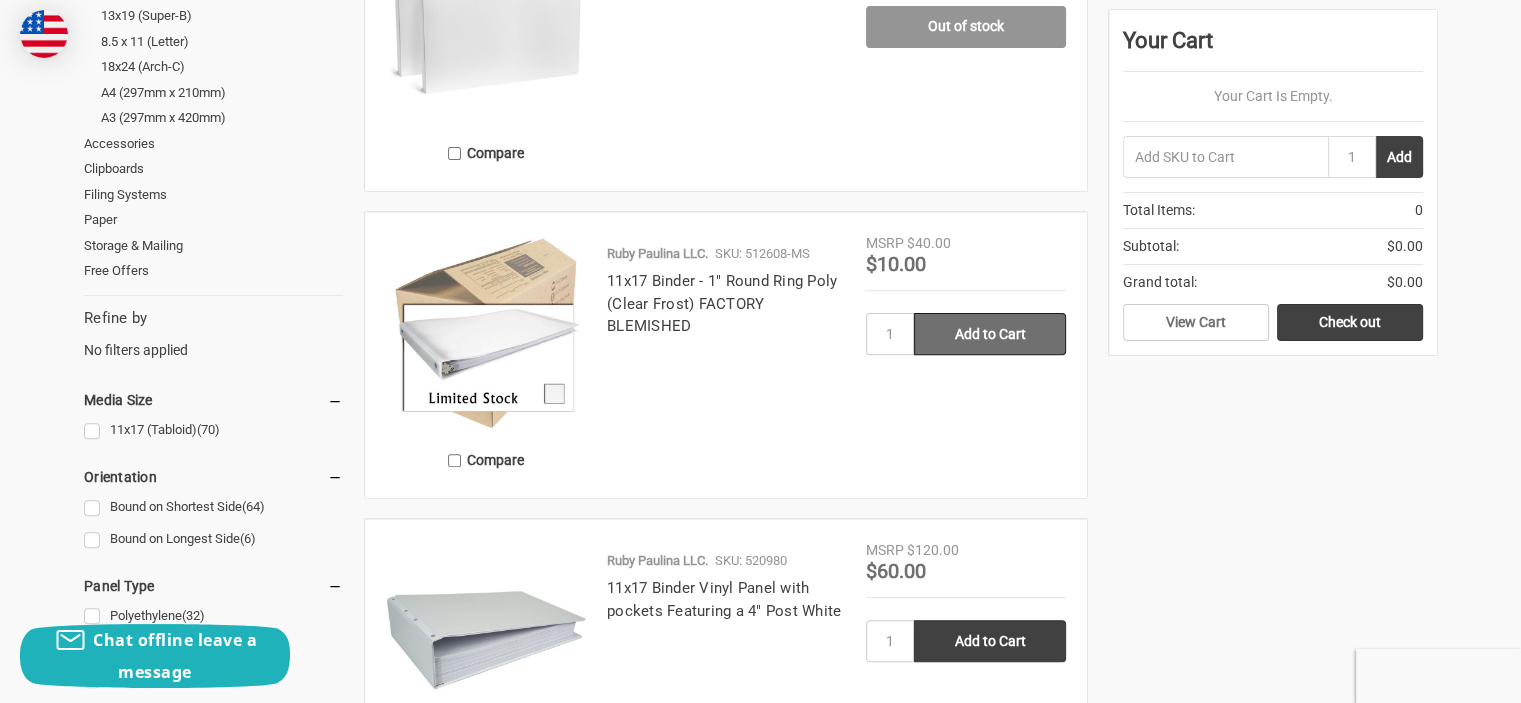 click on "Add to Cart" at bounding box center (990, 334) 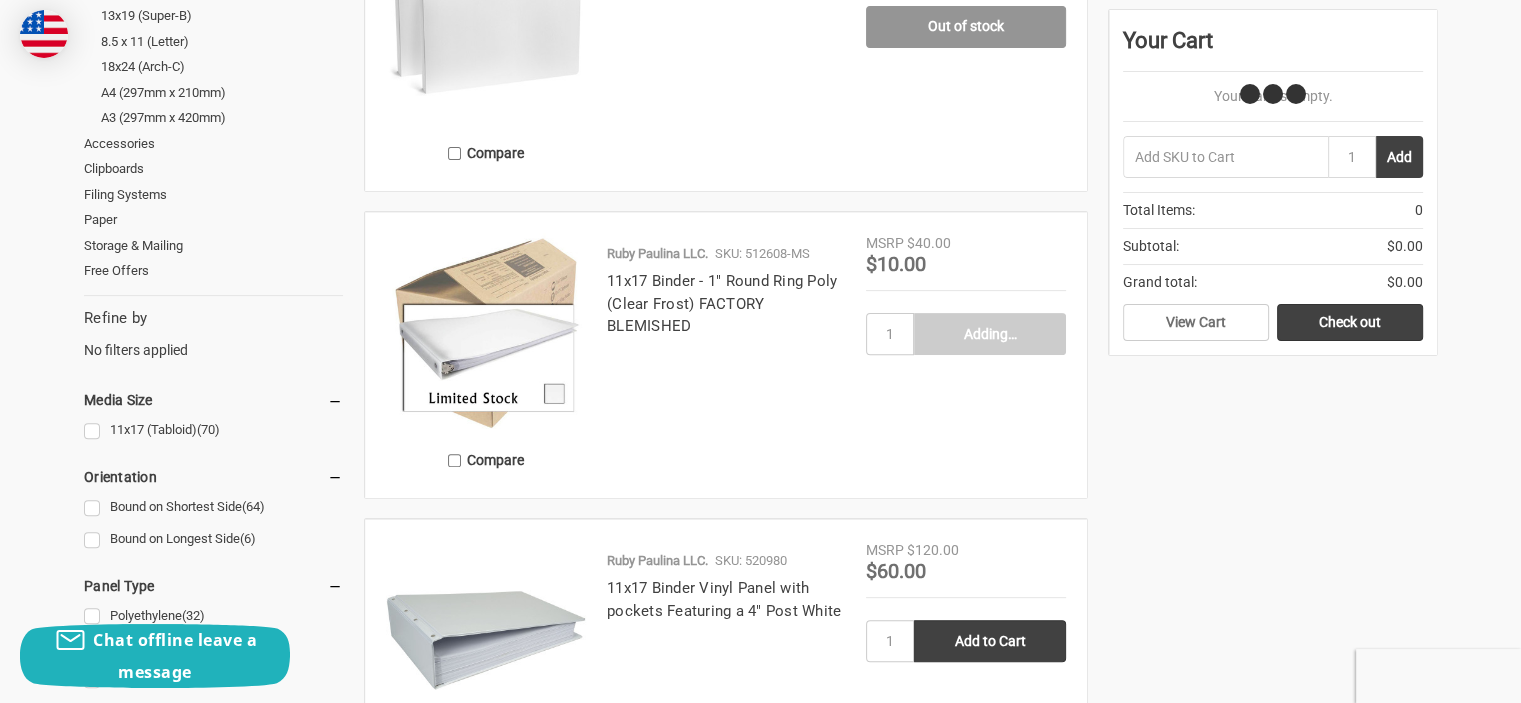 type on "Add to Cart" 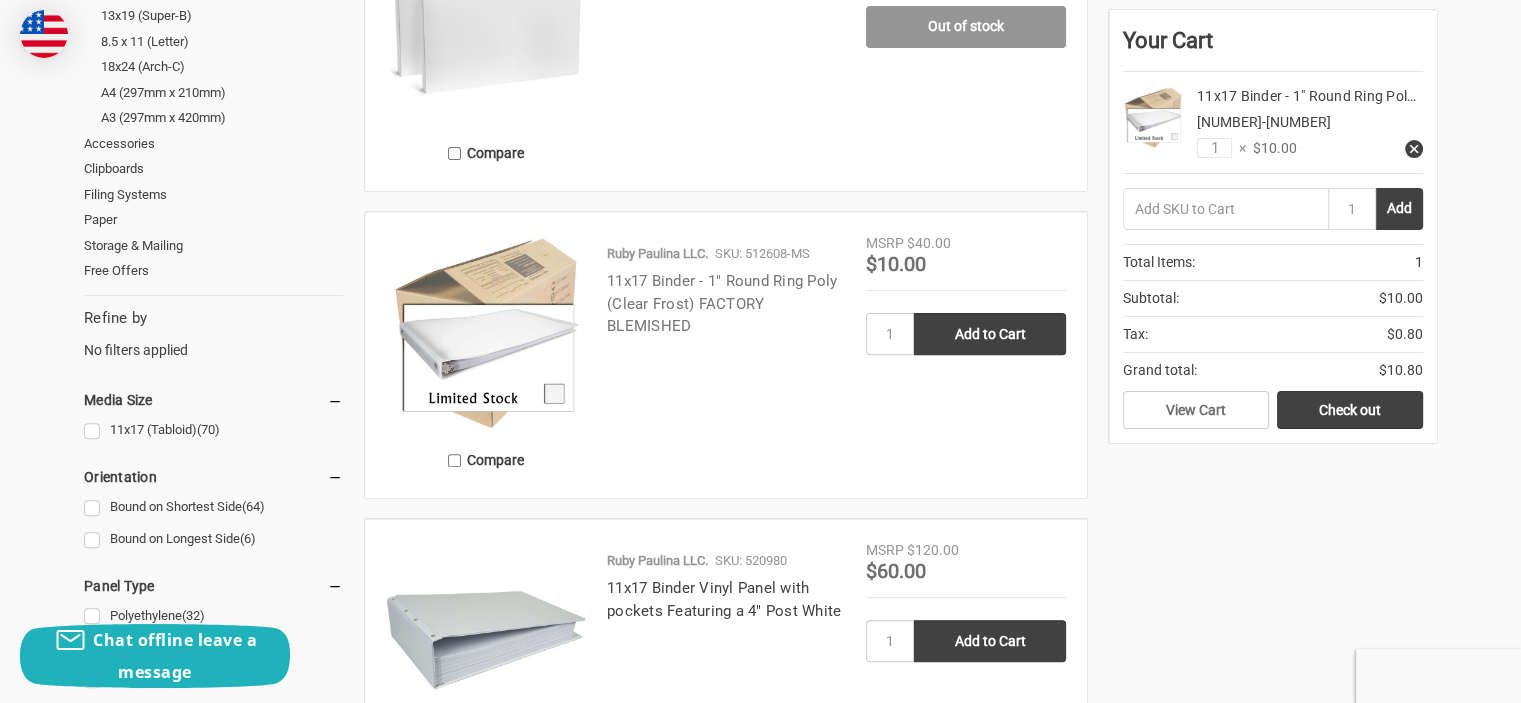 click on "11x17 Binder - 1" Round Ring Poly (Clear Frost) FACTORY BLEMISHED" at bounding box center [722, 303] 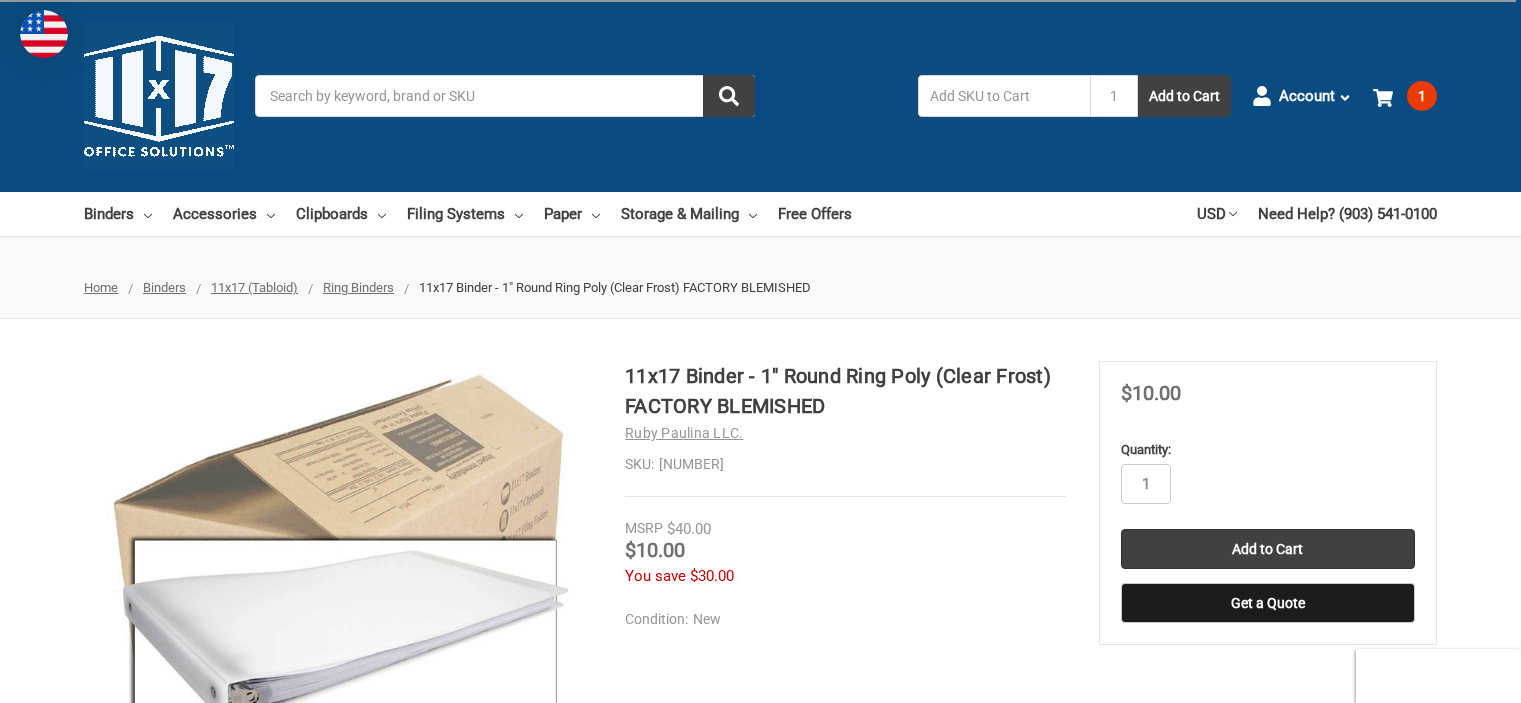 scroll, scrollTop: 0, scrollLeft: 0, axis: both 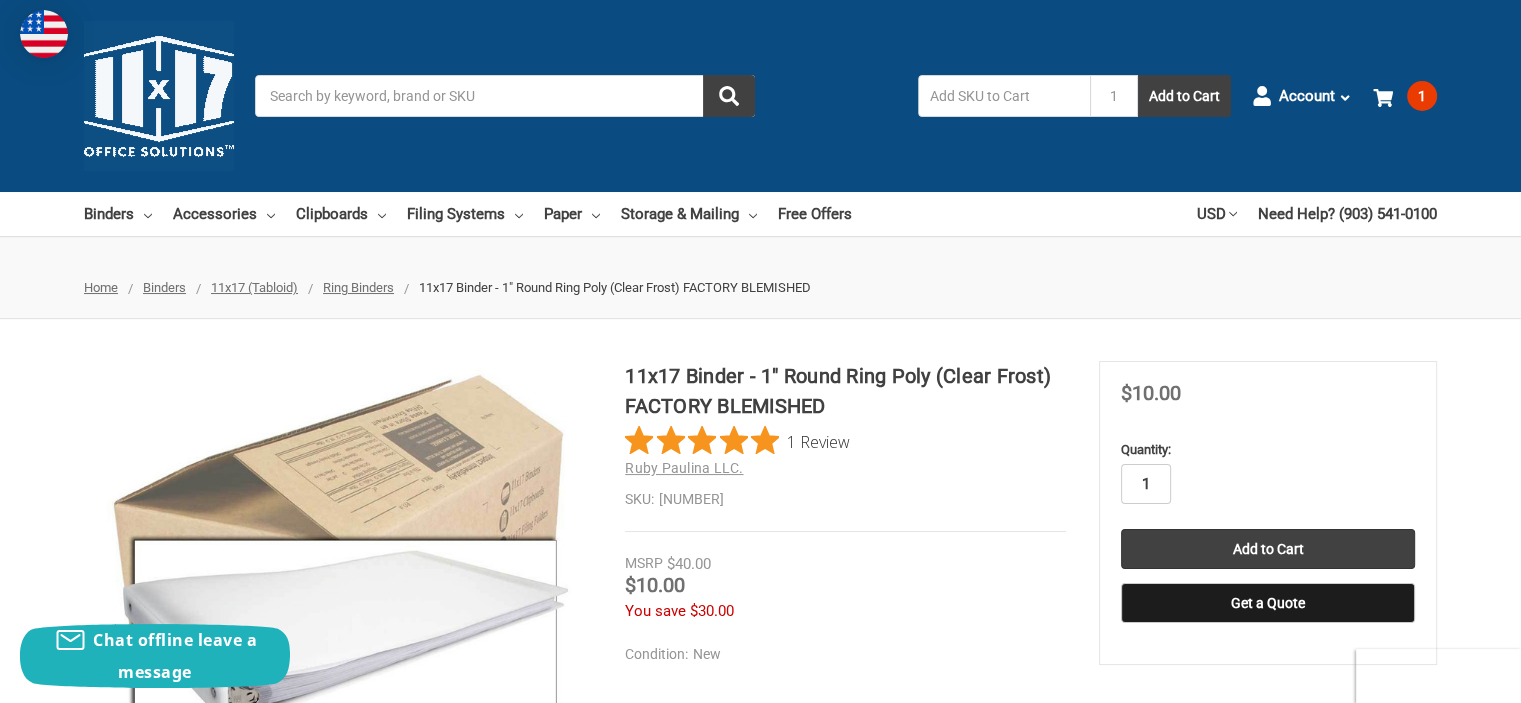 click on "1" at bounding box center [1146, 484] 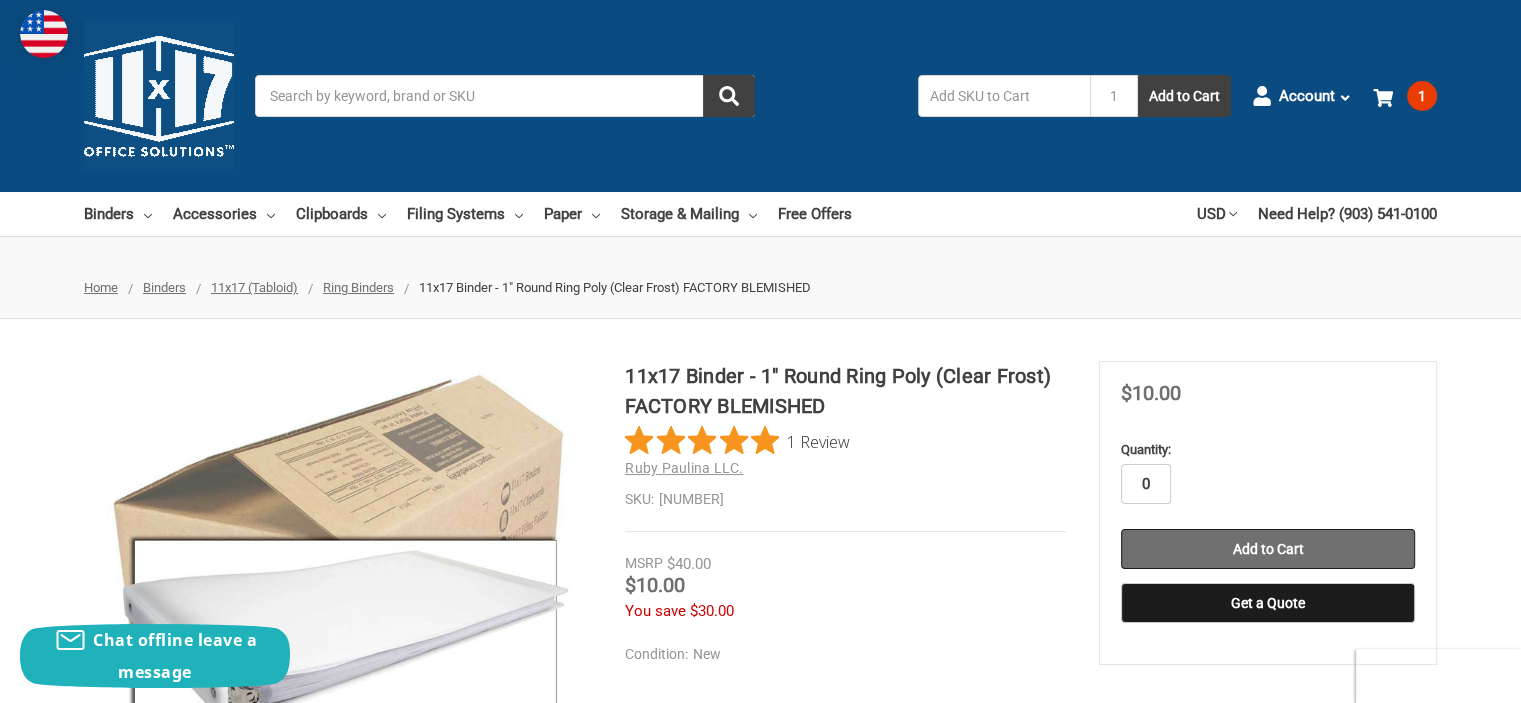 type on "0" 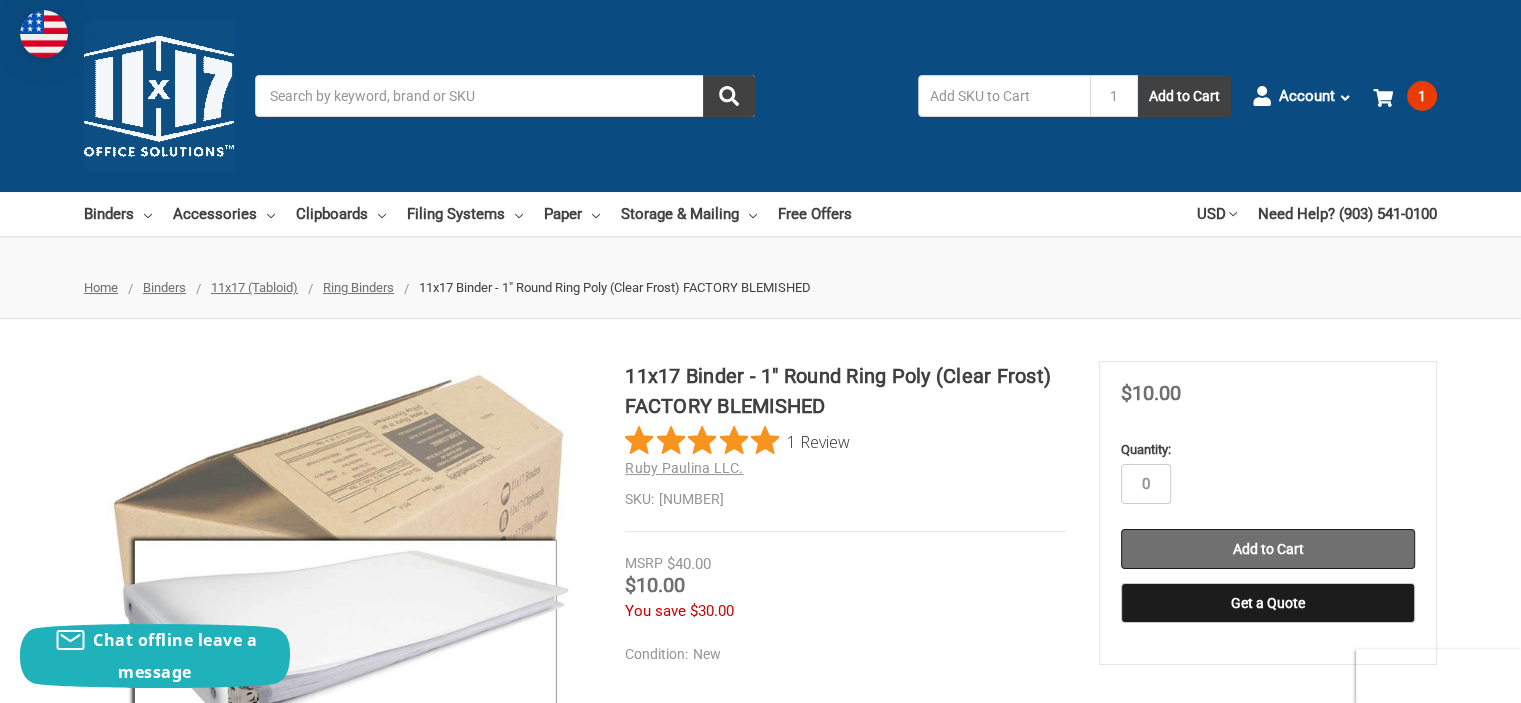 click on "Add to Cart" at bounding box center [1268, 549] 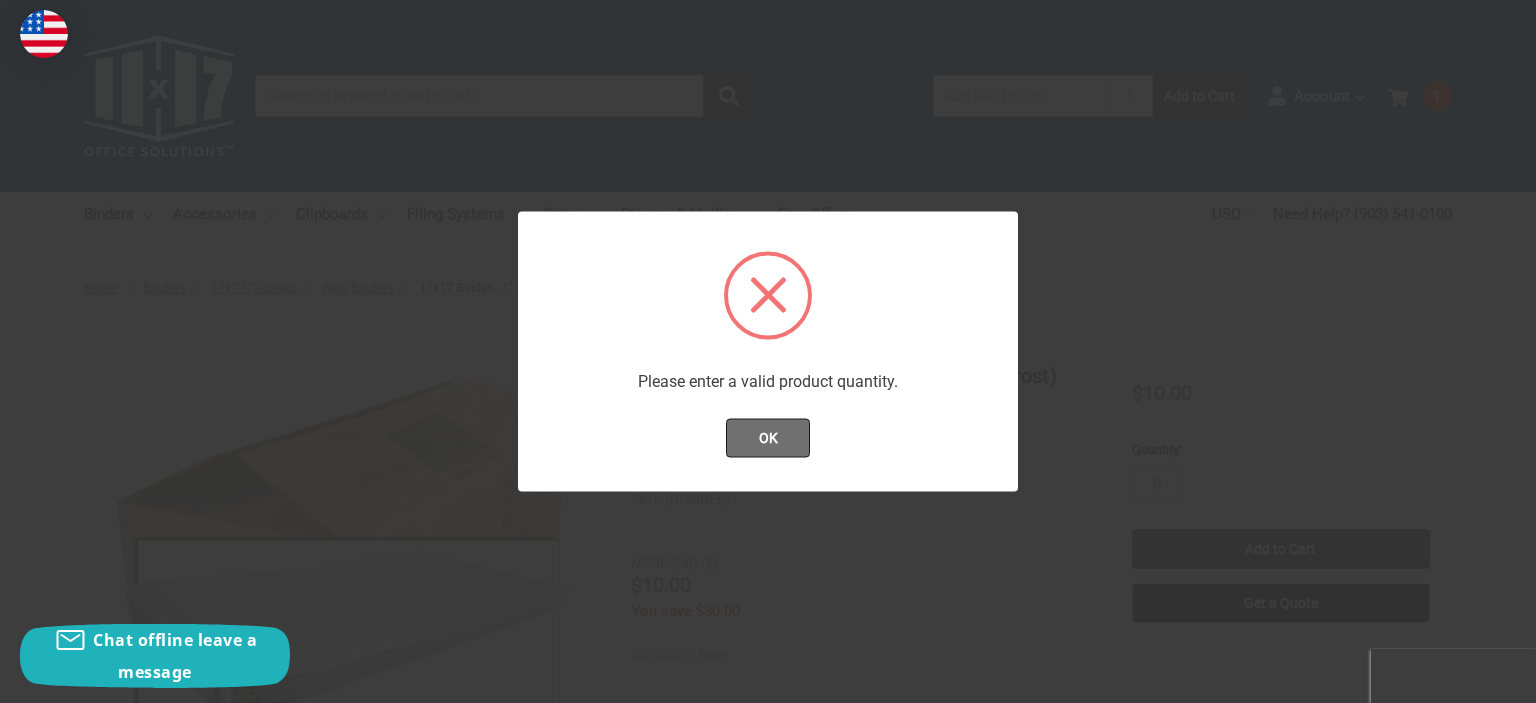 click on "OK" at bounding box center [768, 438] 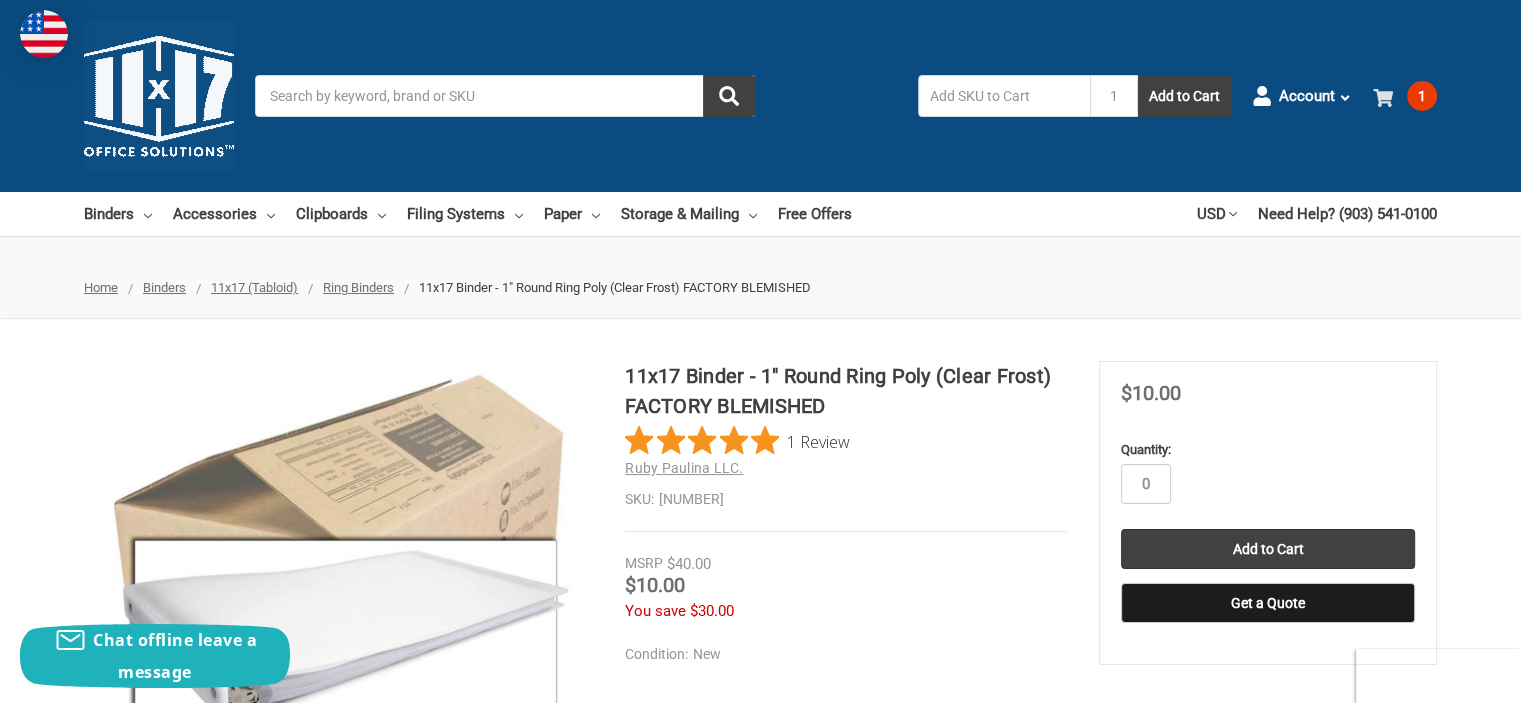 click 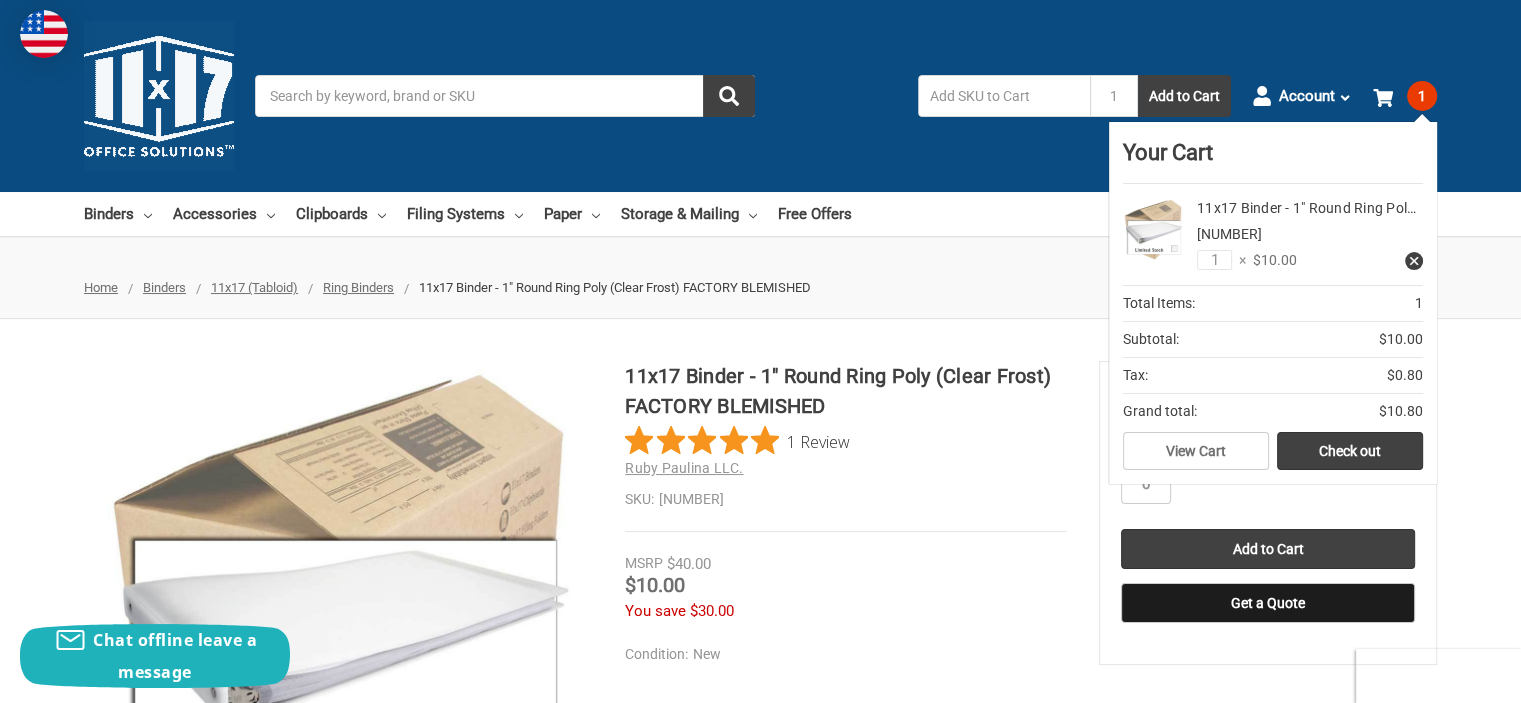click 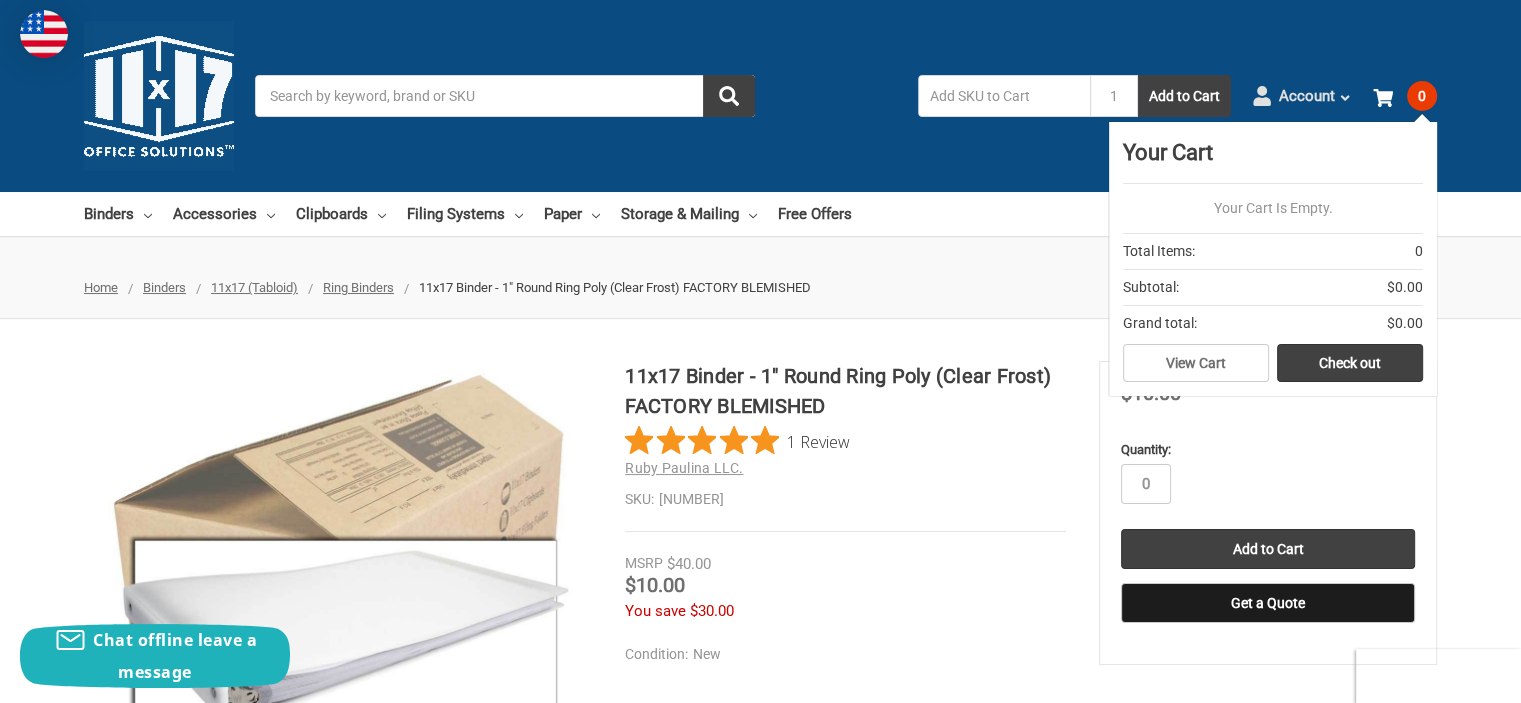 click on "Account" at bounding box center [1307, 96] 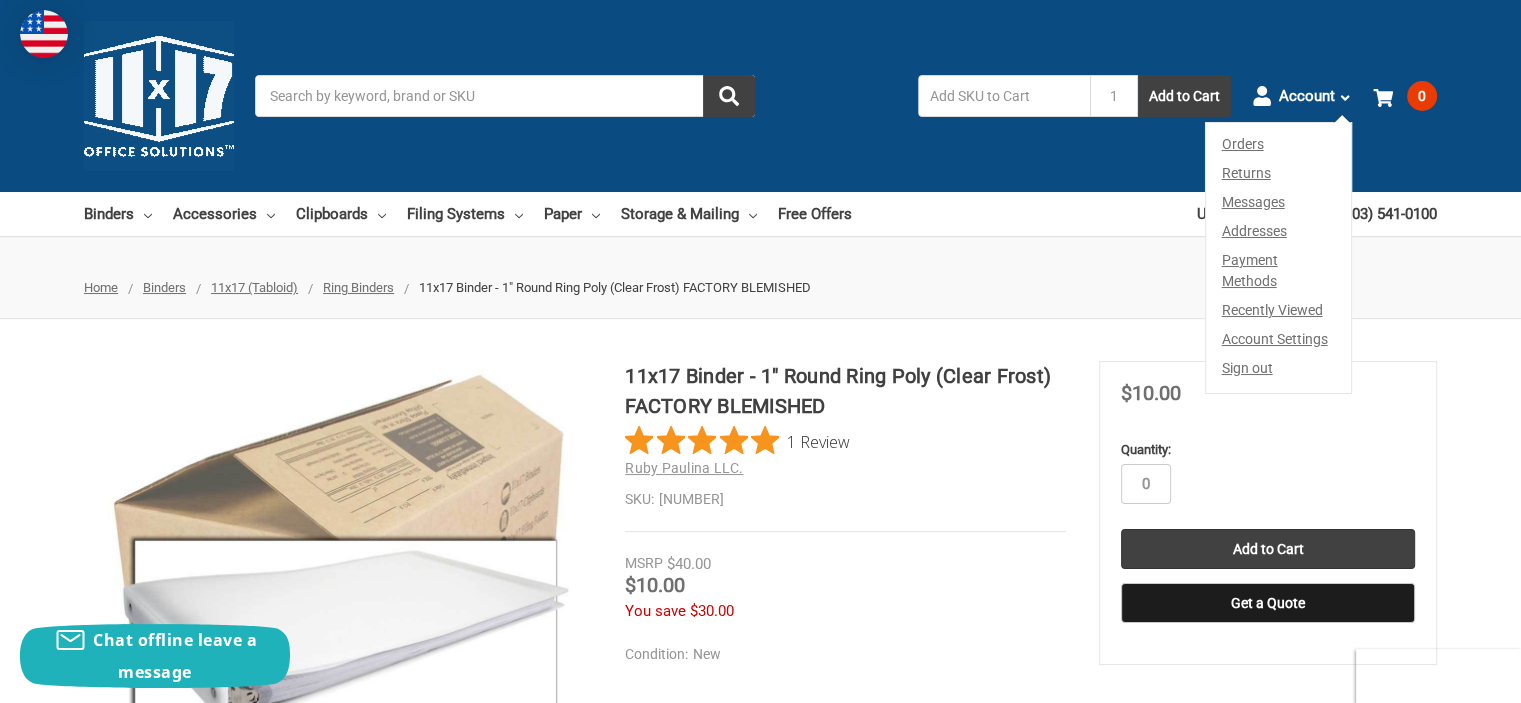 click on "Orders" at bounding box center (1279, 141) 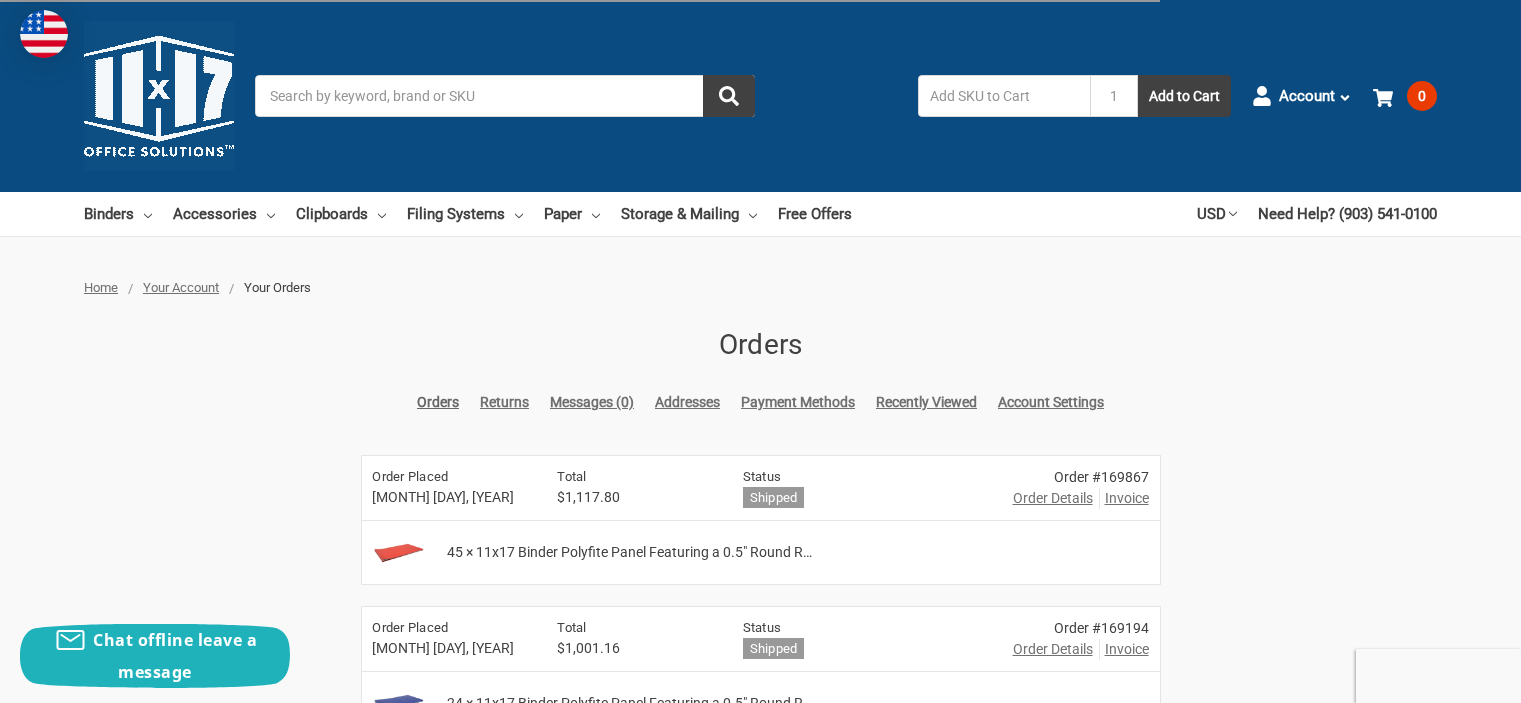 scroll, scrollTop: 200, scrollLeft: 0, axis: vertical 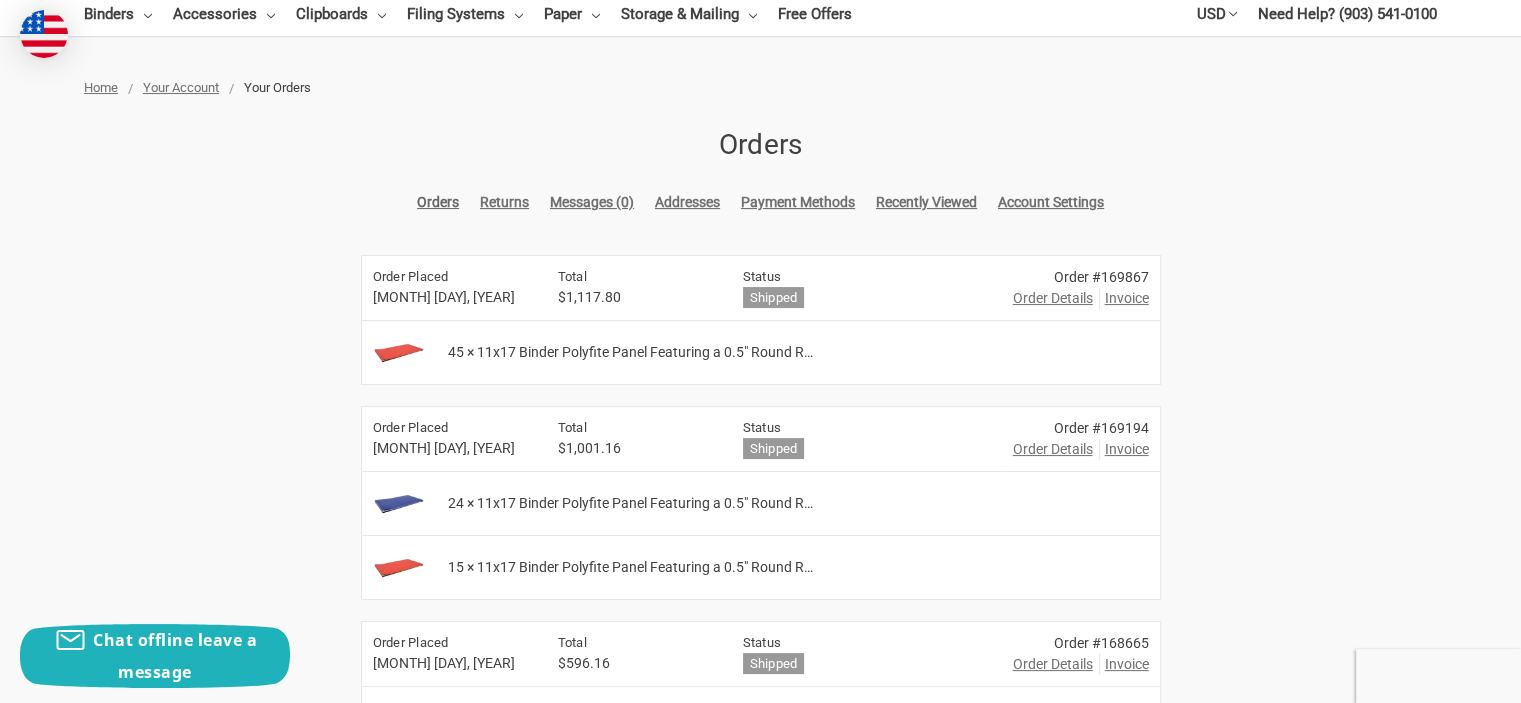 click at bounding box center [398, 504] 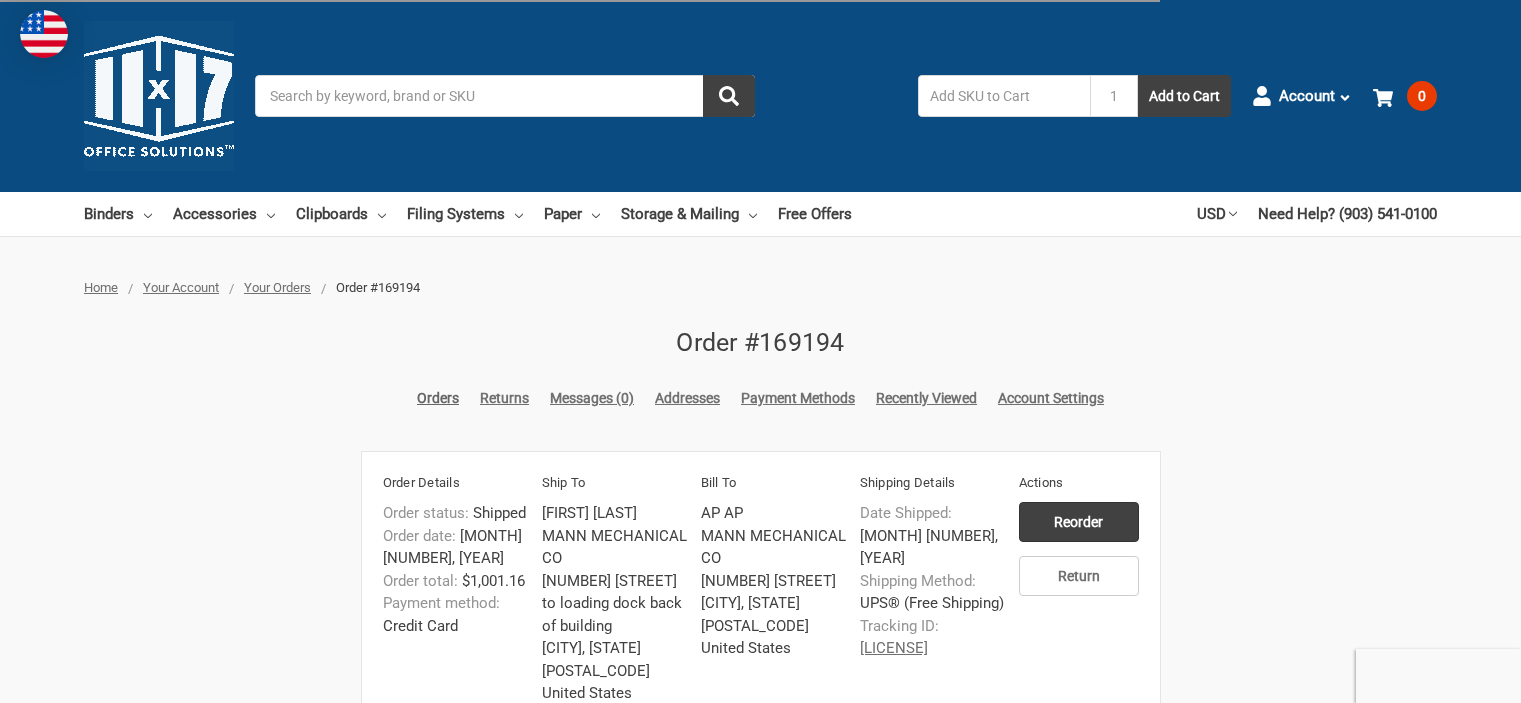 scroll, scrollTop: 0, scrollLeft: 0, axis: both 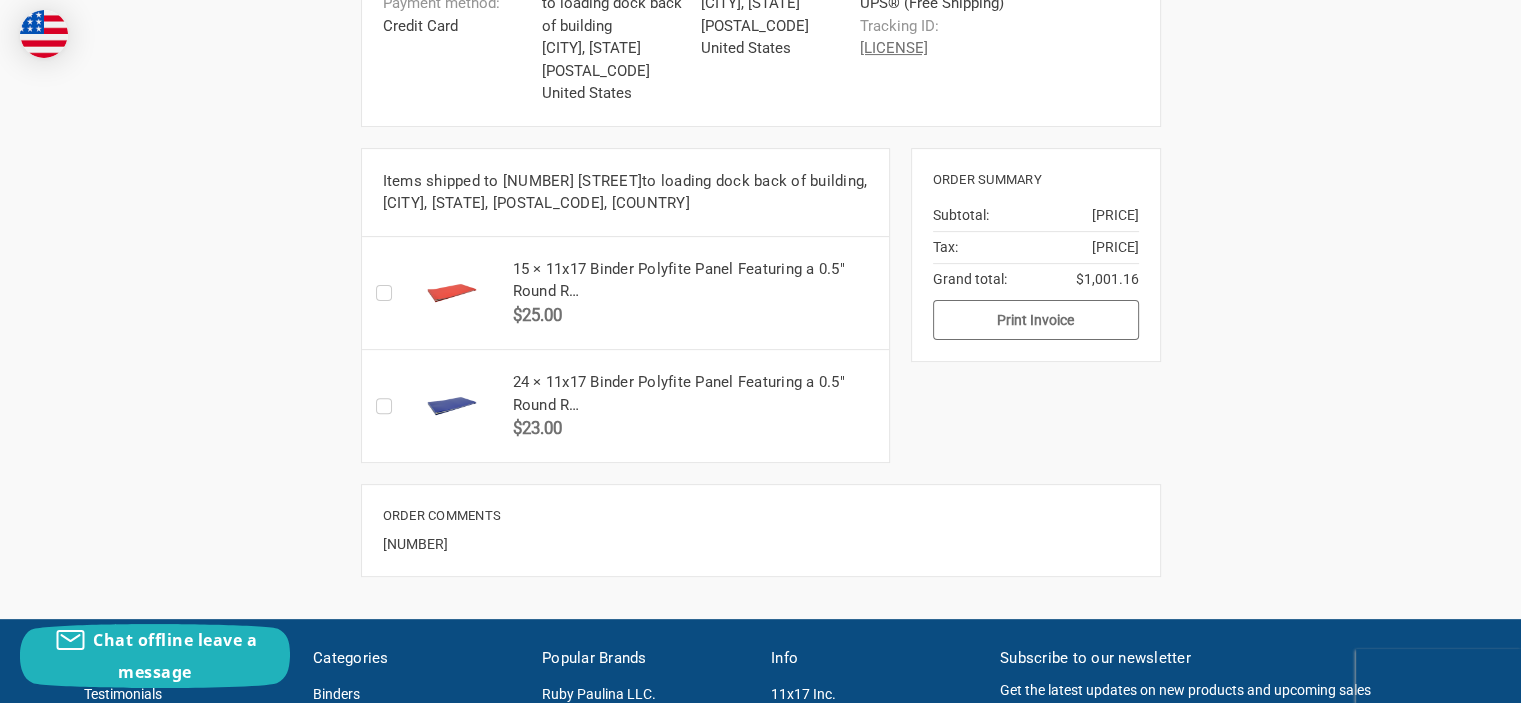 click on "Print Invoice" at bounding box center [1036, 320] 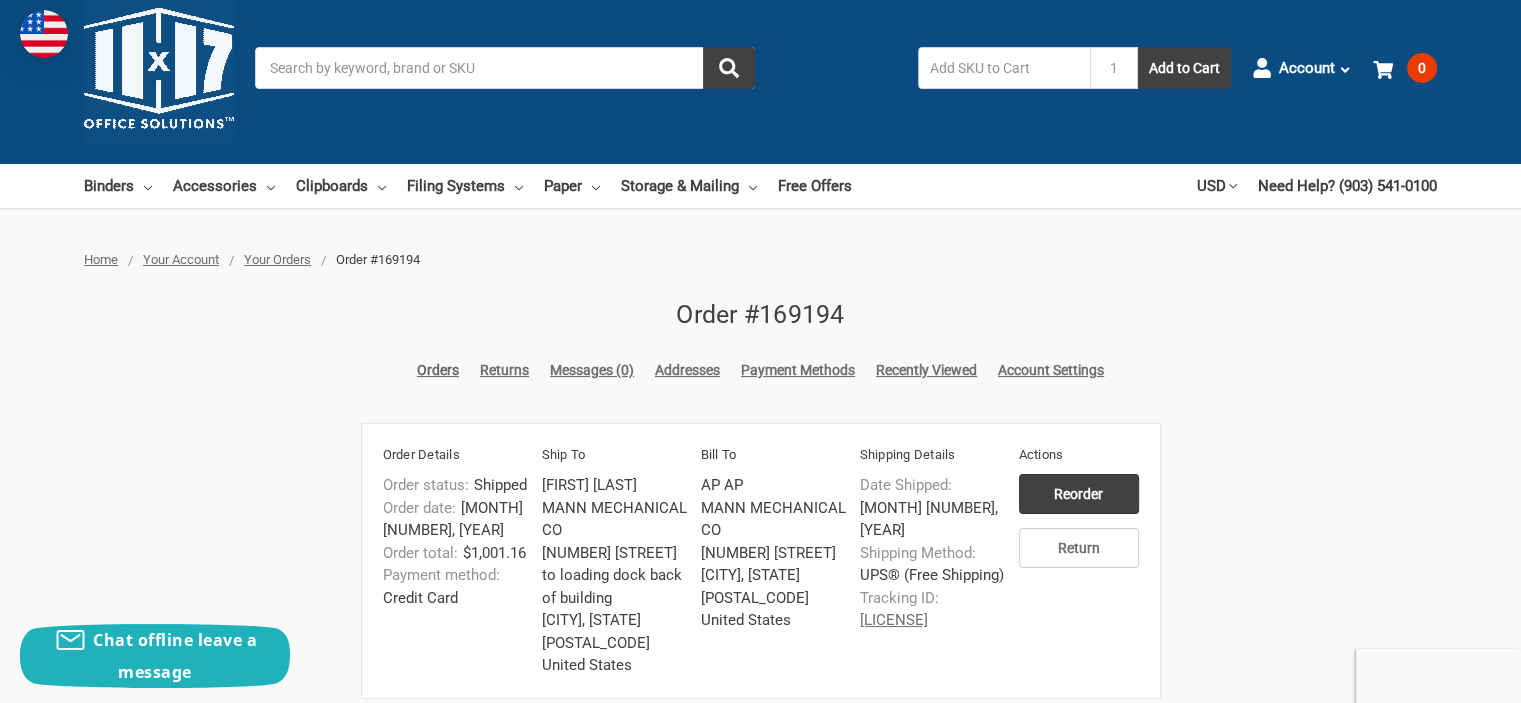 scroll, scrollTop: 0, scrollLeft: 0, axis: both 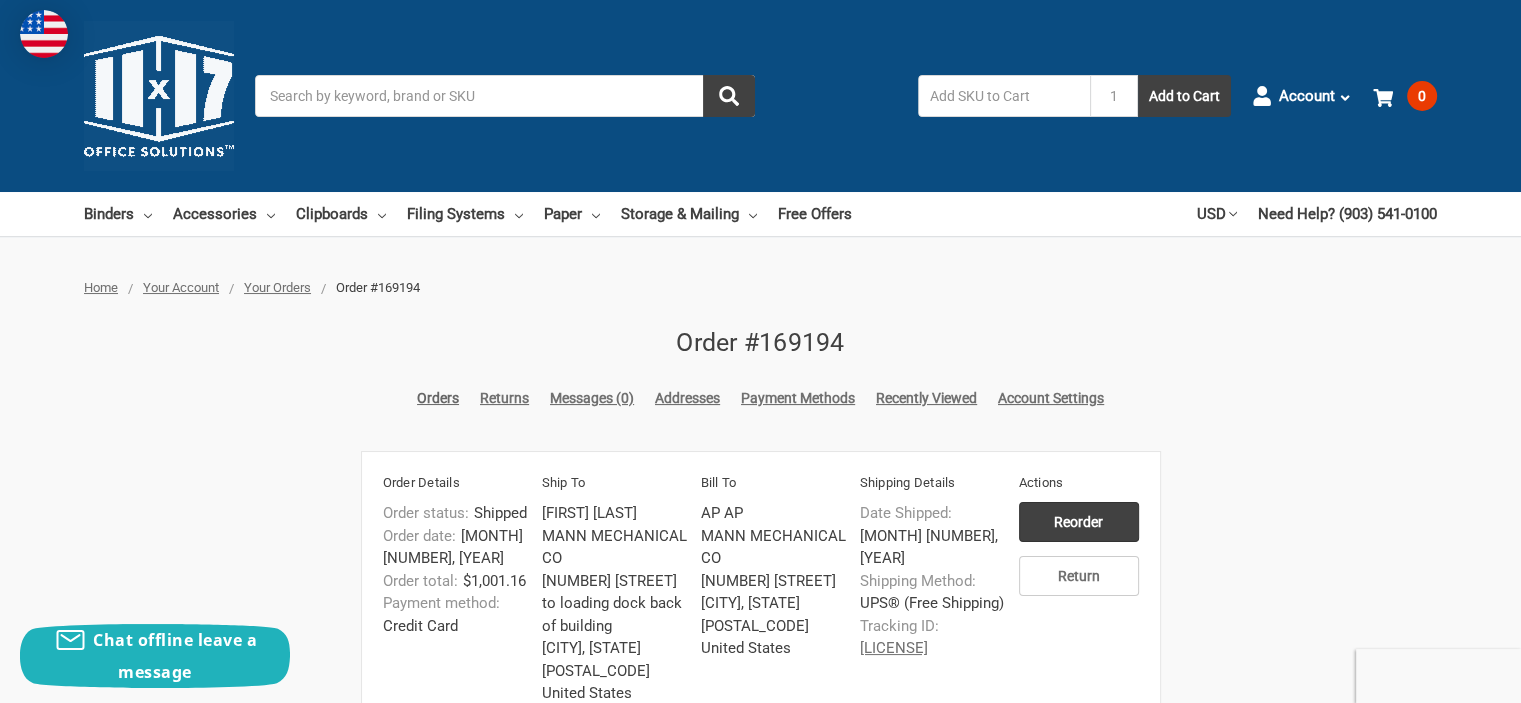 click on "Search" at bounding box center (505, 96) 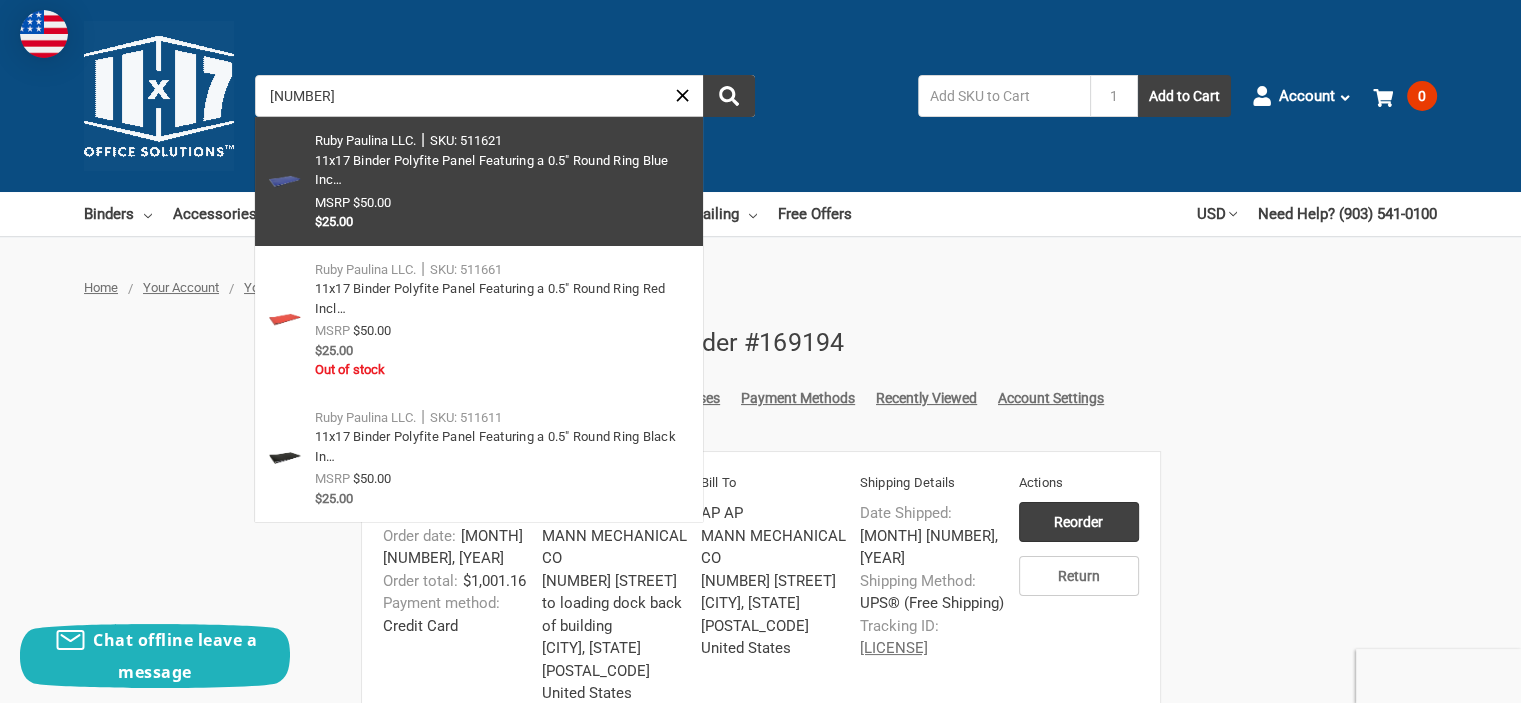 type on "[NUMBER]" 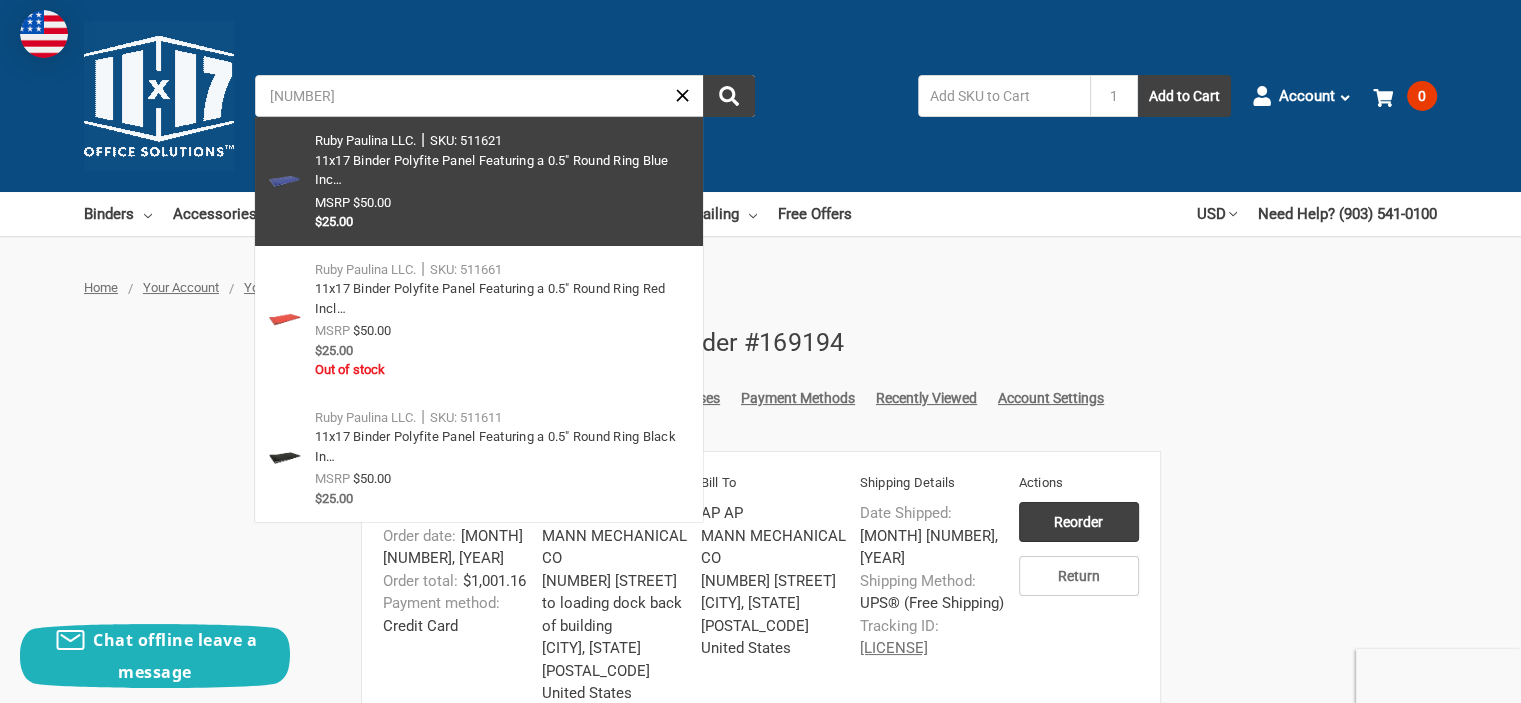 click at bounding box center (479, 181) 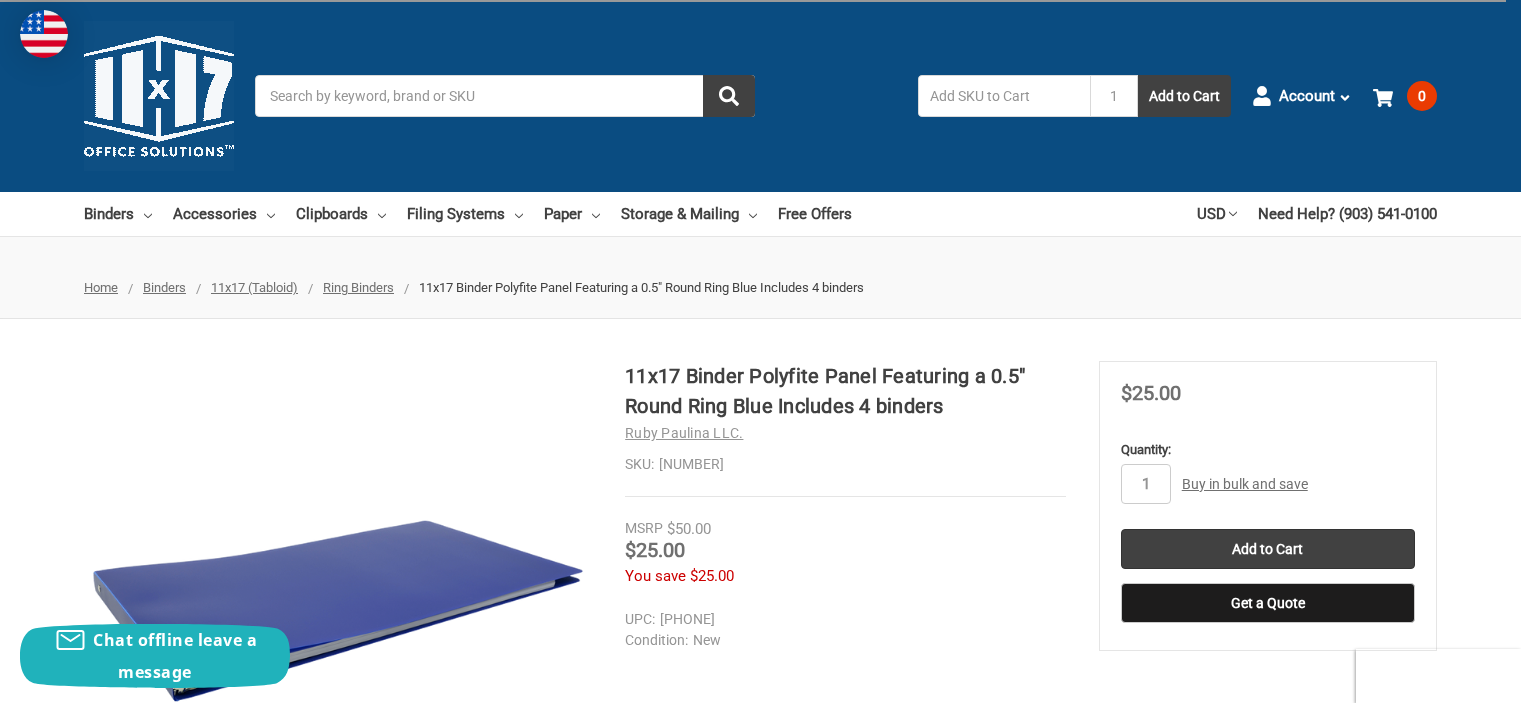 scroll, scrollTop: 0, scrollLeft: 0, axis: both 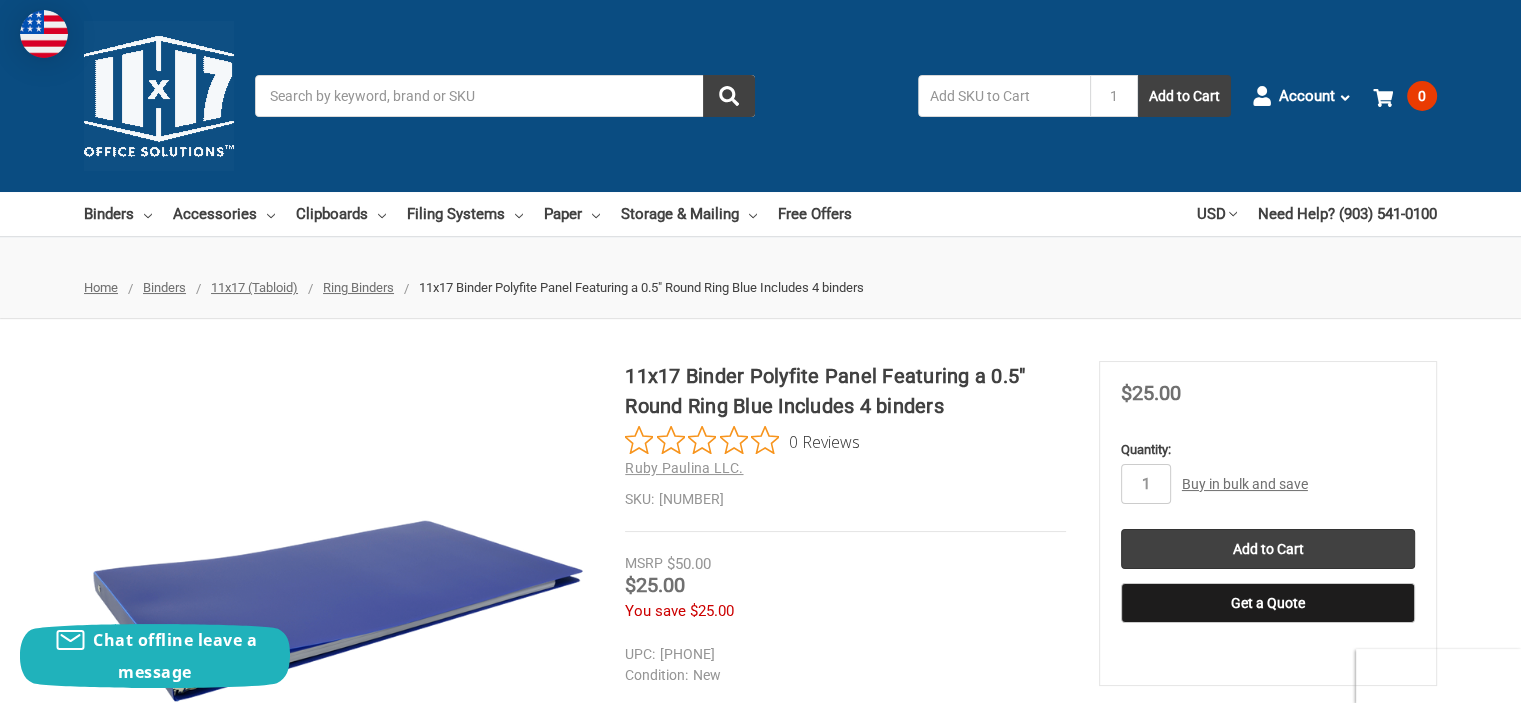 click on "Buy in bulk and save" at bounding box center (1245, 484) 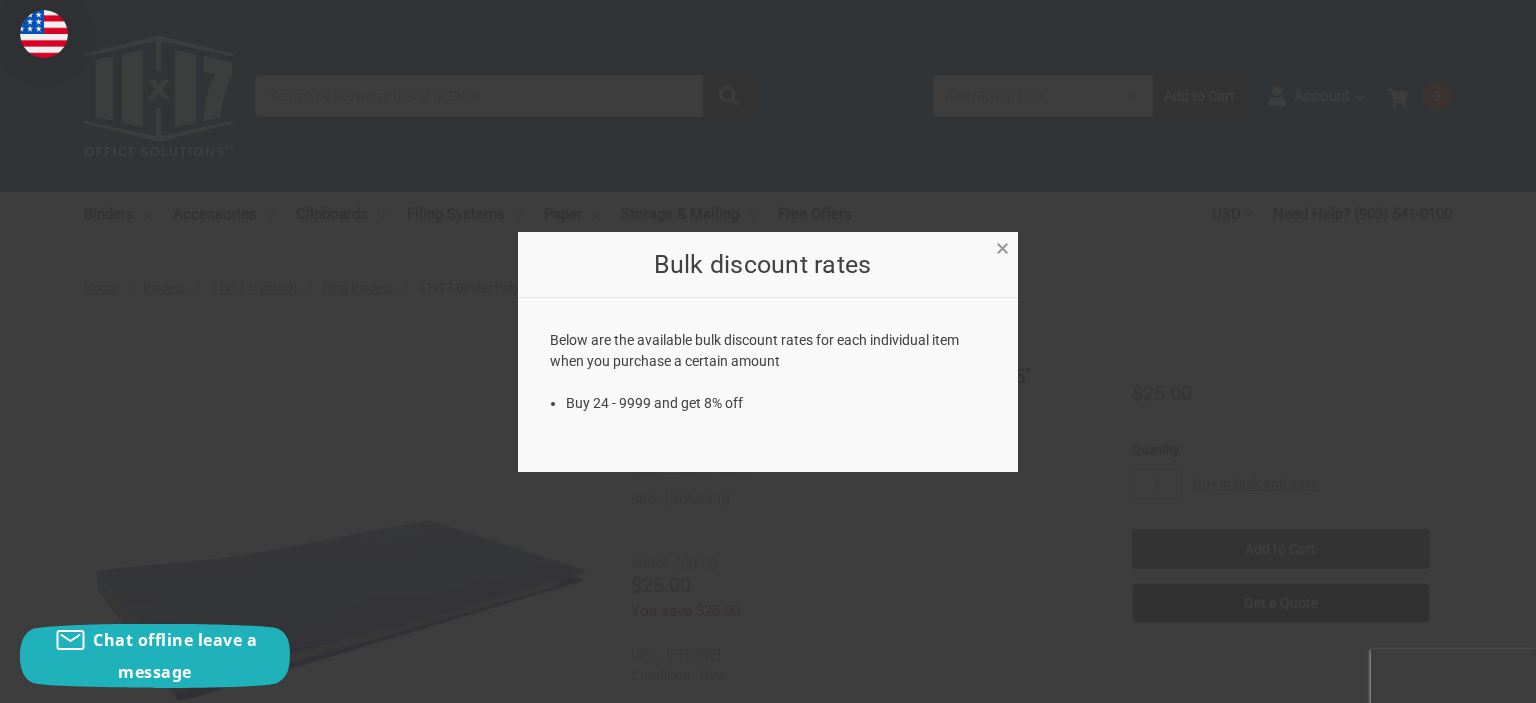 click on "×" at bounding box center [1002, 248] 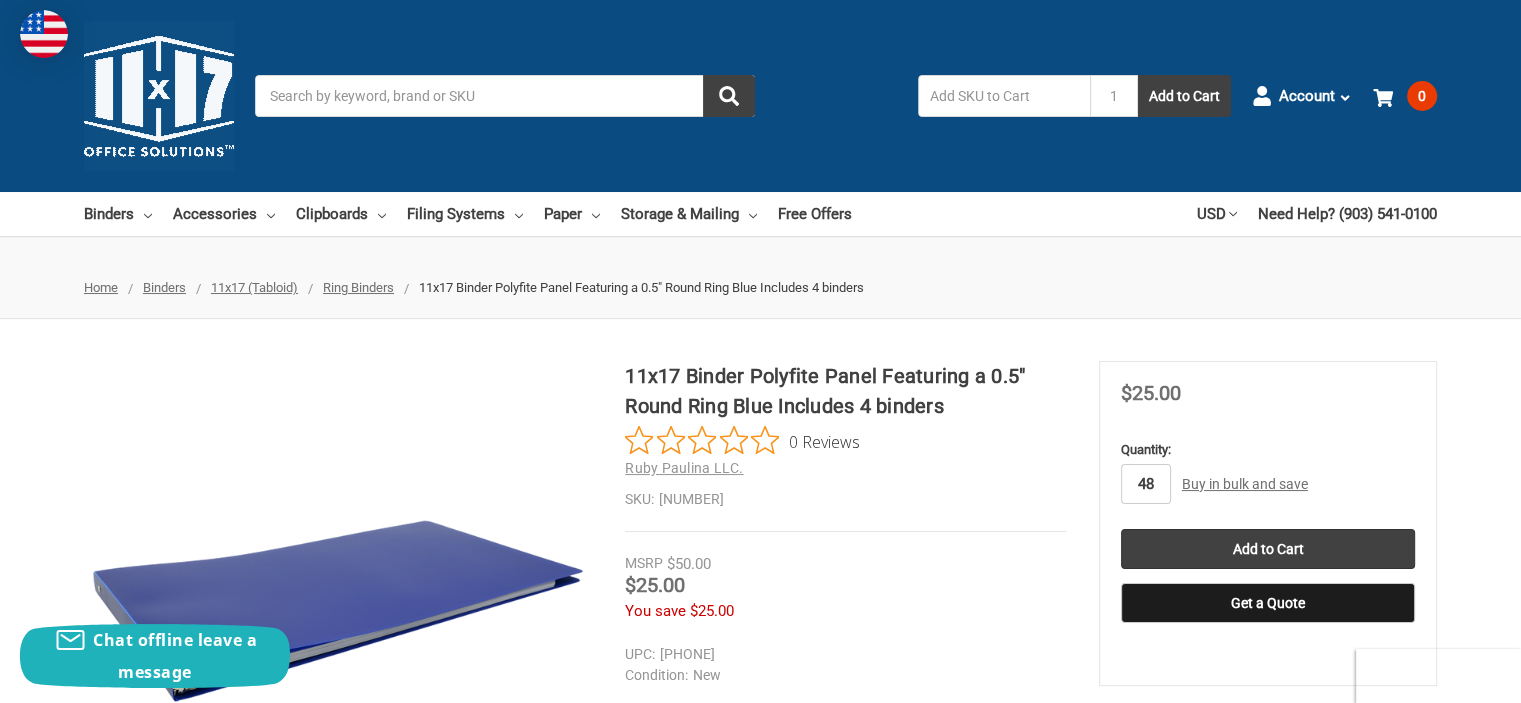 drag, startPoint x: 1169, startPoint y: 479, endPoint x: 1092, endPoint y: 488, distance: 77.52419 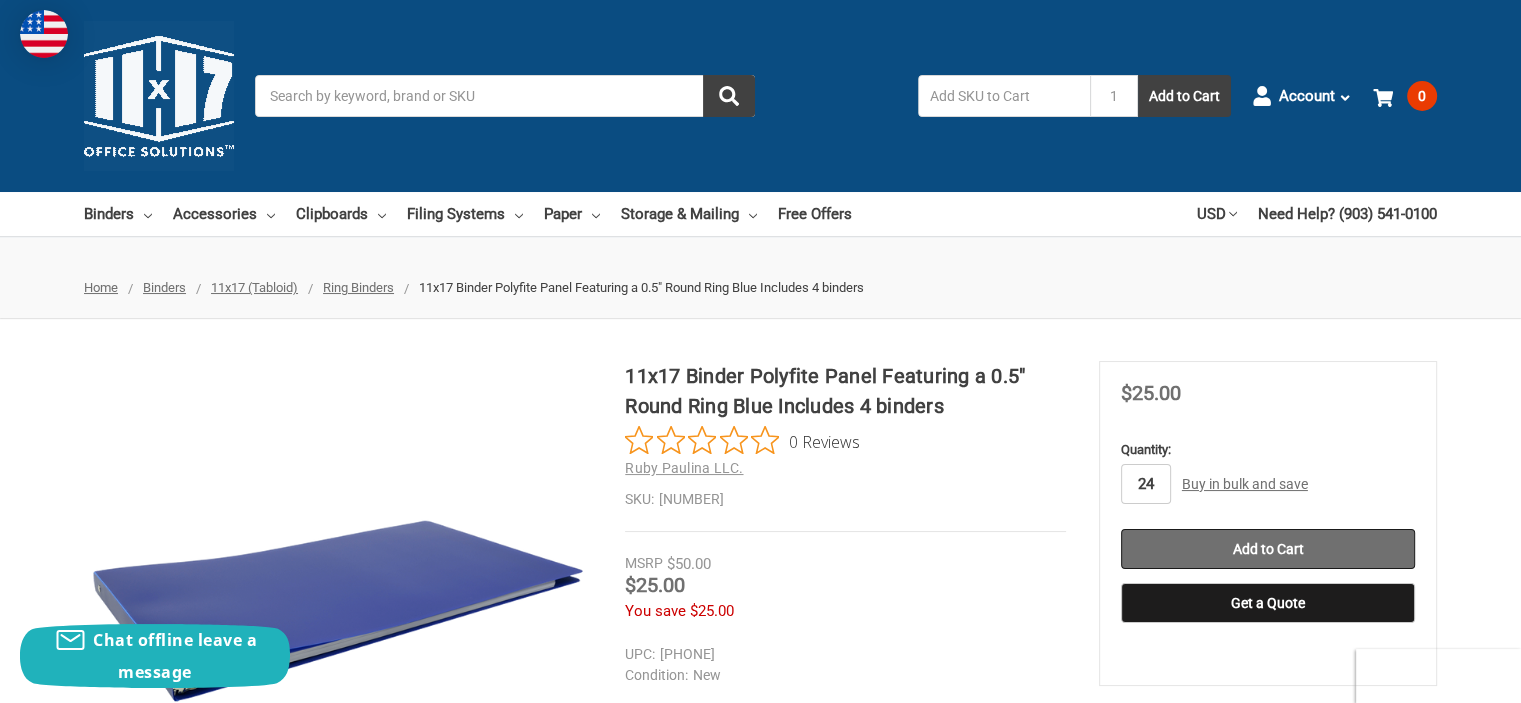 type on "24" 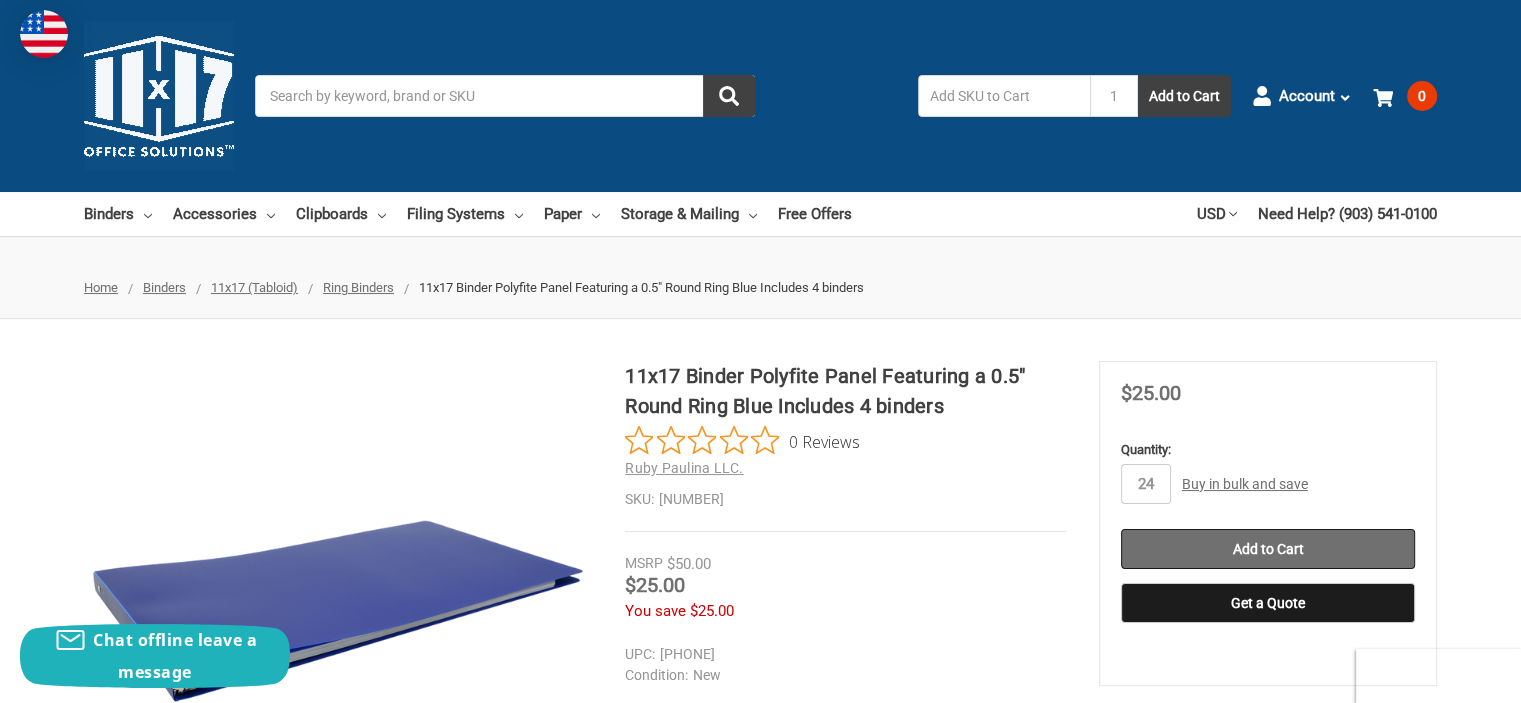 click on "Add to Cart" at bounding box center [1268, 549] 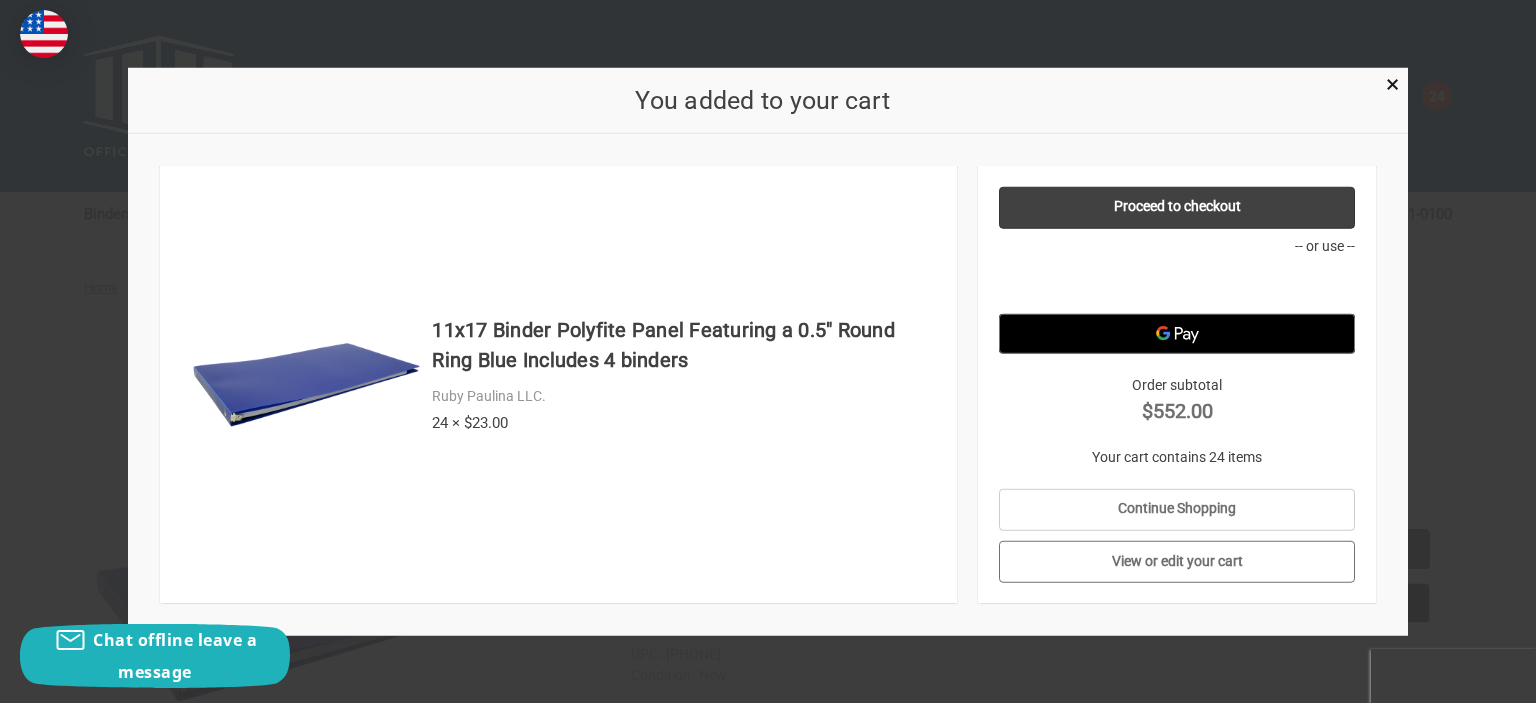 click on "View or edit your cart" at bounding box center (1177, 562) 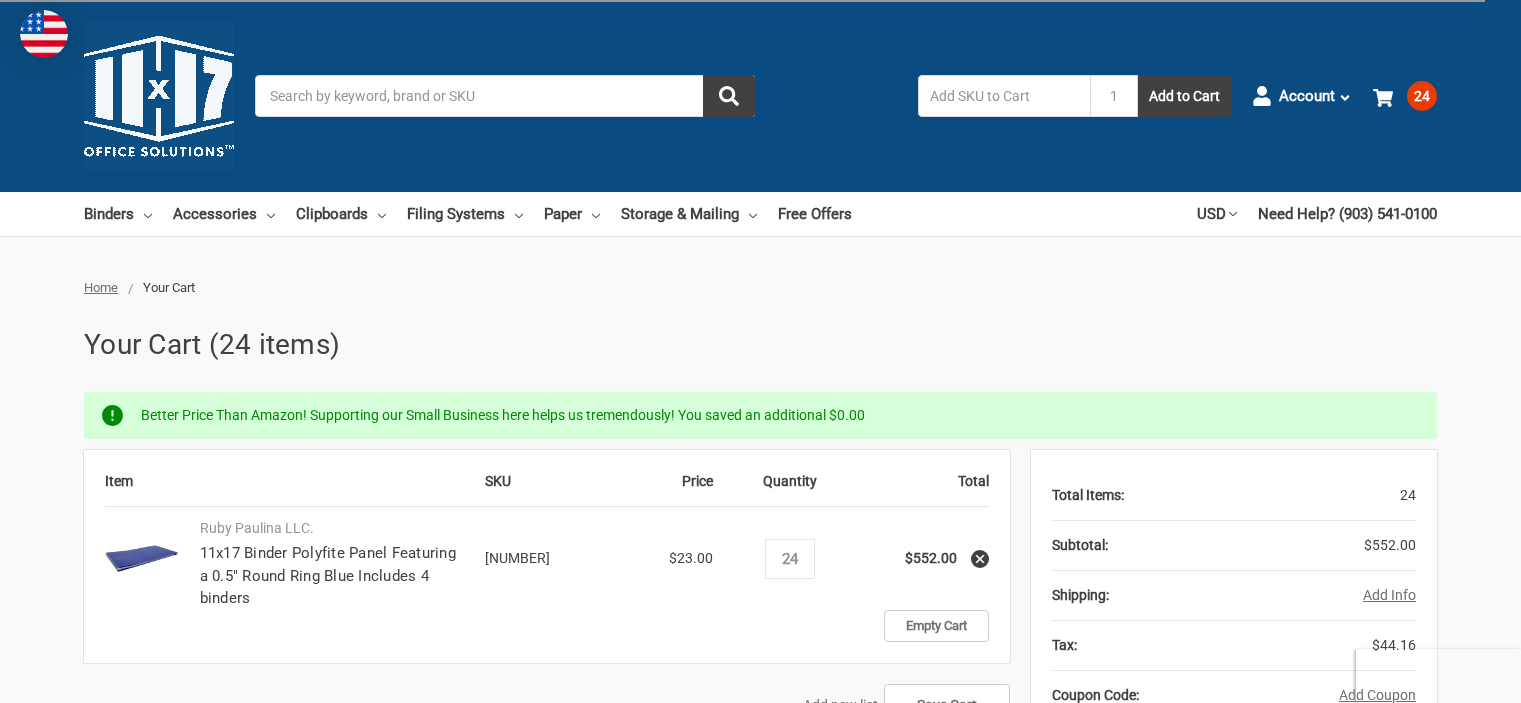 scroll, scrollTop: 0, scrollLeft: 0, axis: both 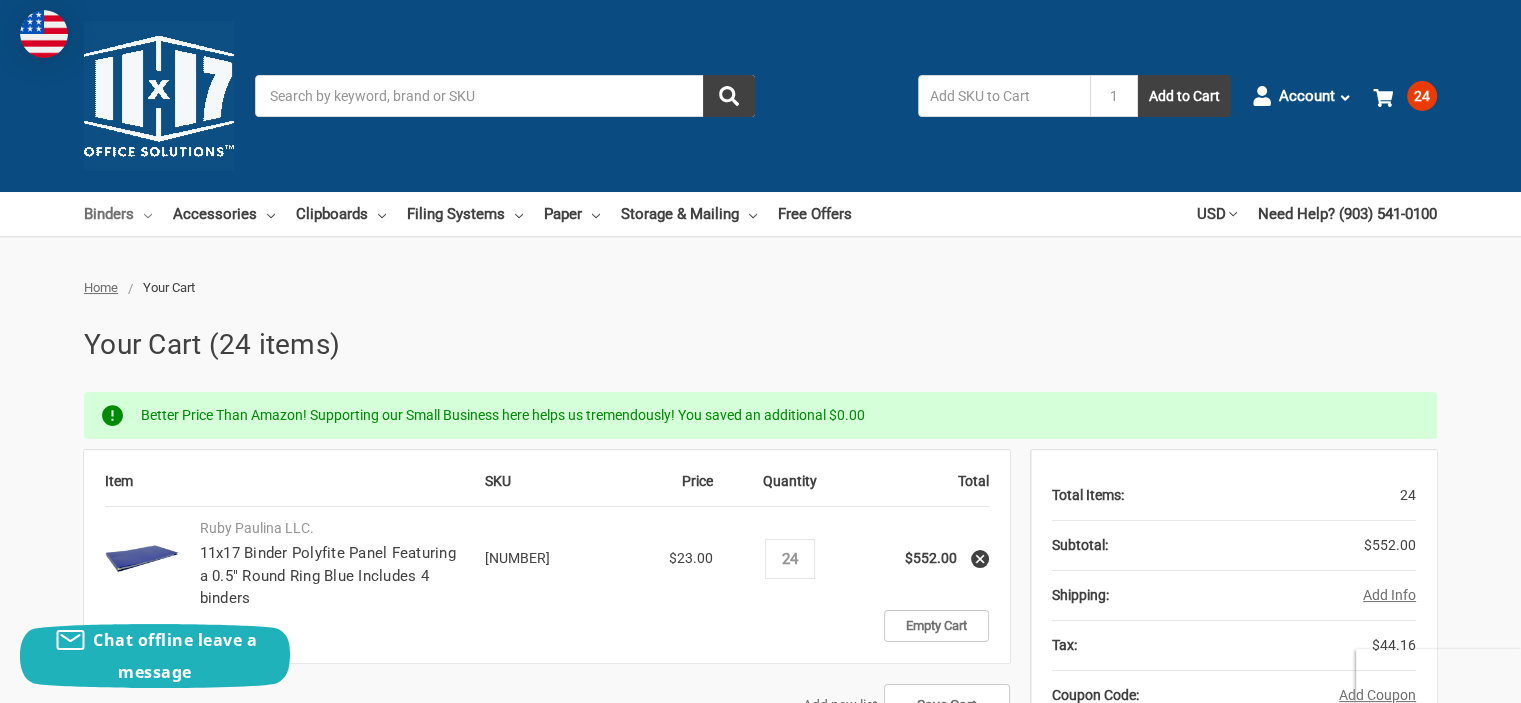 click on "Binders" at bounding box center (118, 214) 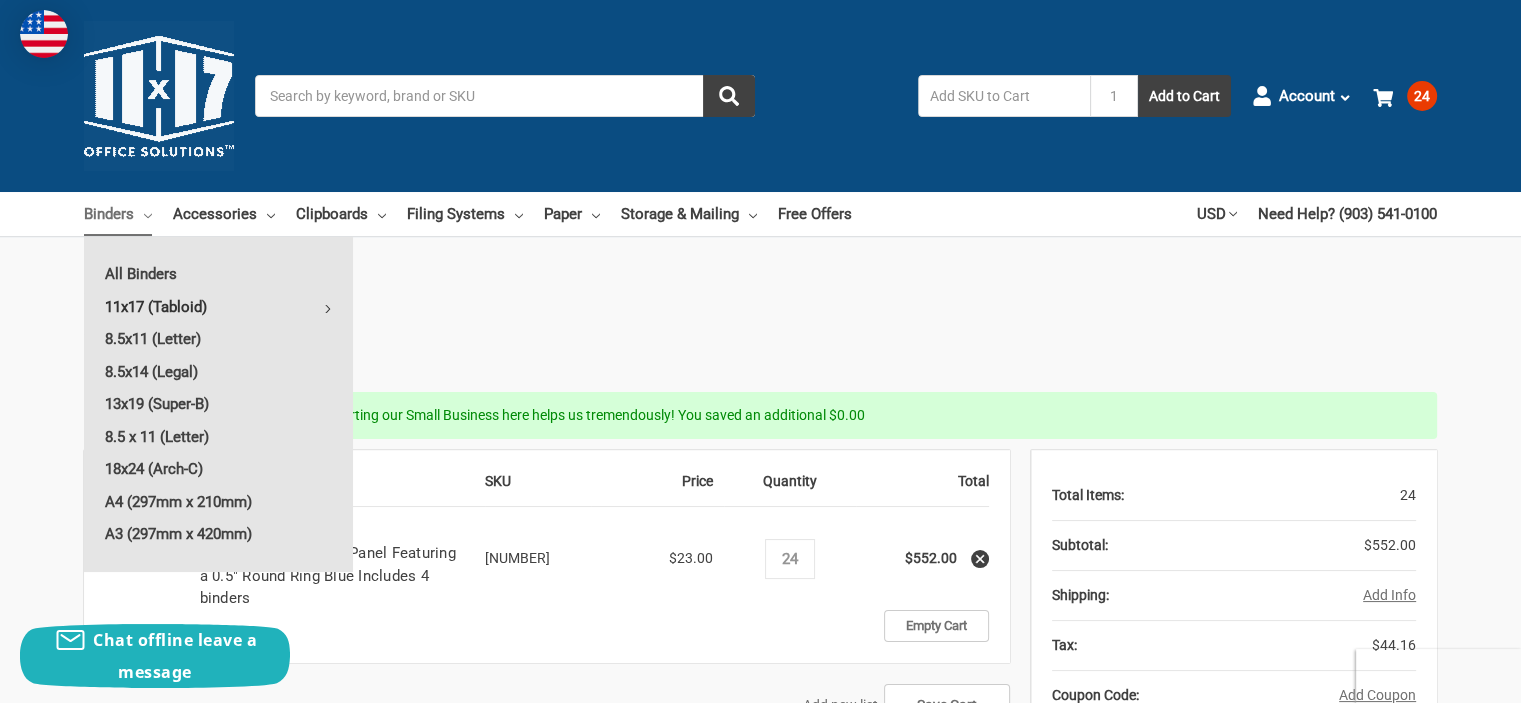 click on "11x17 (Tabloid)" at bounding box center (218, 307) 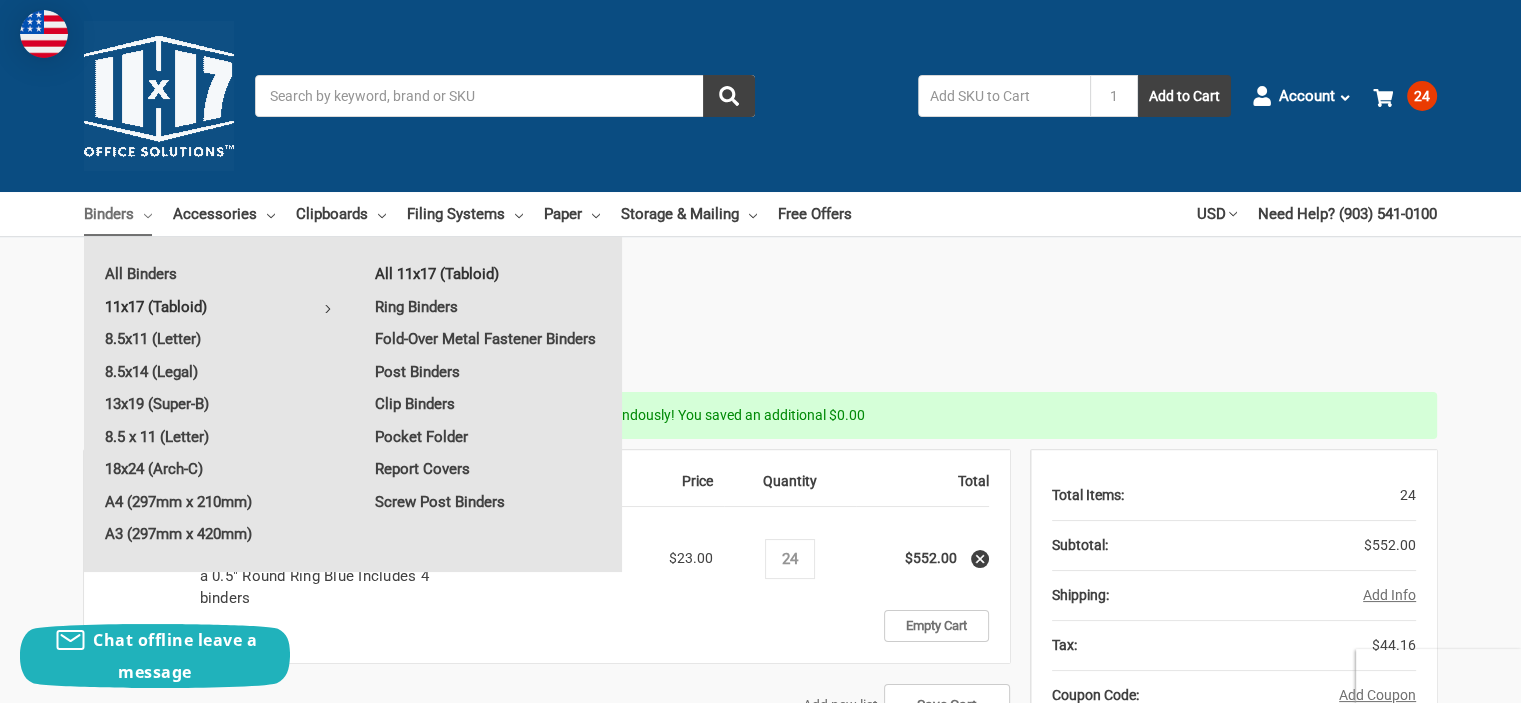 click on "All 11x17 (Tabloid)" at bounding box center [488, 274] 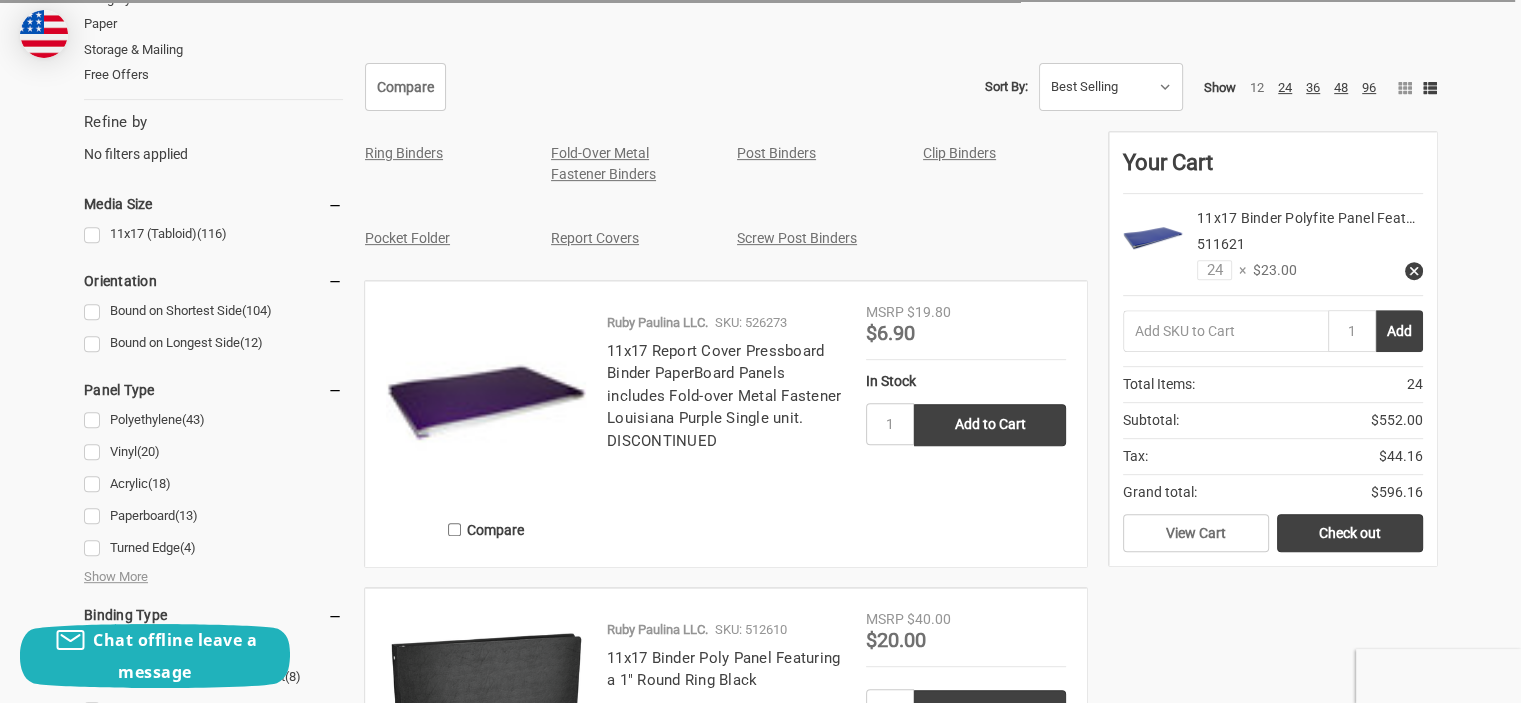 scroll, scrollTop: 0, scrollLeft: 0, axis: both 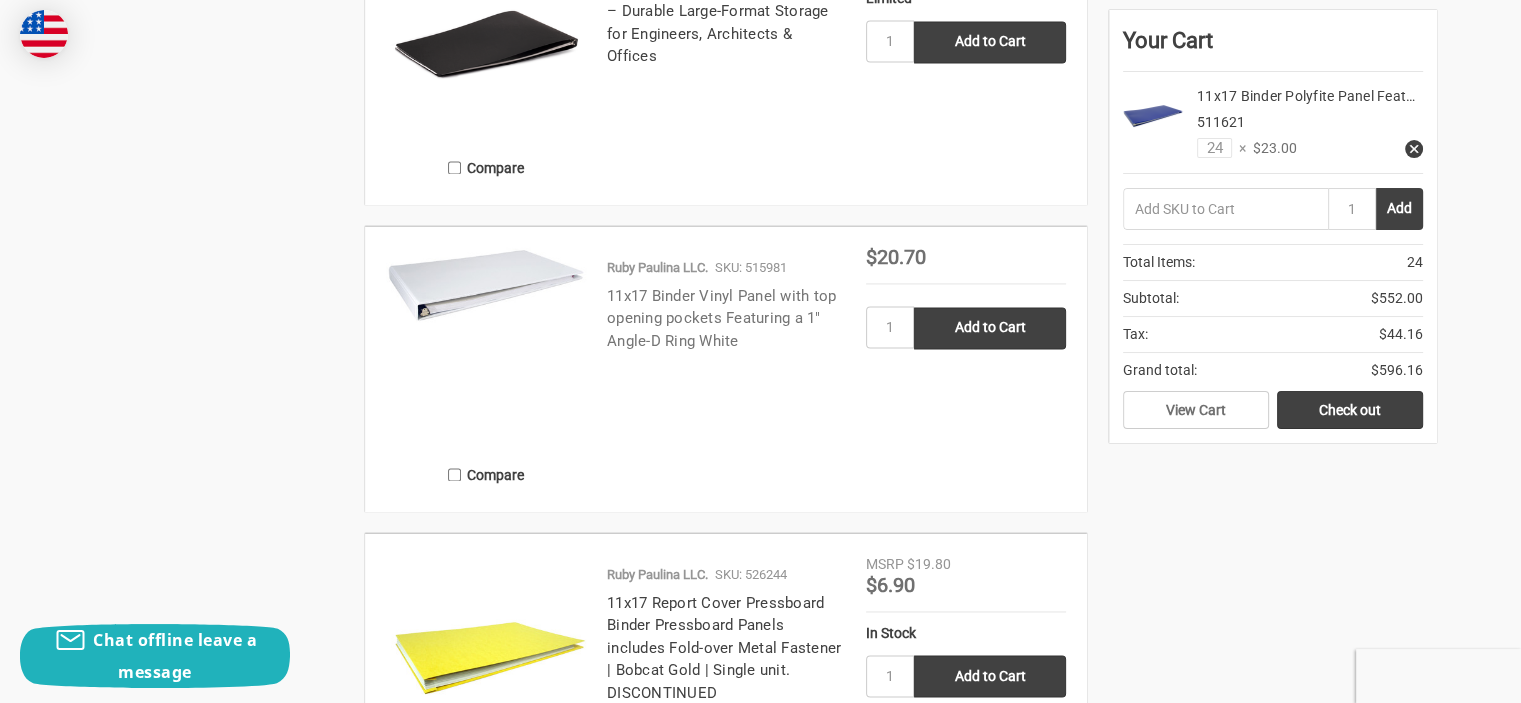 click on "11x17 Binder Vinyl Panel with top opening pockets Featuring a 1" Angle-D Ring White" at bounding box center (721, 318) 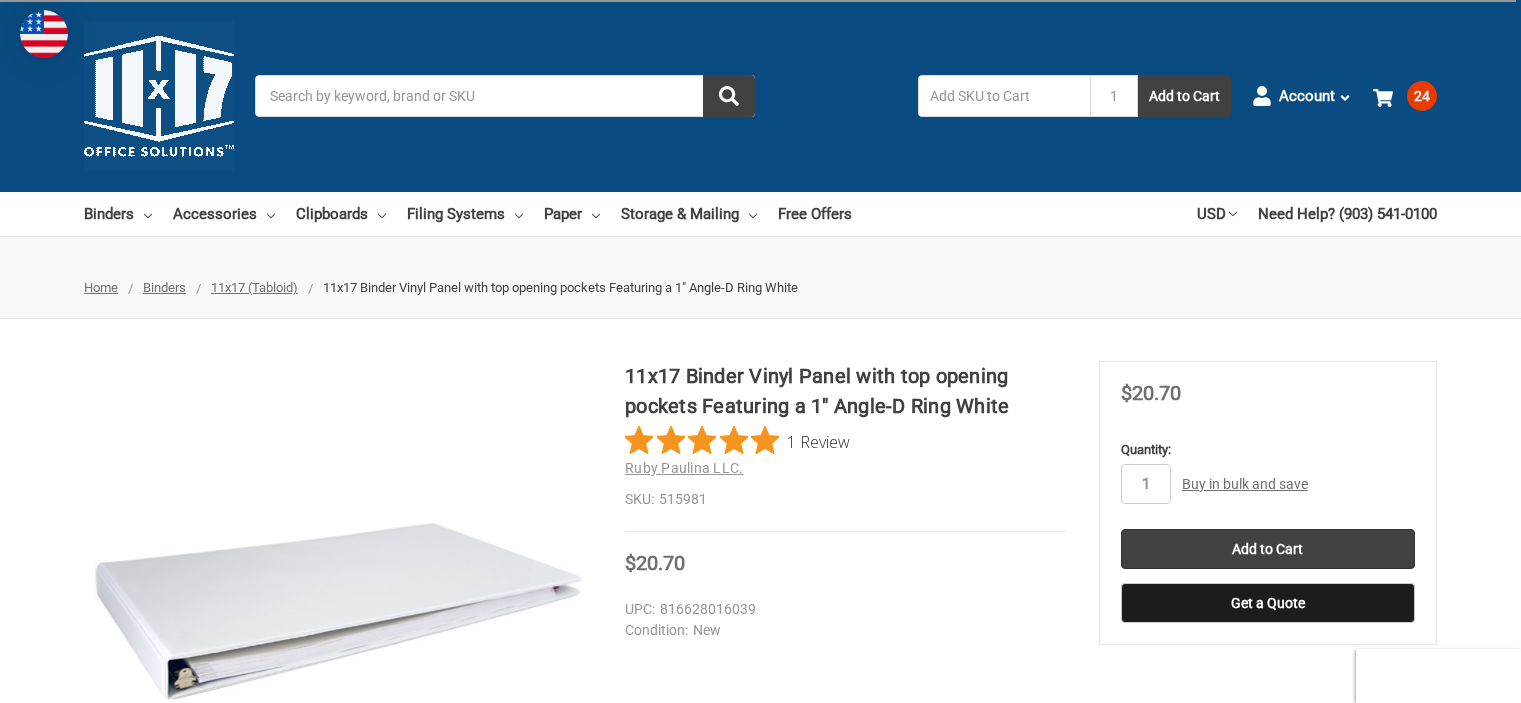 scroll, scrollTop: 200, scrollLeft: 0, axis: vertical 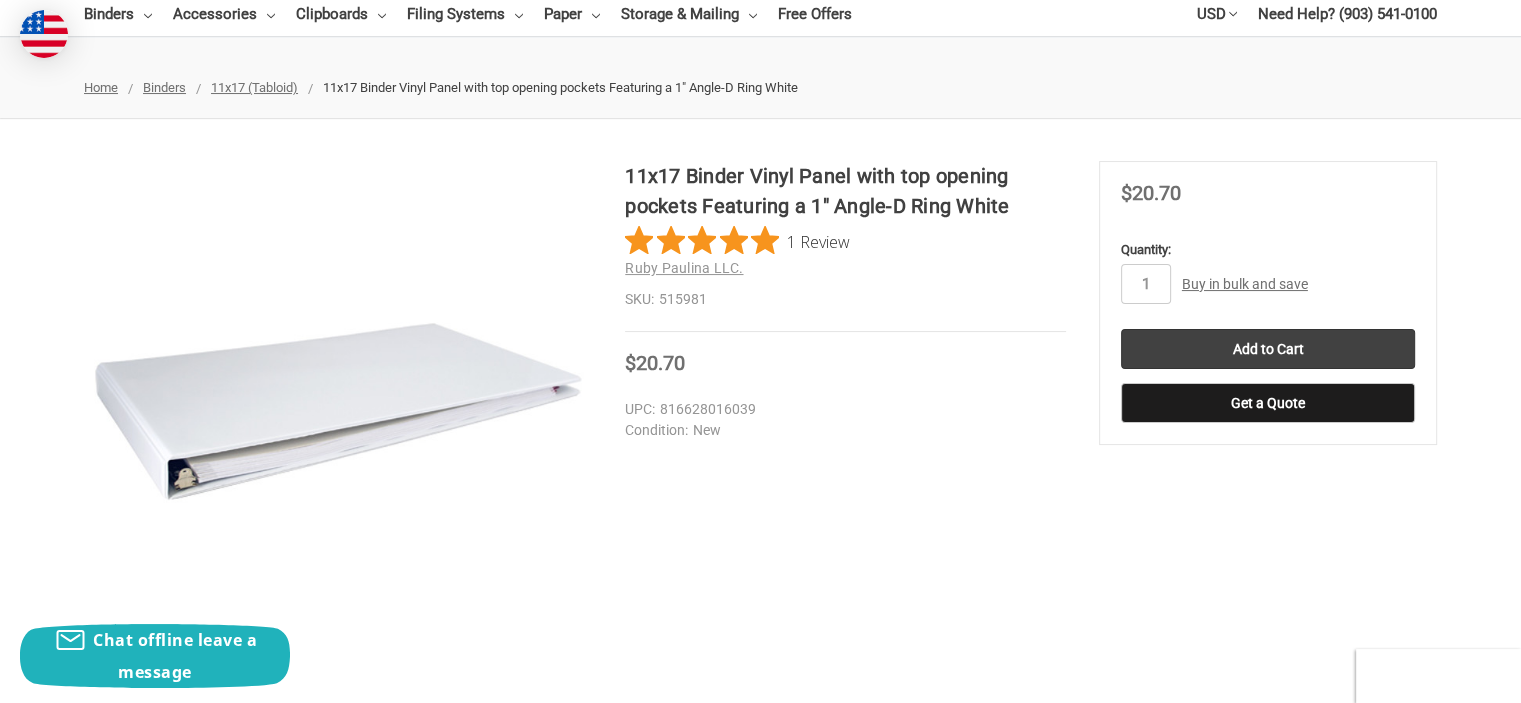 click on "Buy in bulk and save" at bounding box center (1245, 284) 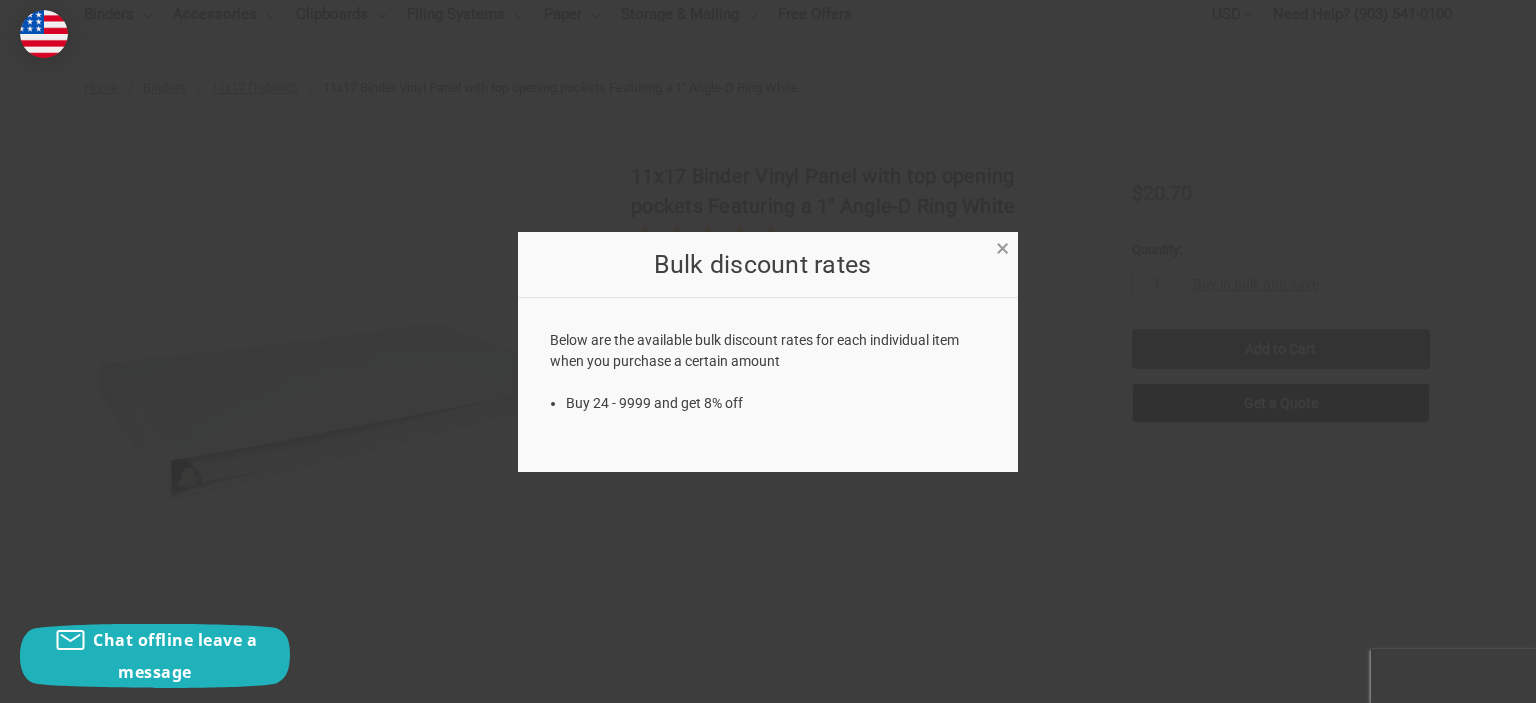 click on "×" at bounding box center (1002, 248) 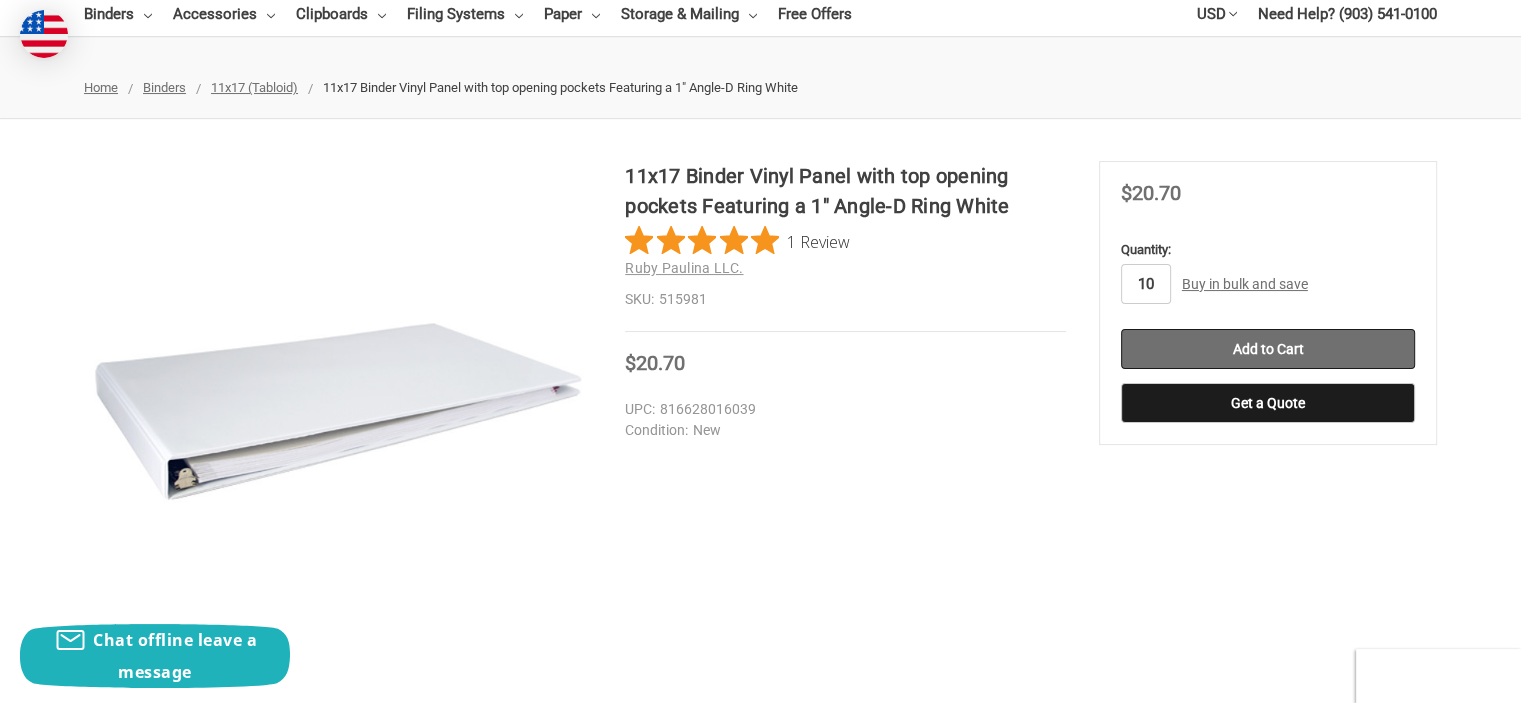 type on "10" 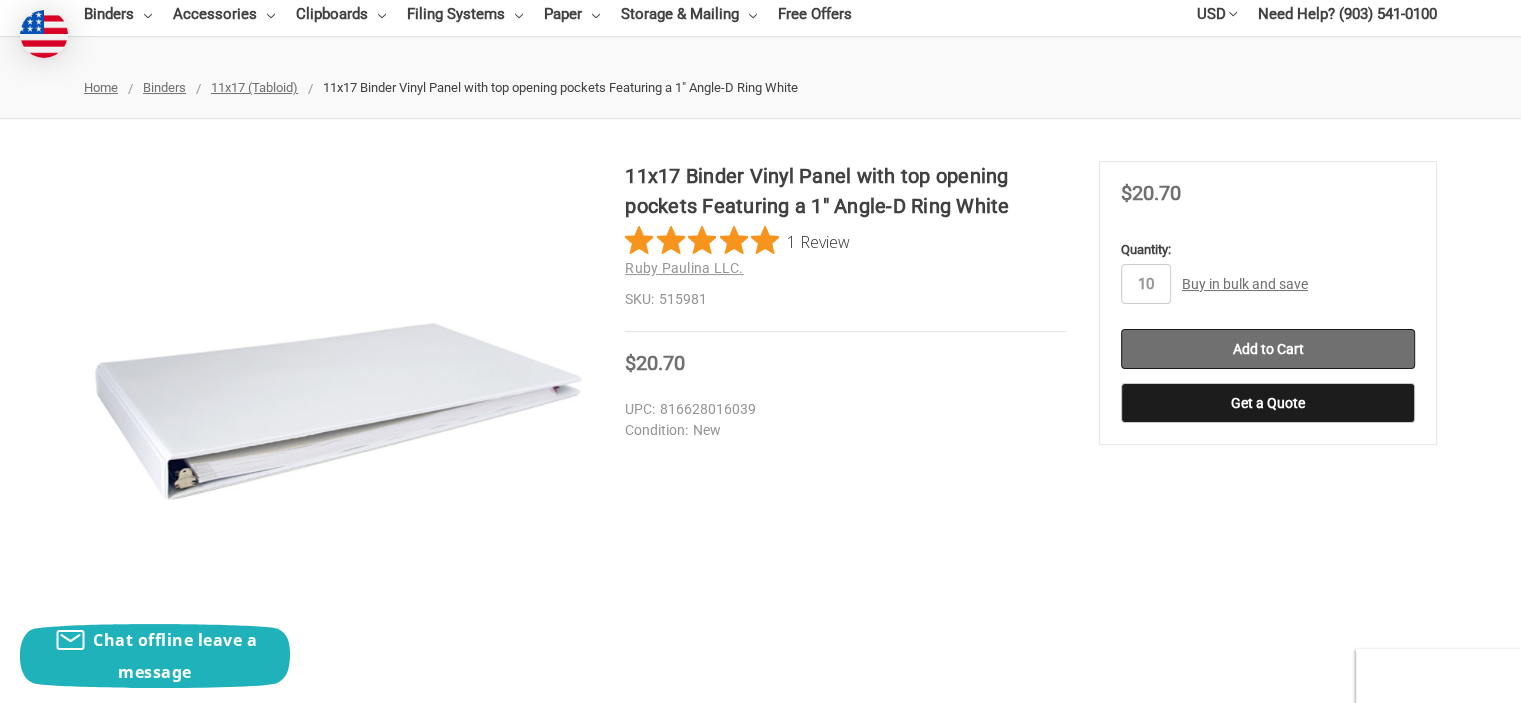 click on "Add to Cart" at bounding box center (1268, 349) 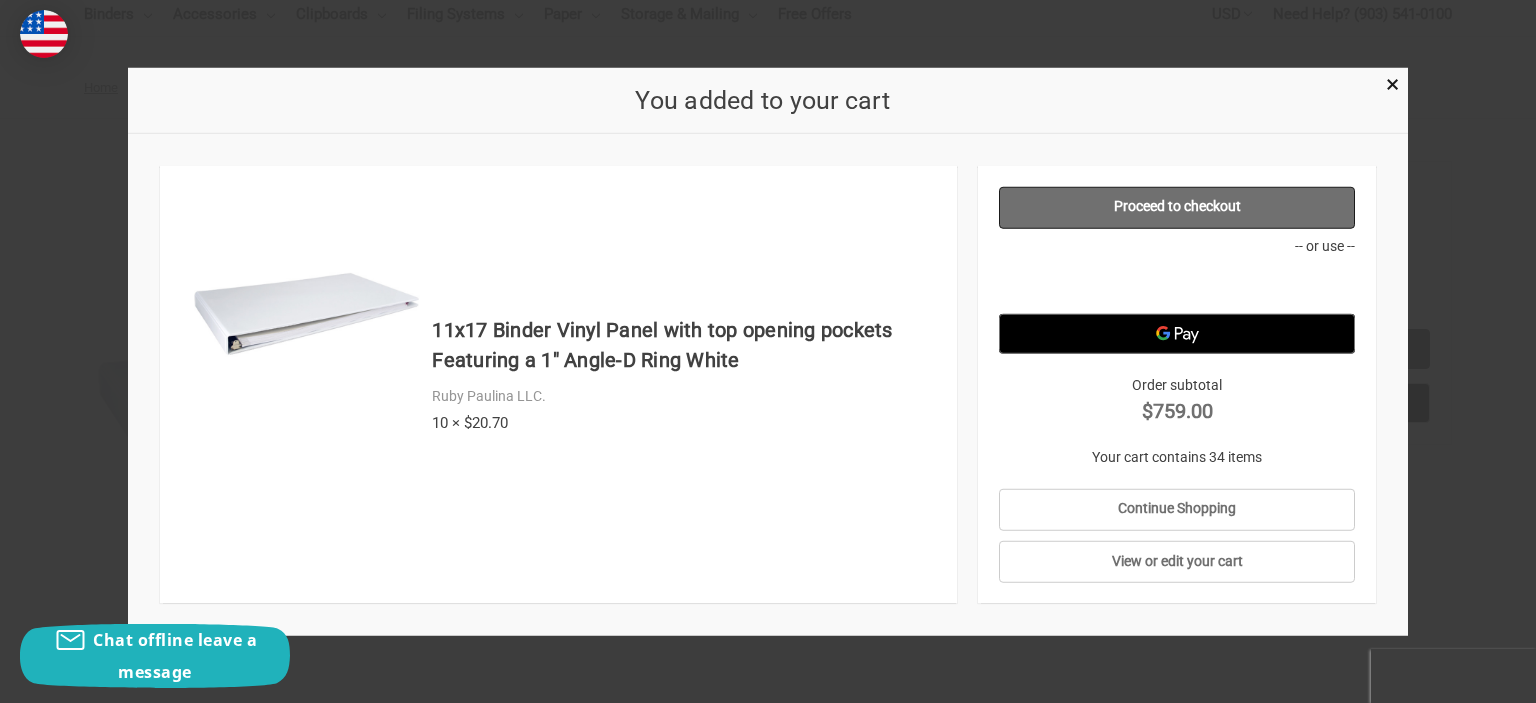 click on "Proceed to checkout" at bounding box center (1177, 207) 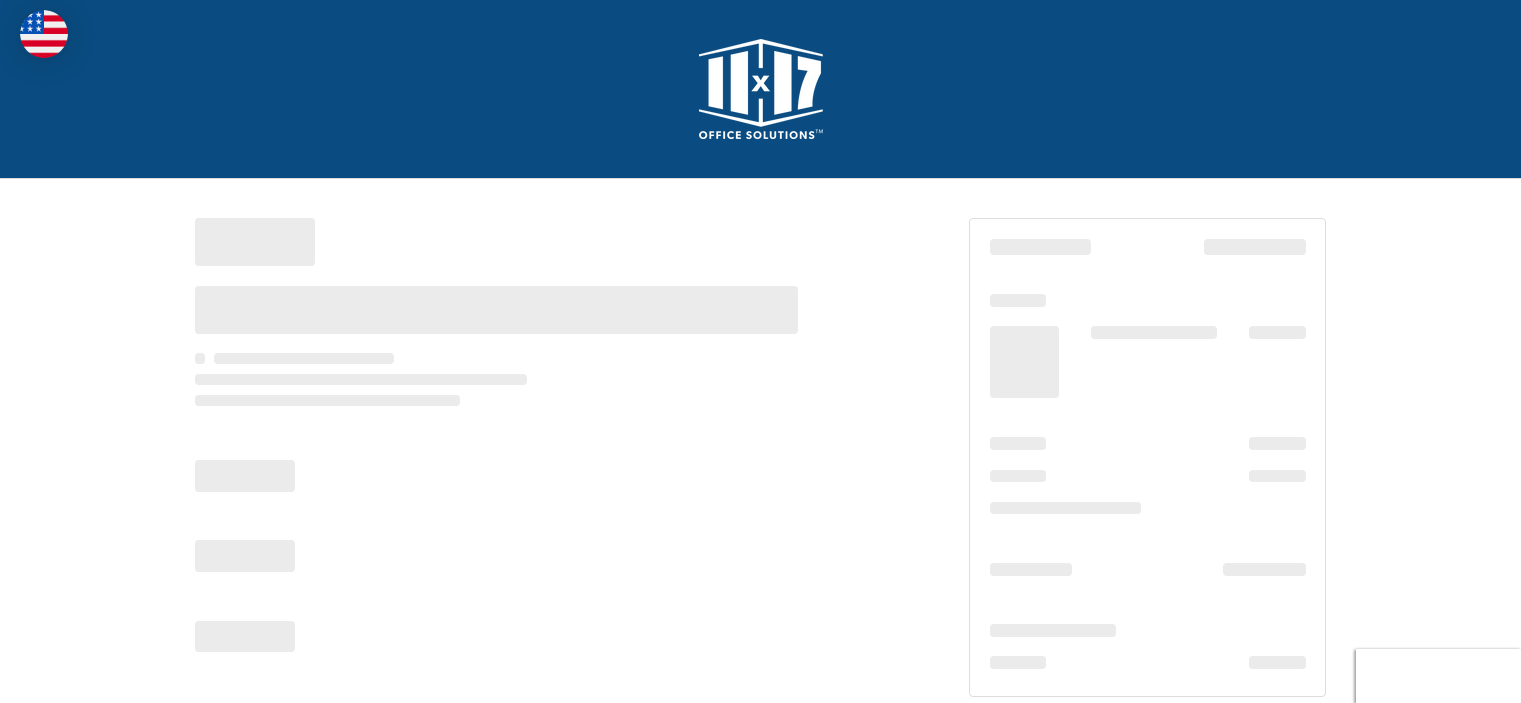 scroll, scrollTop: 0, scrollLeft: 0, axis: both 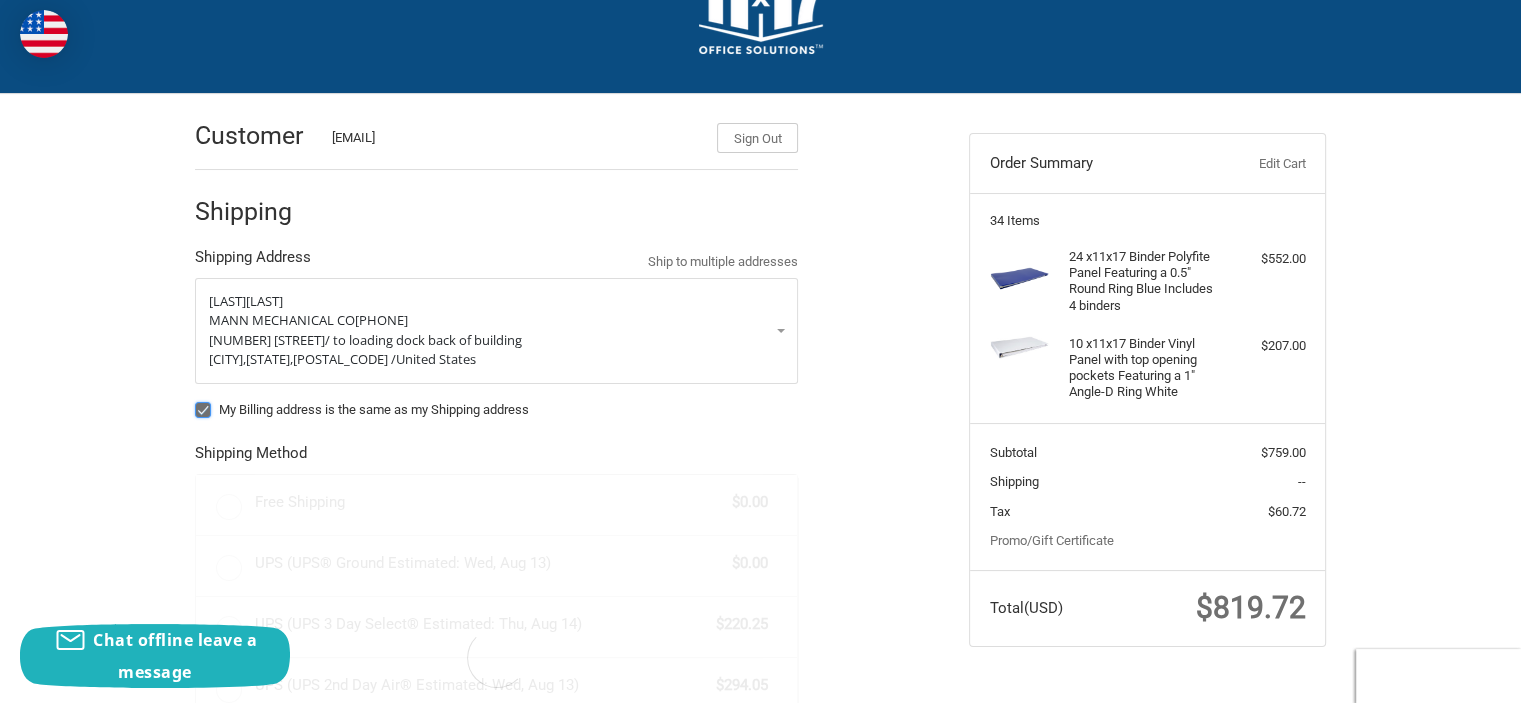 radio on "true" 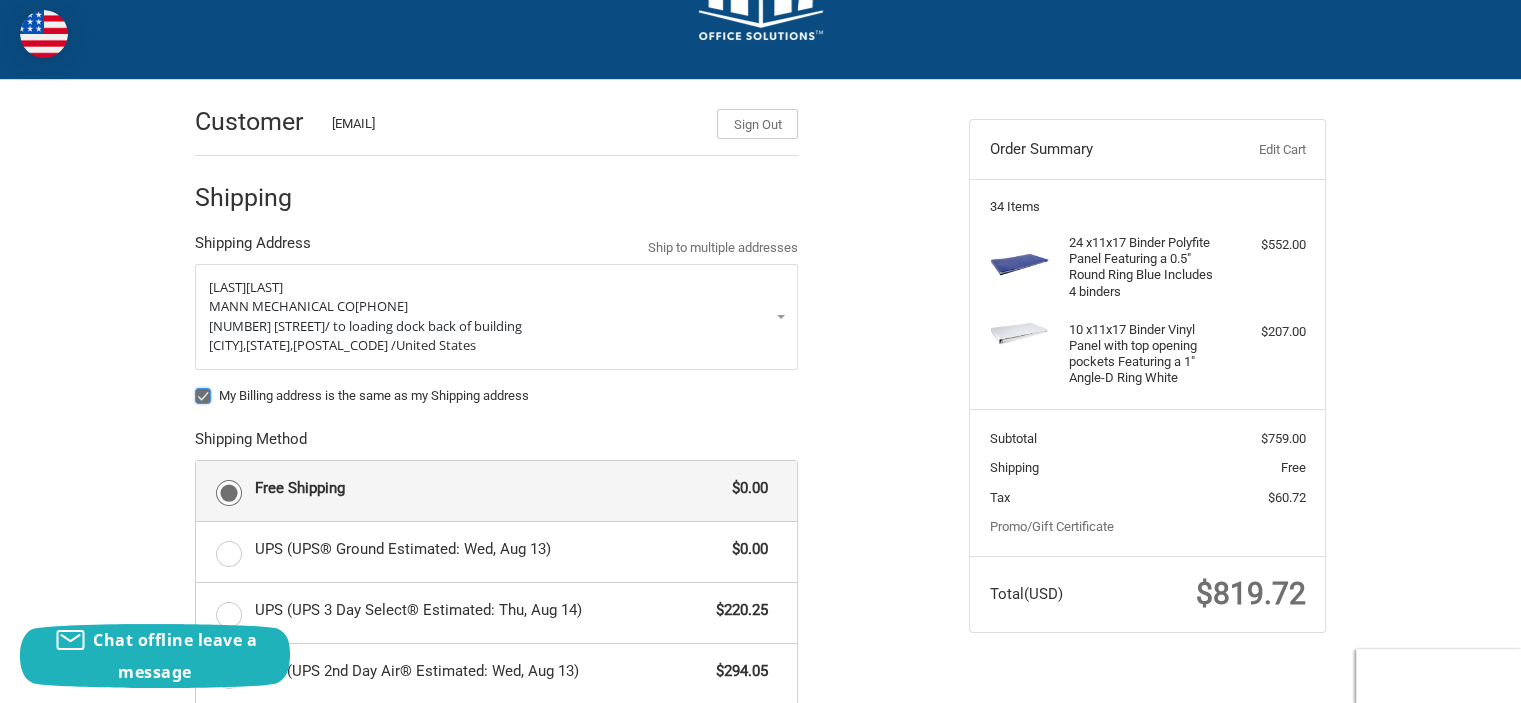 scroll, scrollTop: 0, scrollLeft: 0, axis: both 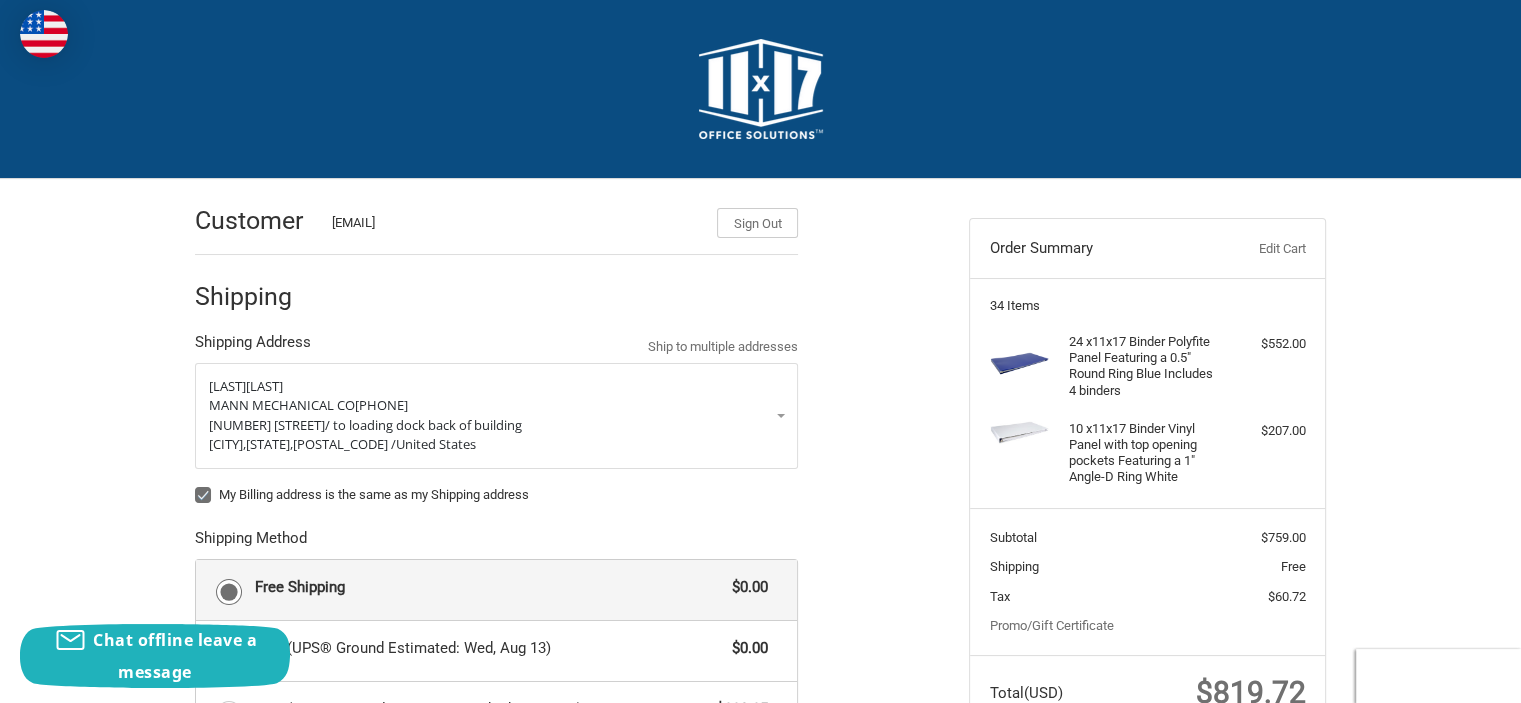 click on "Edit Cart" at bounding box center (1255, 249) 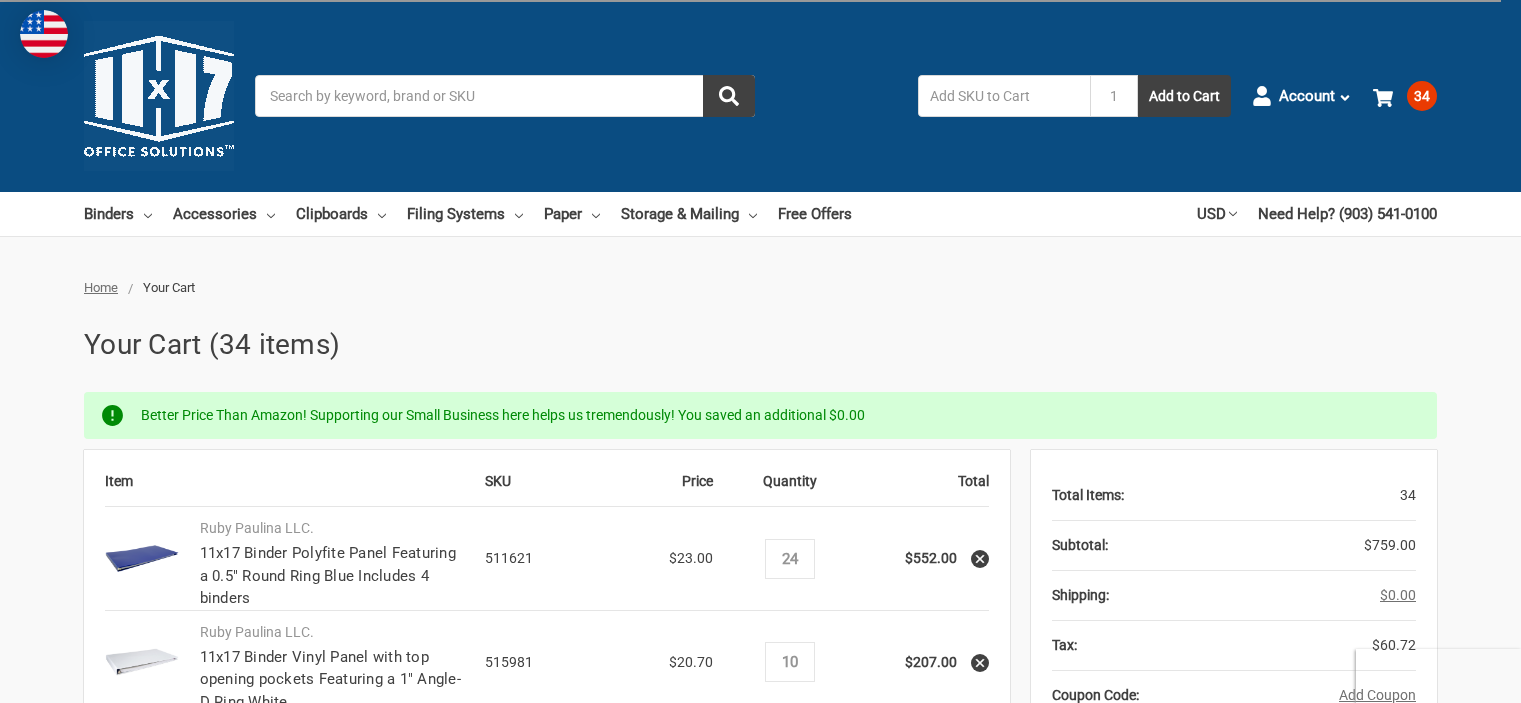 scroll, scrollTop: 0, scrollLeft: 0, axis: both 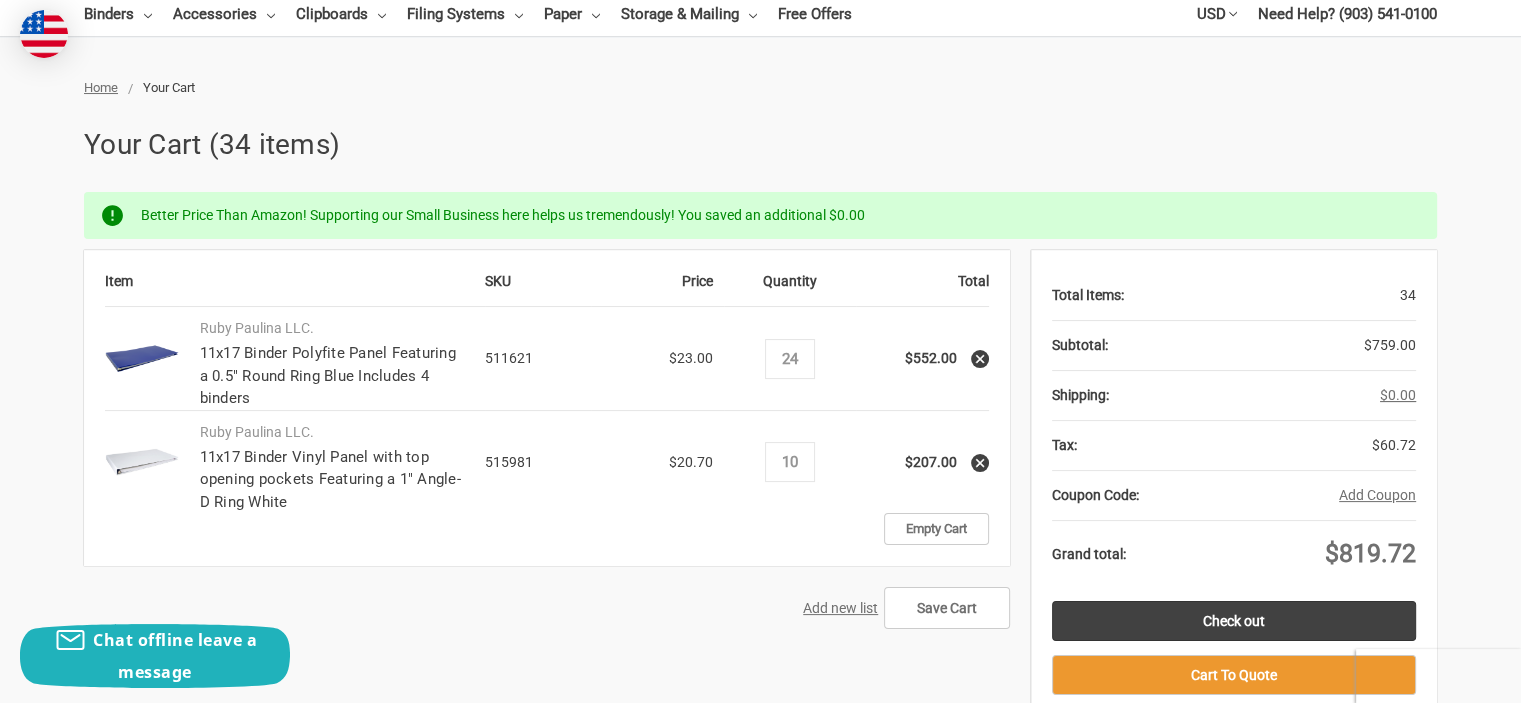 drag, startPoint x: 811, startPoint y: 462, endPoint x: 769, endPoint y: 464, distance: 42.047592 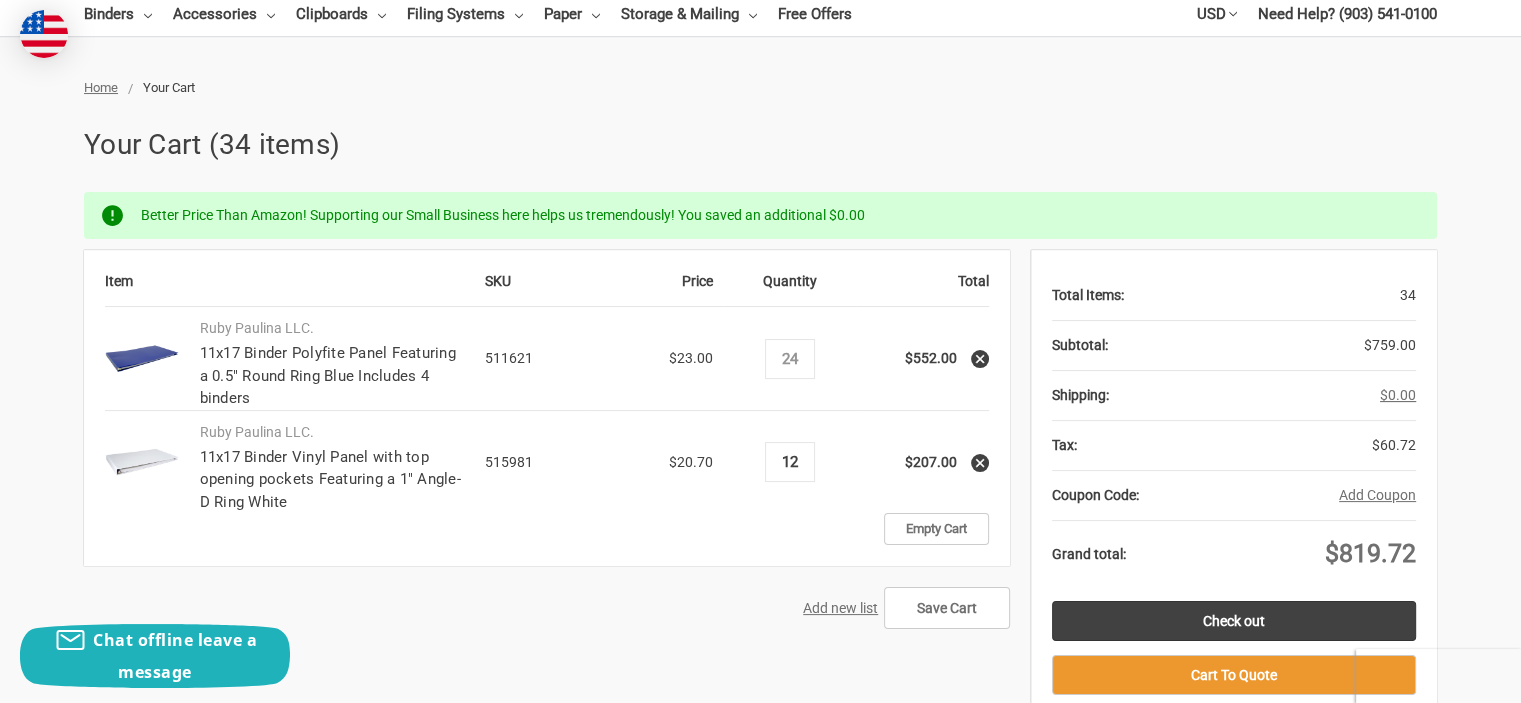 type on "12" 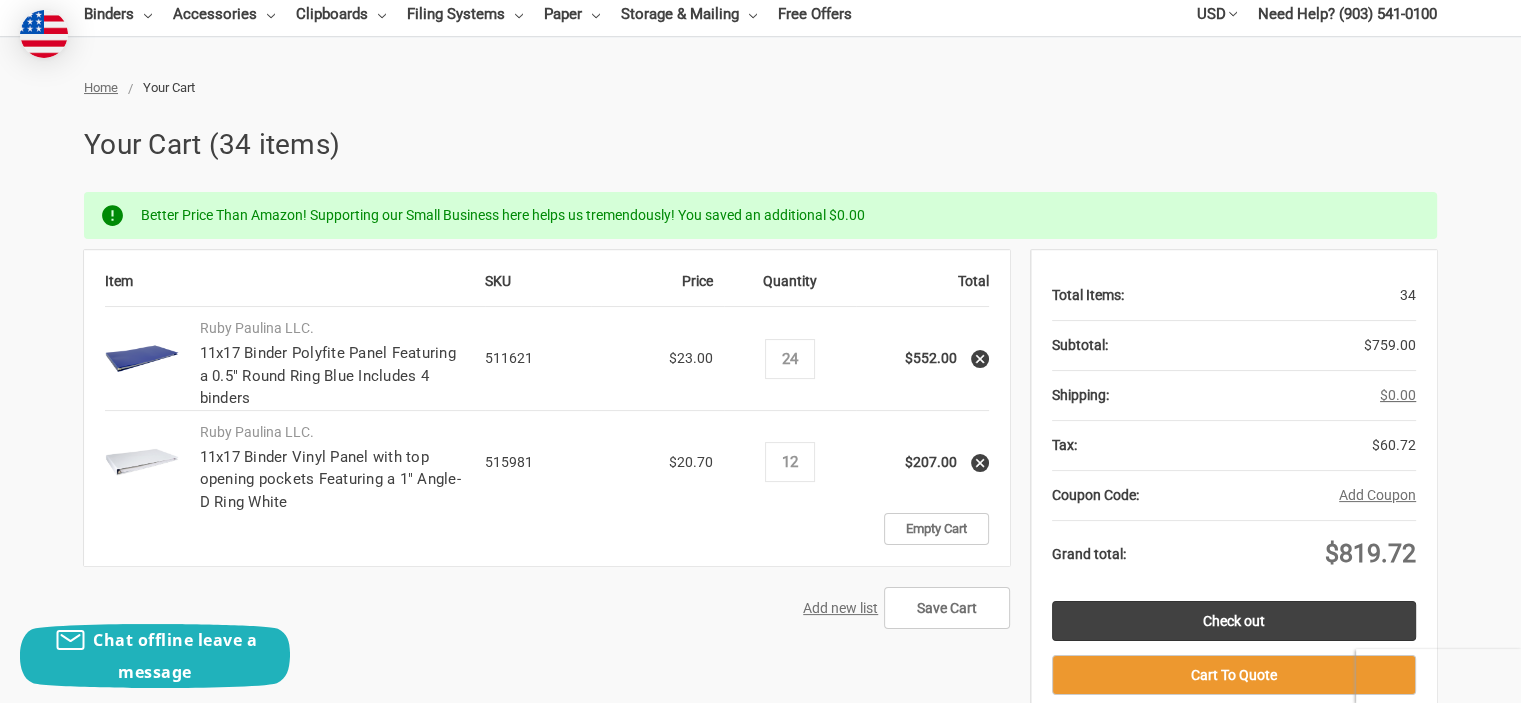 click on "Empty Cart" at bounding box center [790, 529] 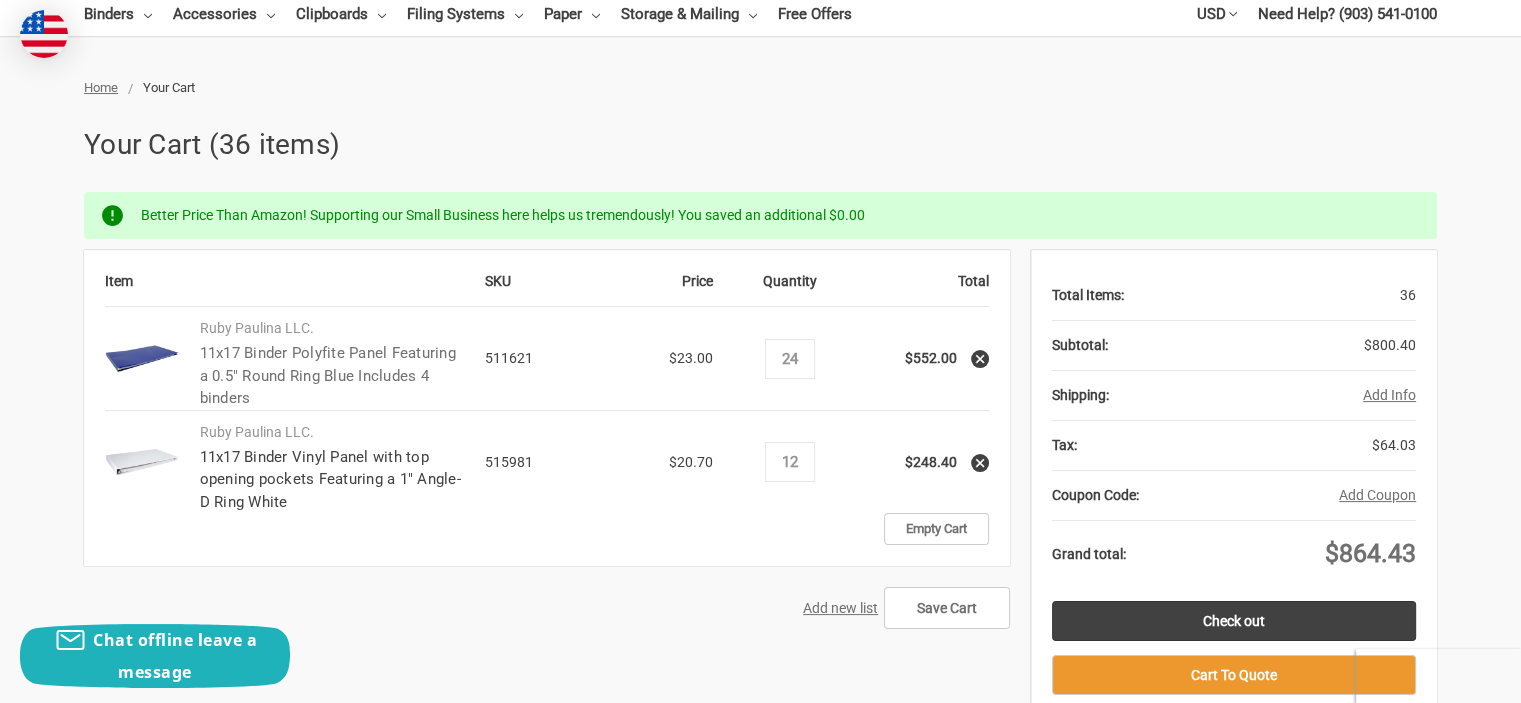 click on "11x17 Binder Polyfite Panel Featuring a 0.5" Round Ring Blue Includes 4 binders" at bounding box center (328, 375) 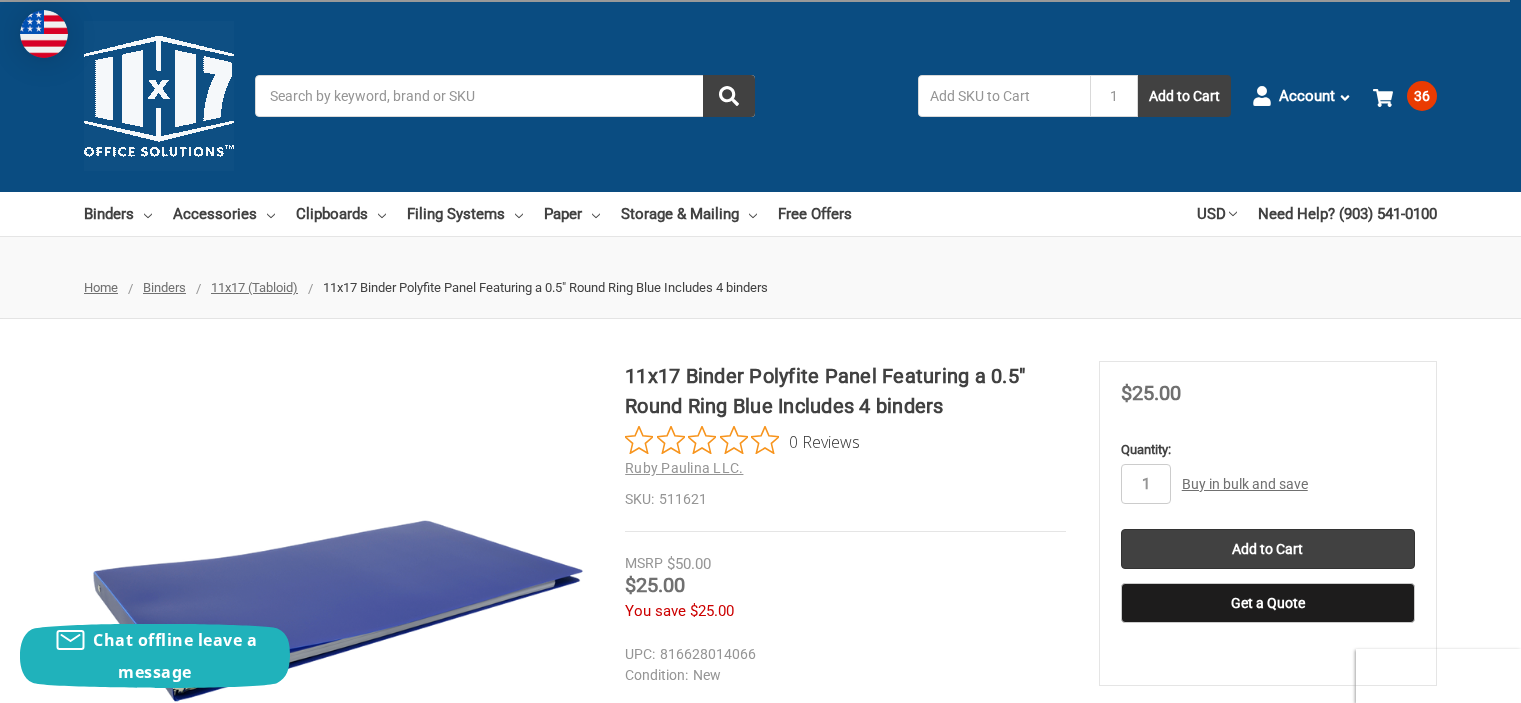 scroll, scrollTop: 0, scrollLeft: 0, axis: both 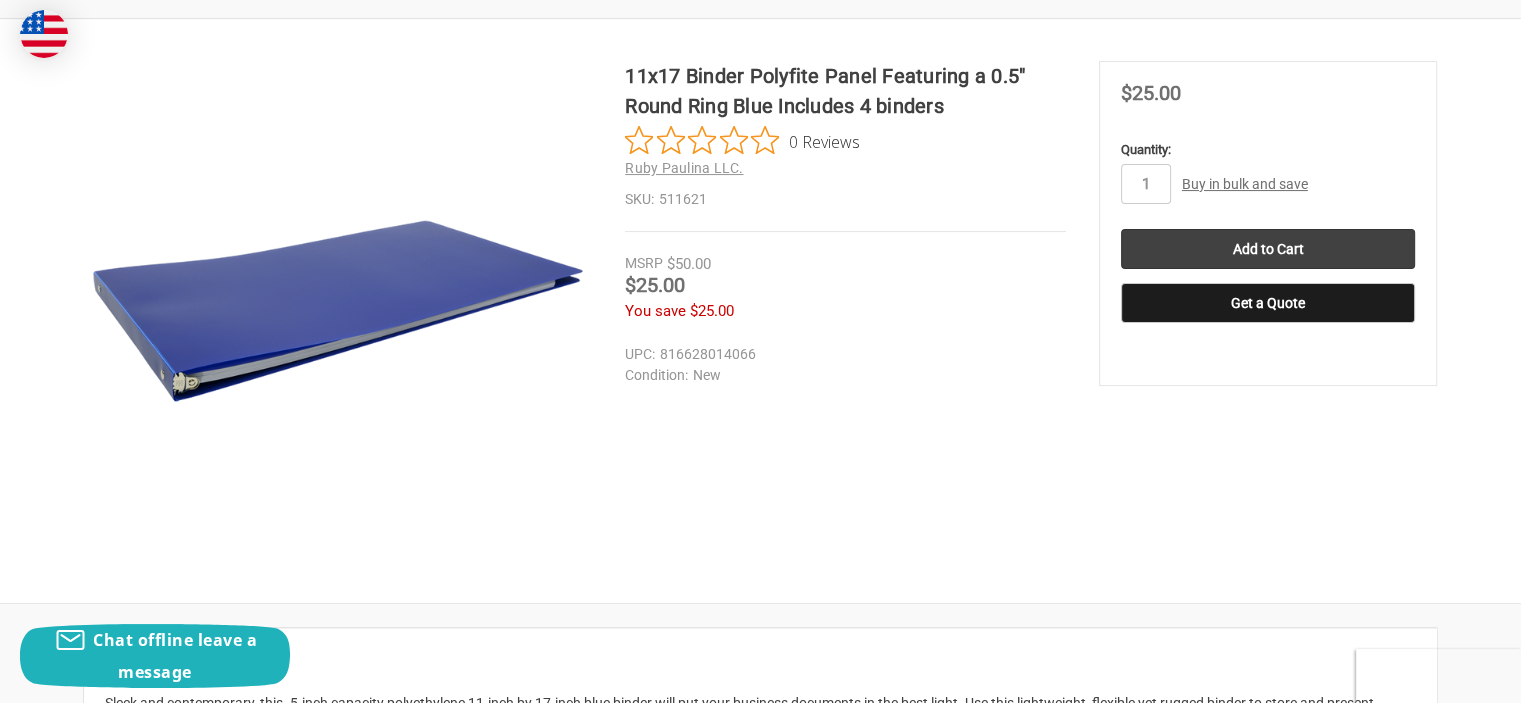 click on "Buy in bulk and save" at bounding box center (1245, 184) 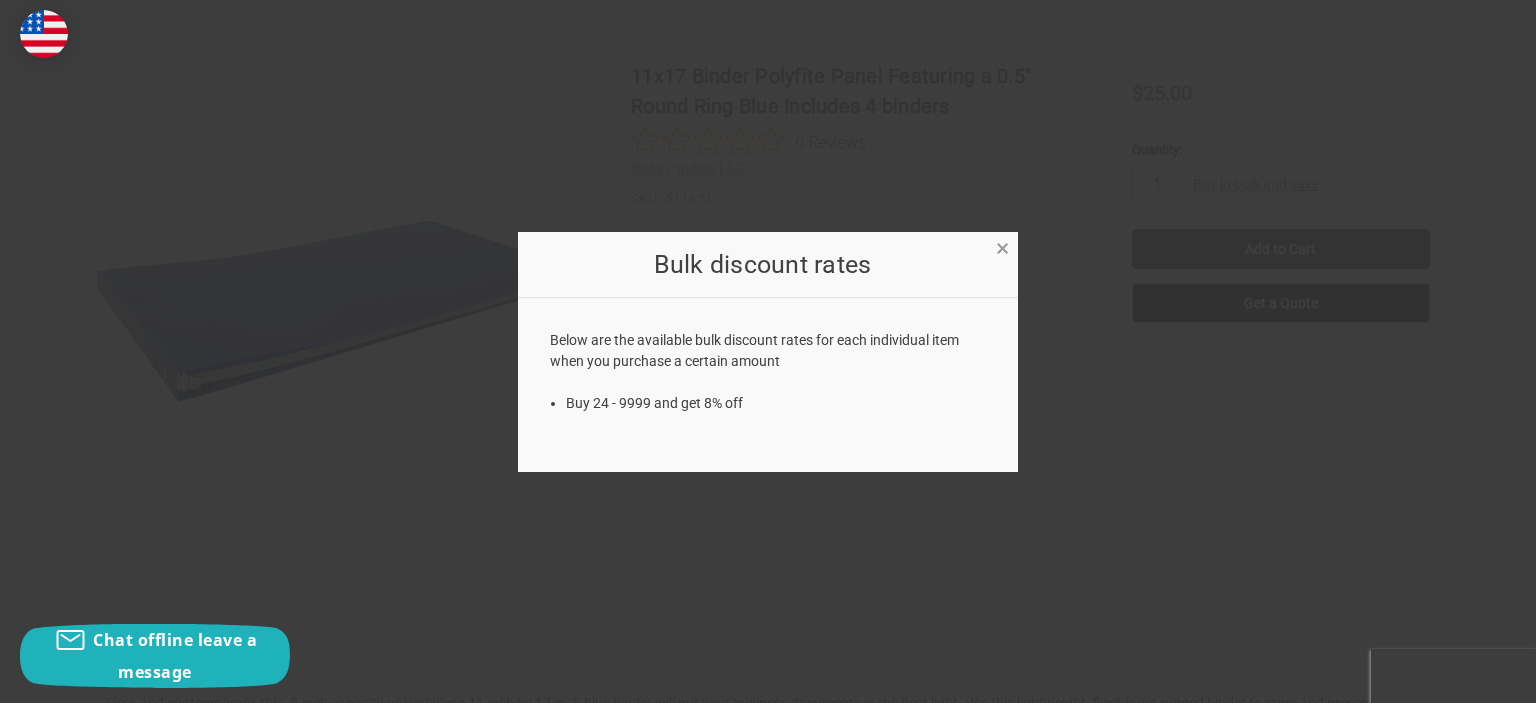 click on "×" at bounding box center [1002, 248] 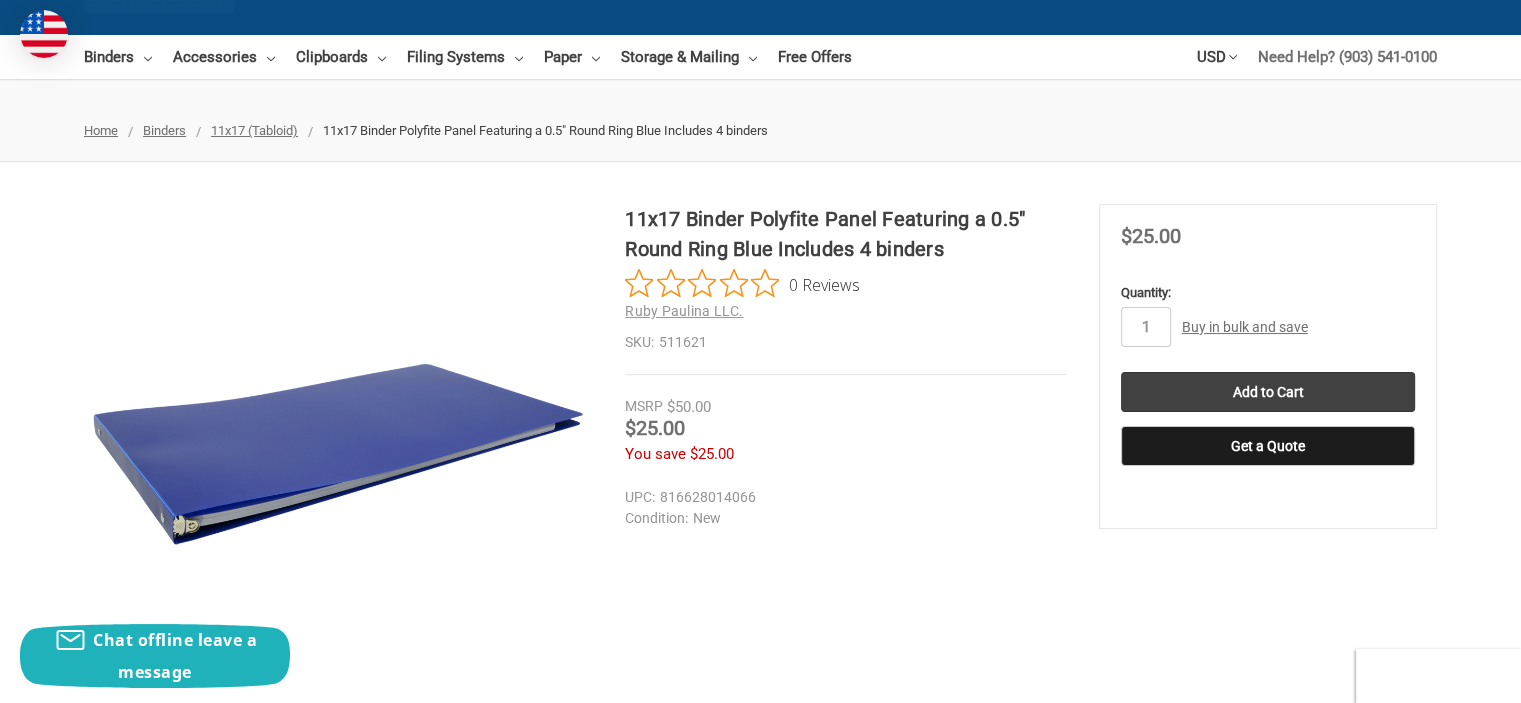scroll, scrollTop: 0, scrollLeft: 0, axis: both 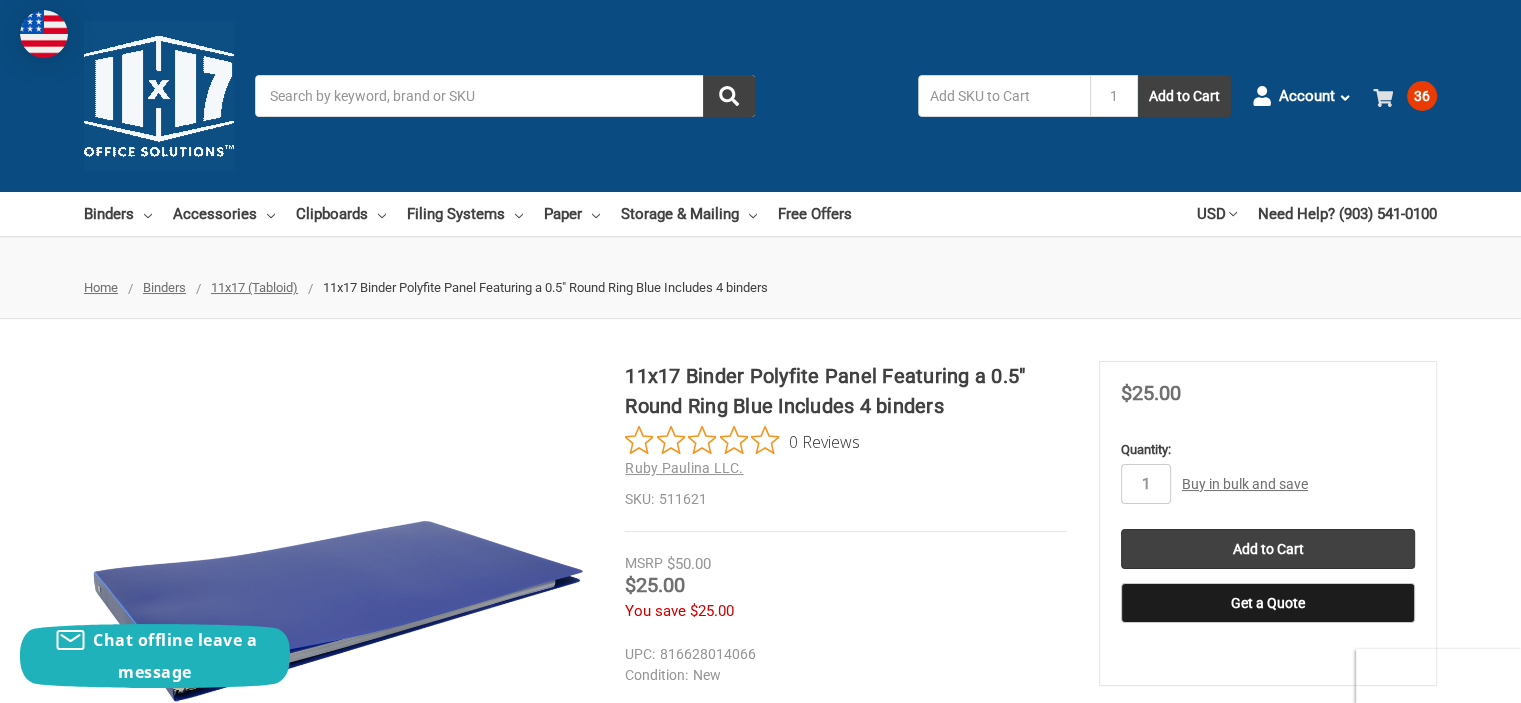 click on "36" at bounding box center (1422, 96) 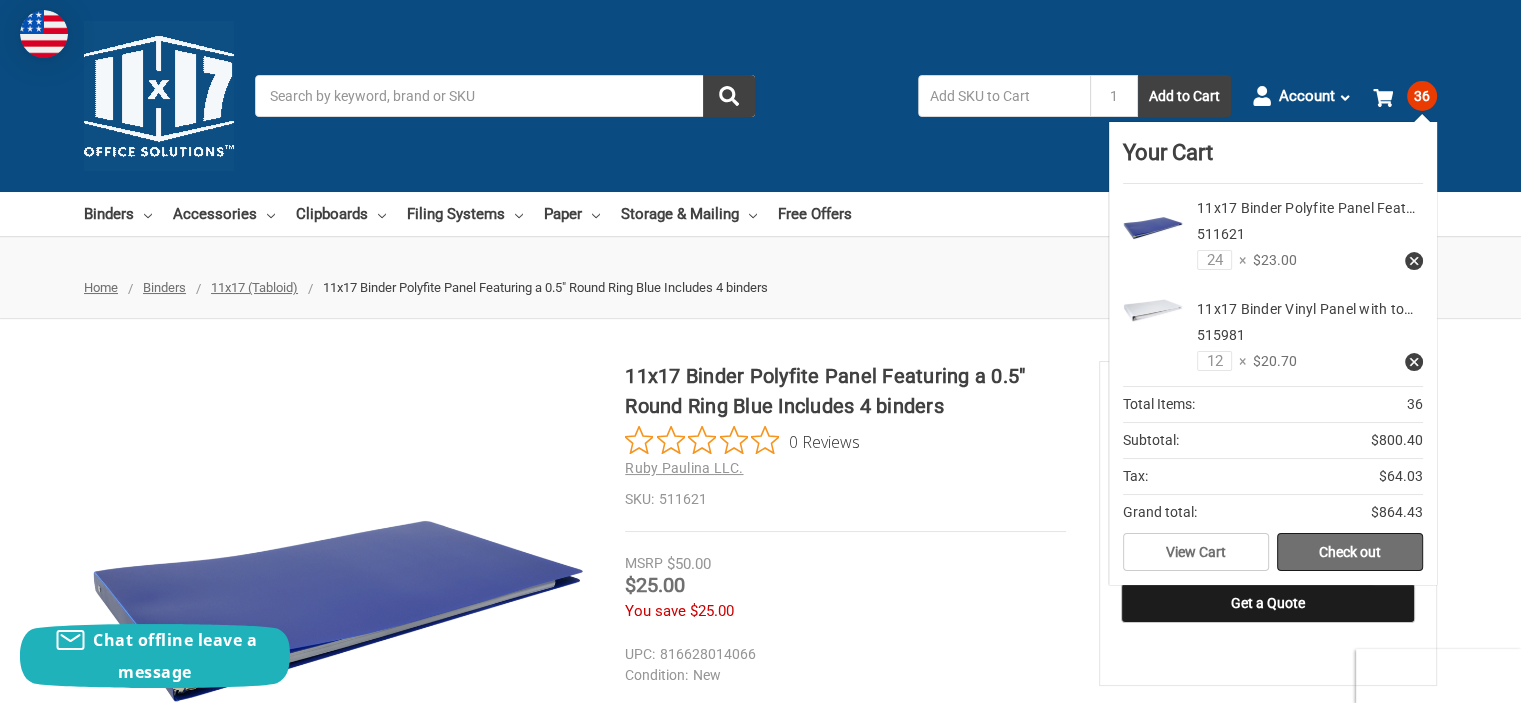 click on "Check out" at bounding box center (1350, 552) 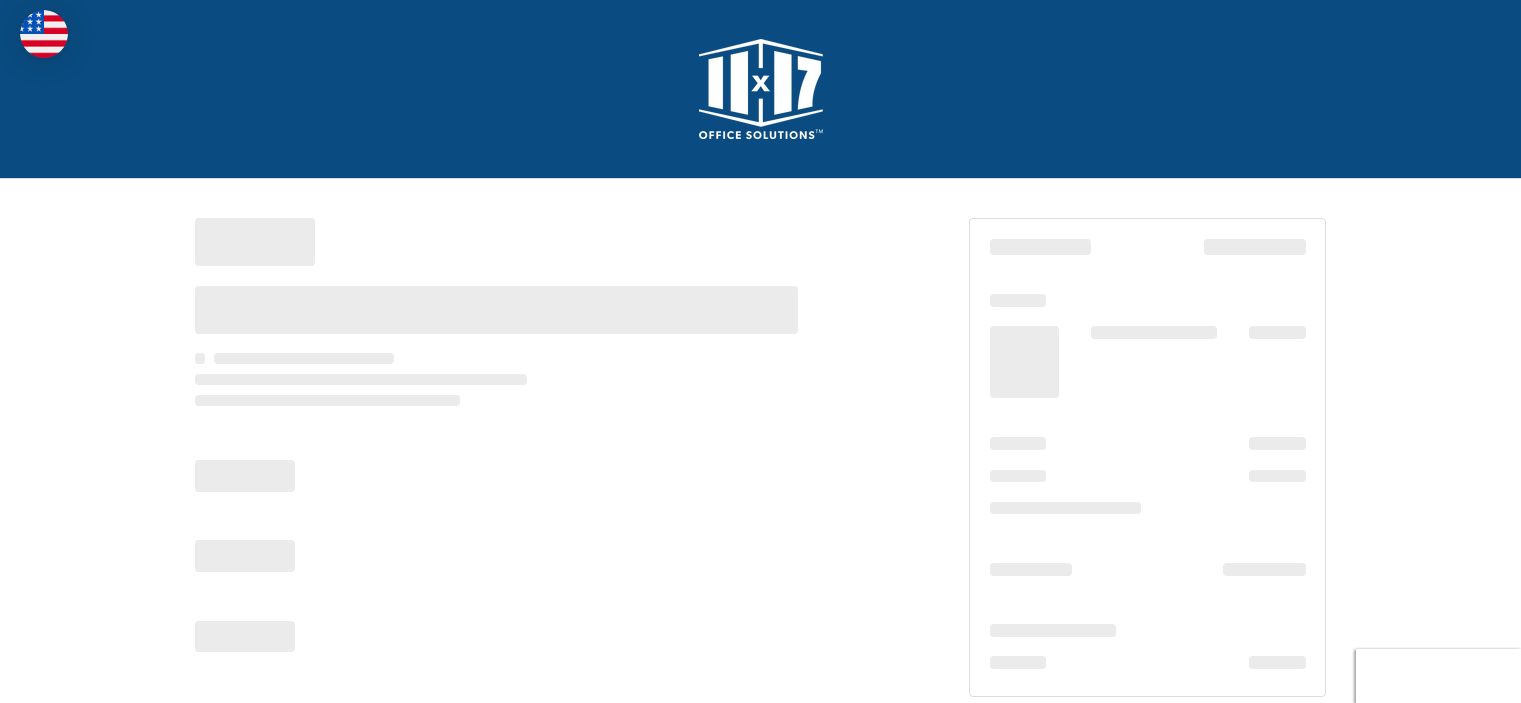 scroll, scrollTop: 0, scrollLeft: 0, axis: both 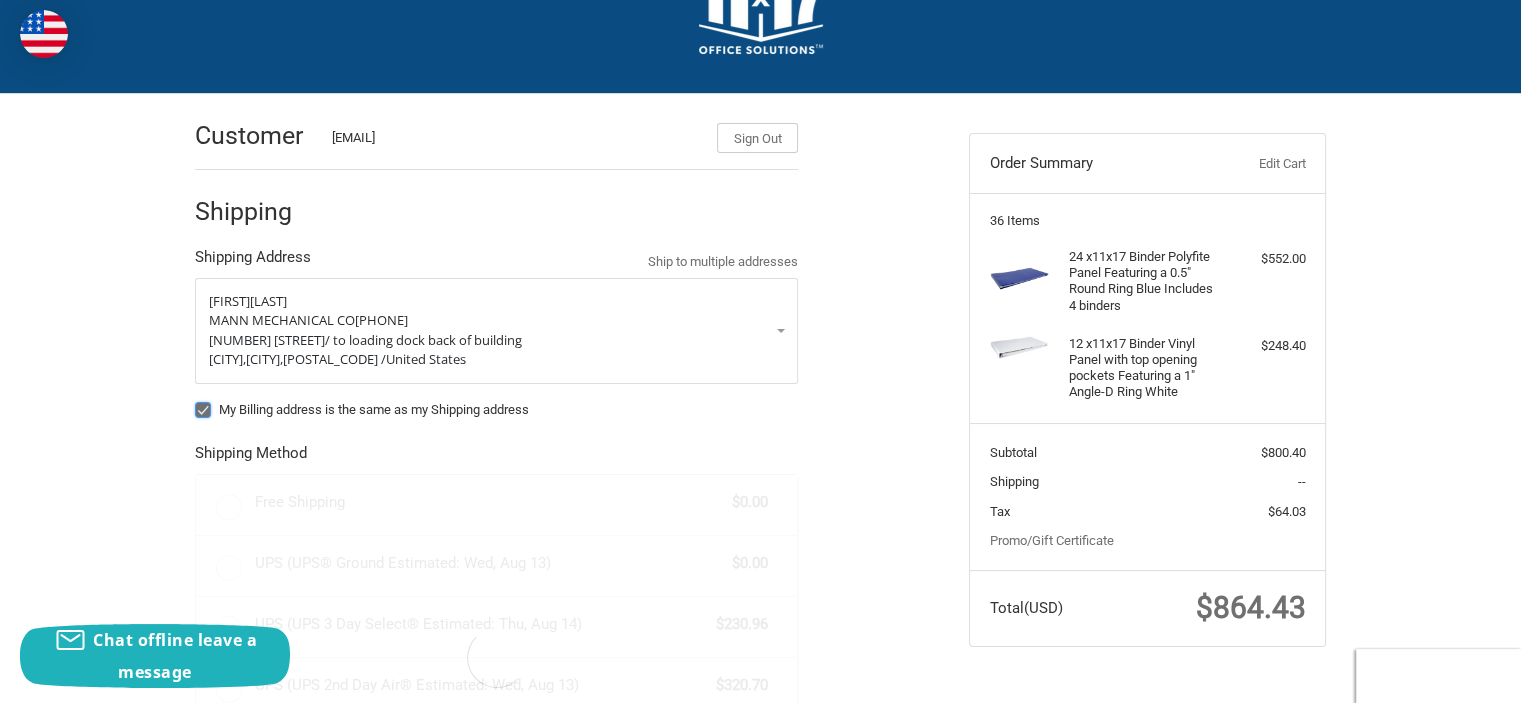 radio on "true" 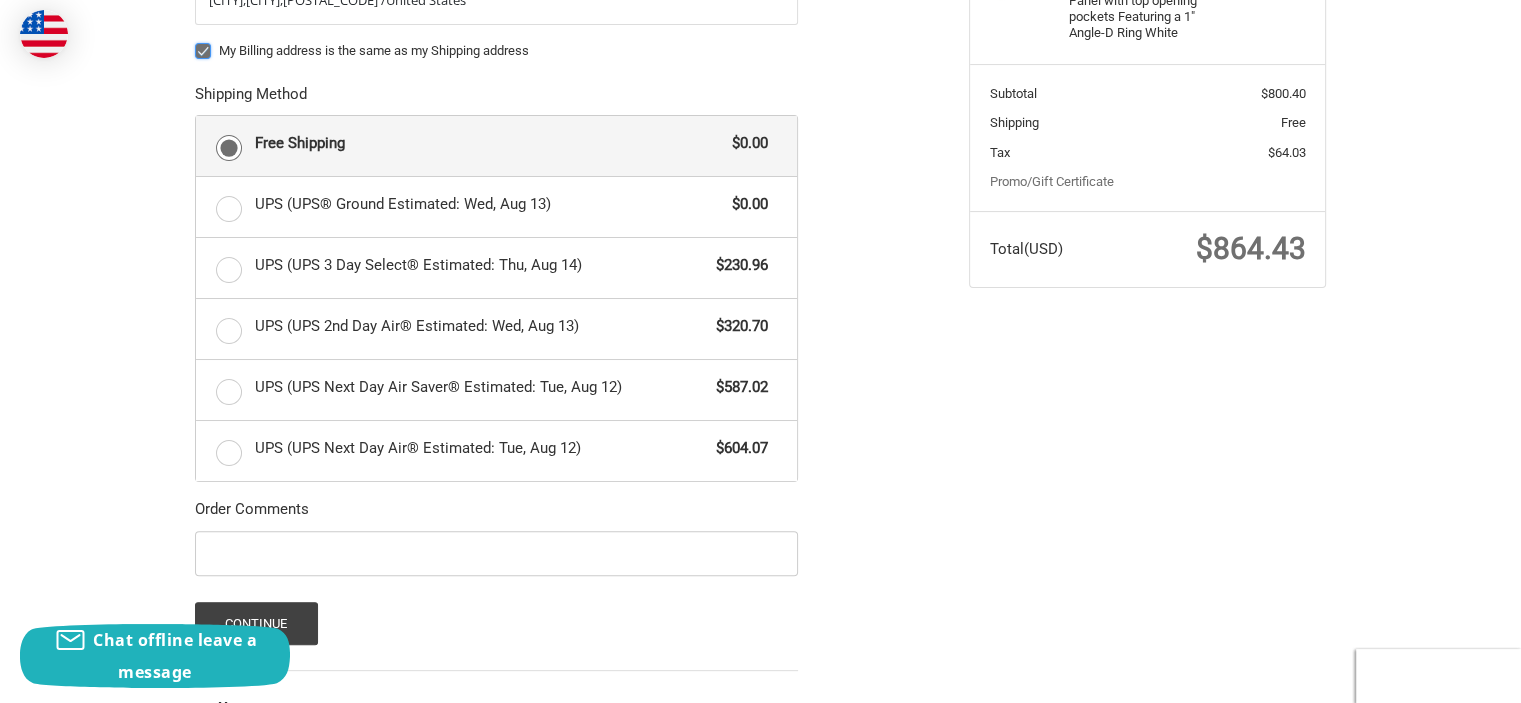 scroll, scrollTop: 485, scrollLeft: 0, axis: vertical 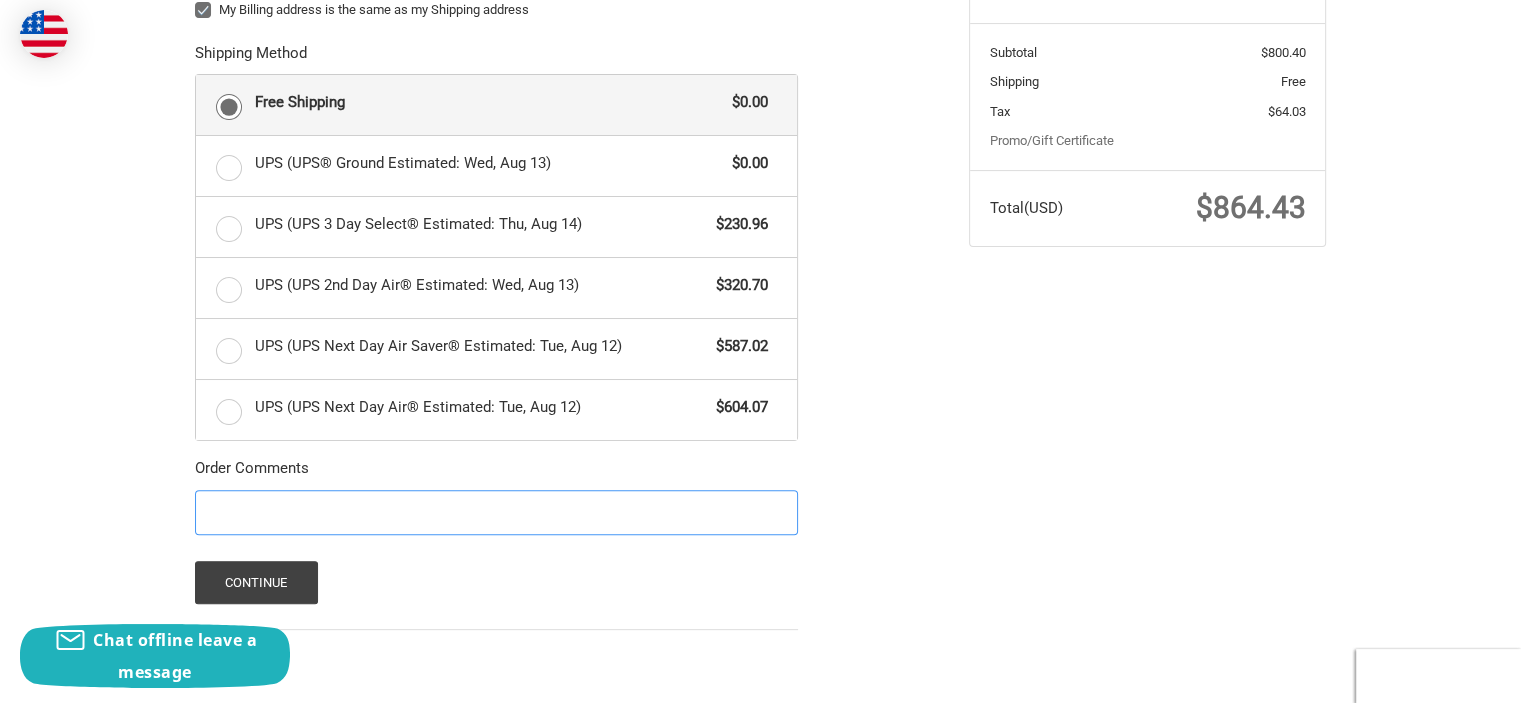 click on "Order Comments" at bounding box center (496, 512) 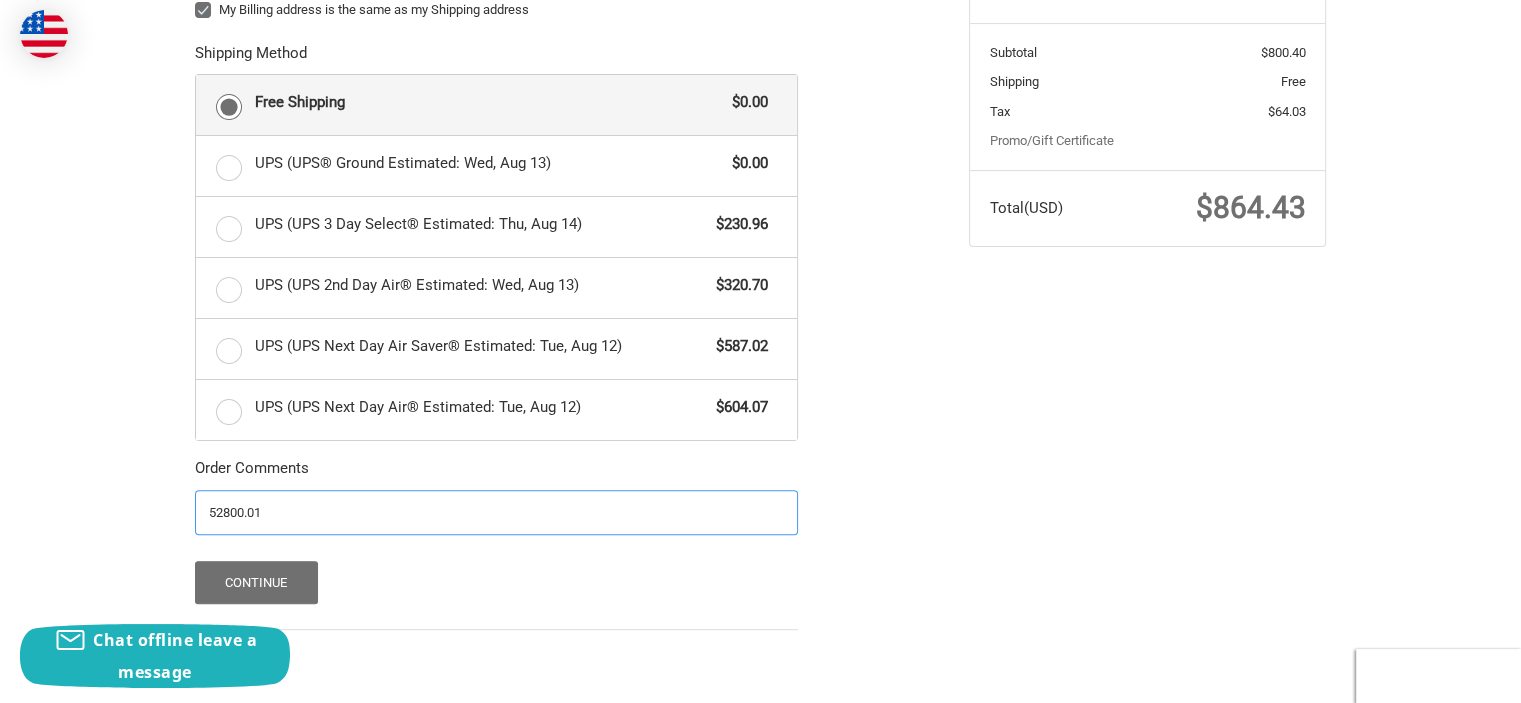 type on "52800.01" 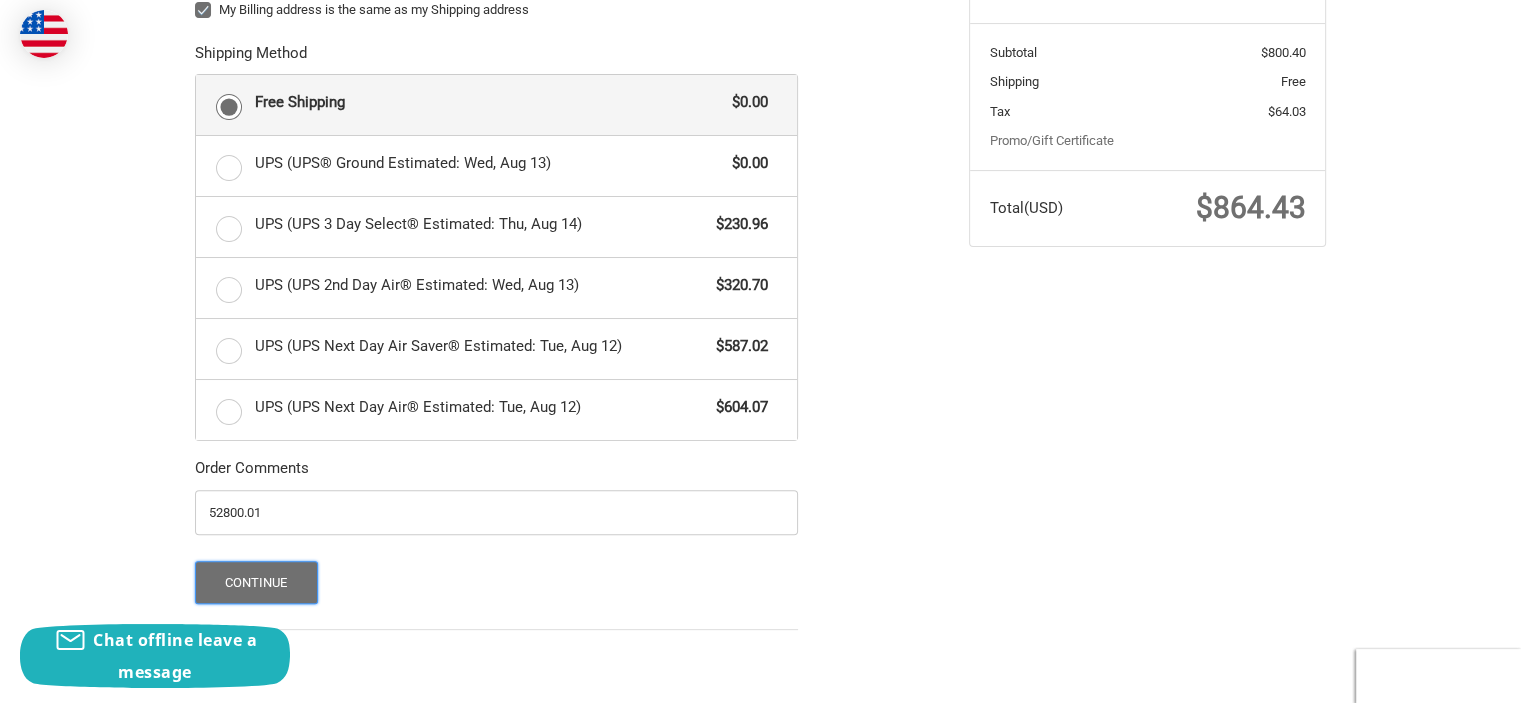 click on "Continue" at bounding box center [256, 582] 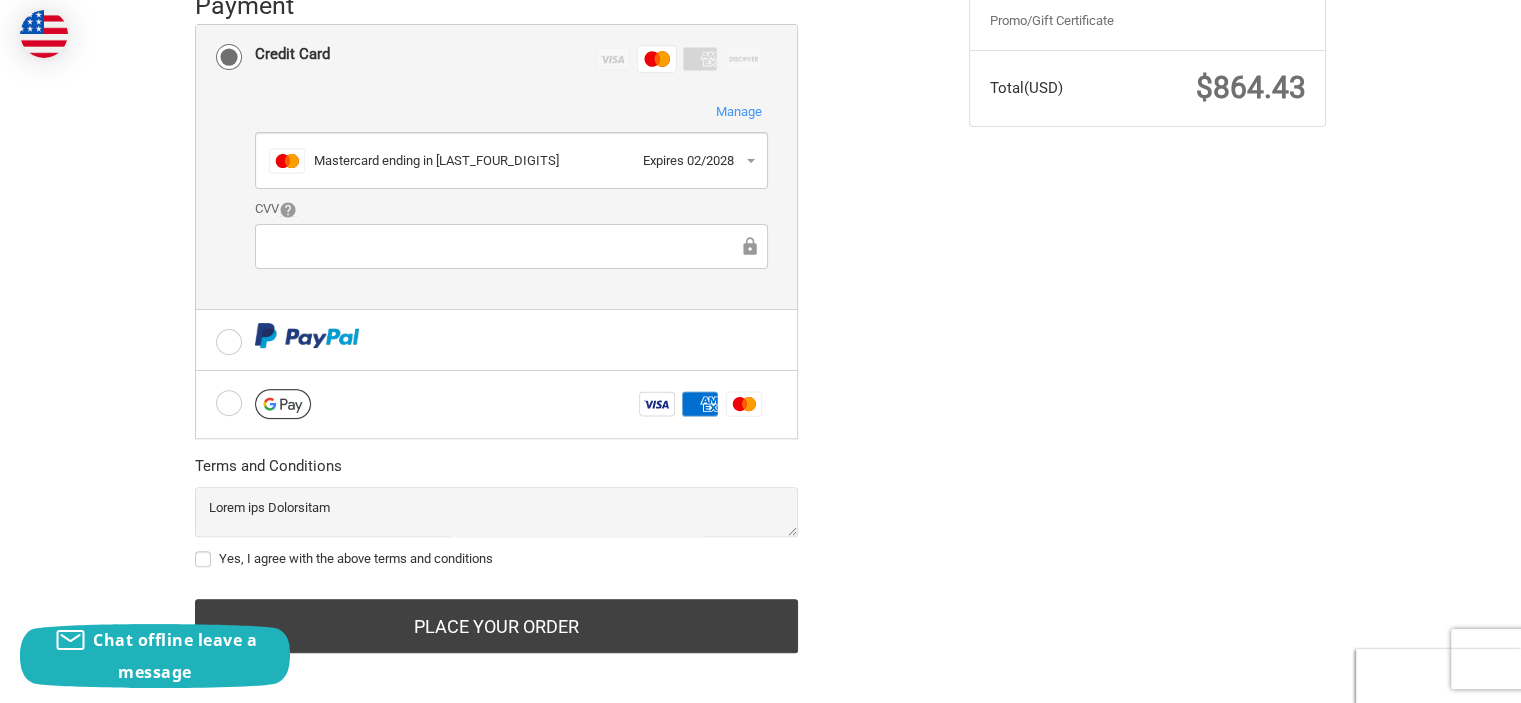 scroll, scrollTop: 616, scrollLeft: 0, axis: vertical 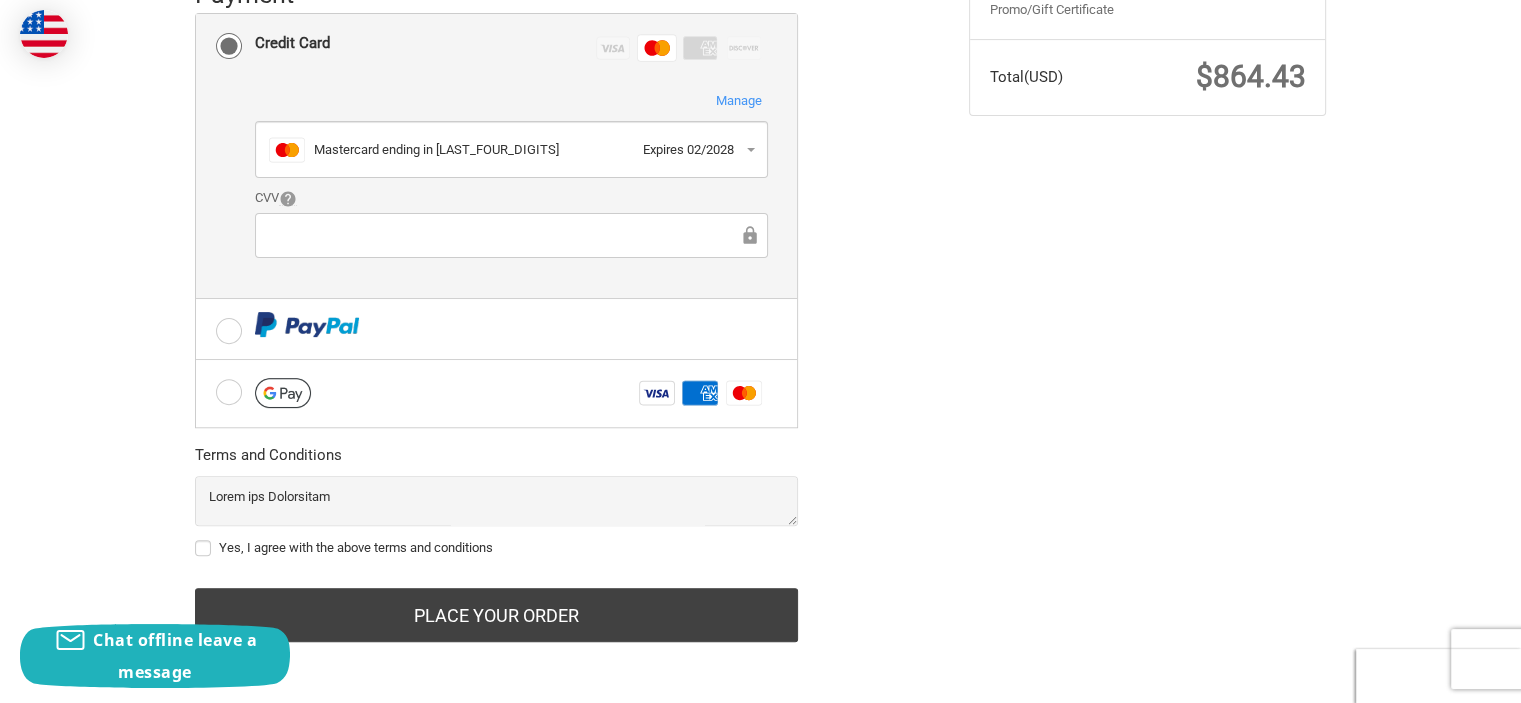 click on "Yes, I agree with the above terms and conditions" at bounding box center [496, 548] 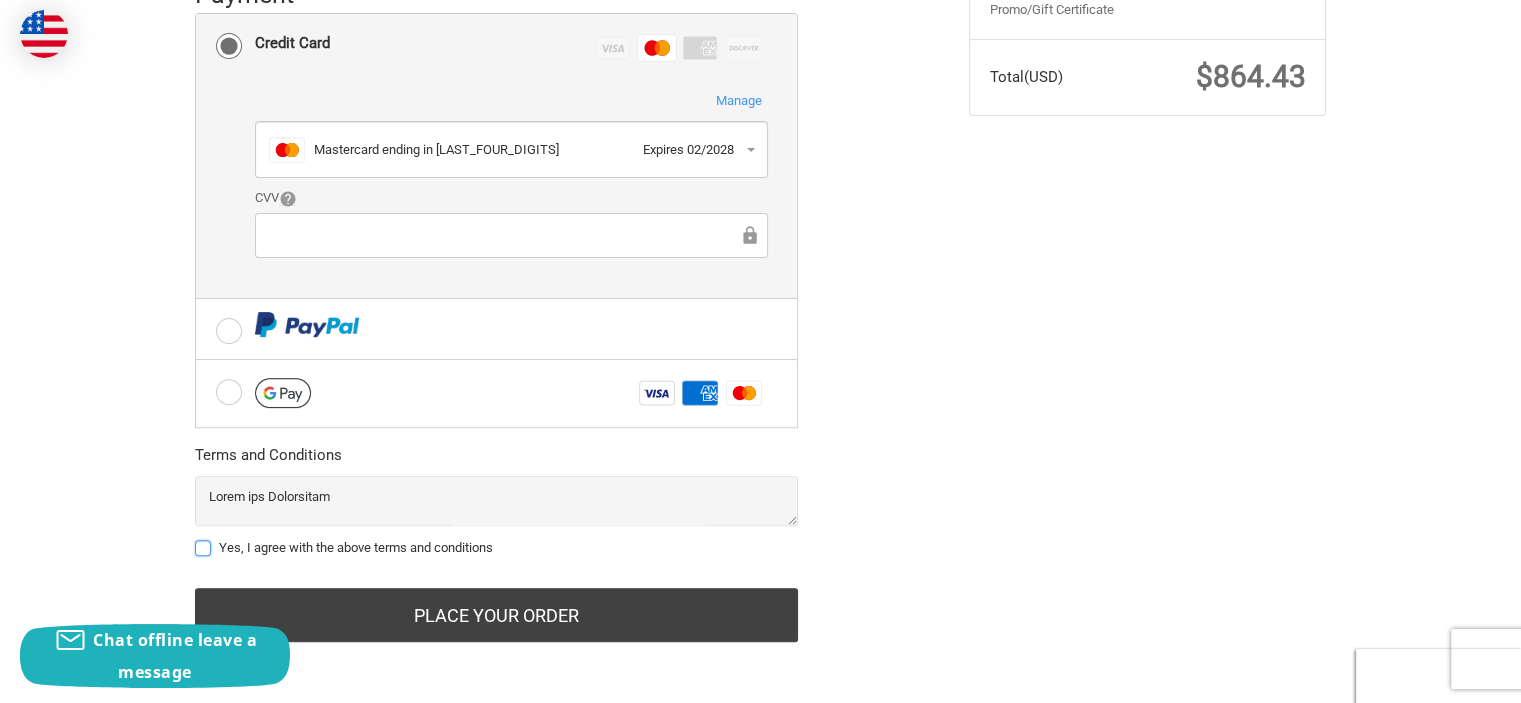 click on "Yes, I agree with the above terms and conditions" at bounding box center [195, 538] 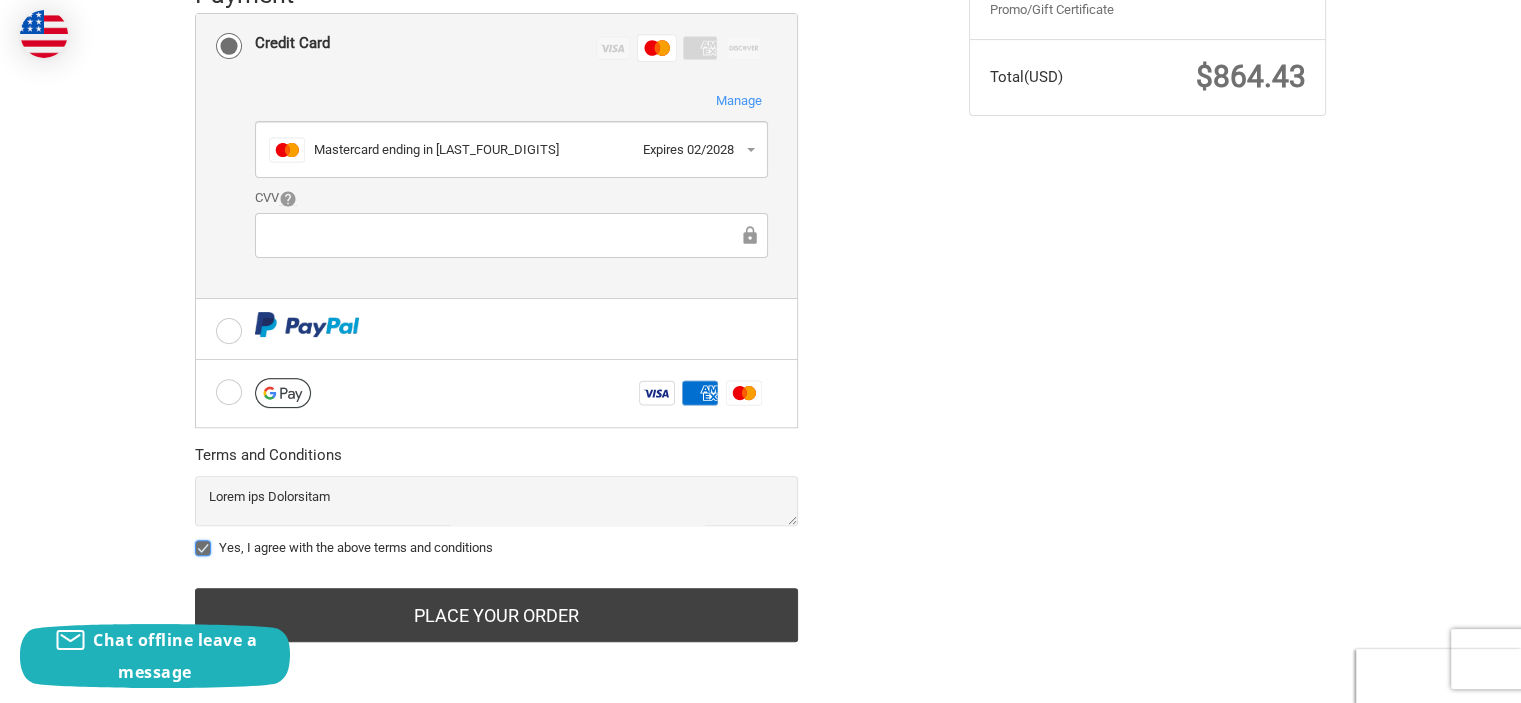checkbox on "true" 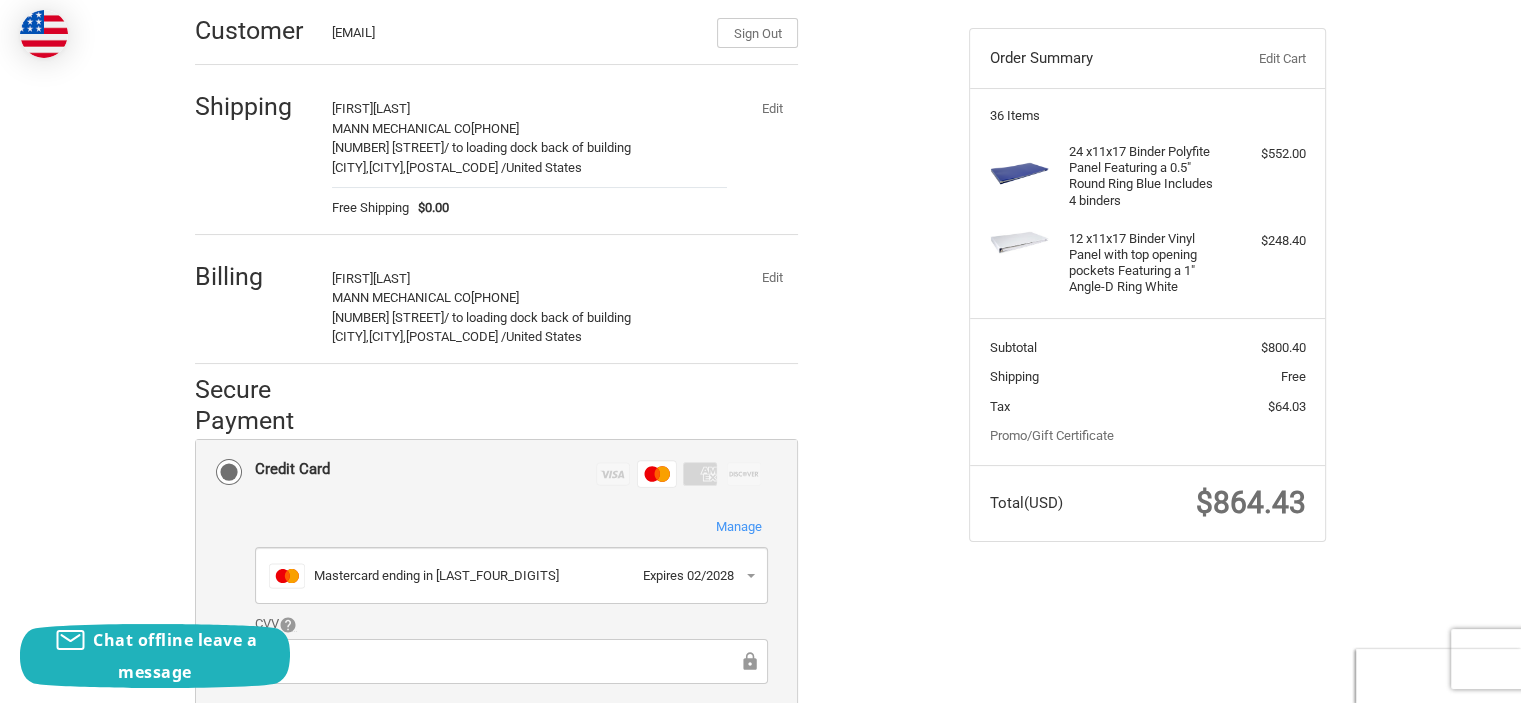scroll, scrollTop: 116, scrollLeft: 0, axis: vertical 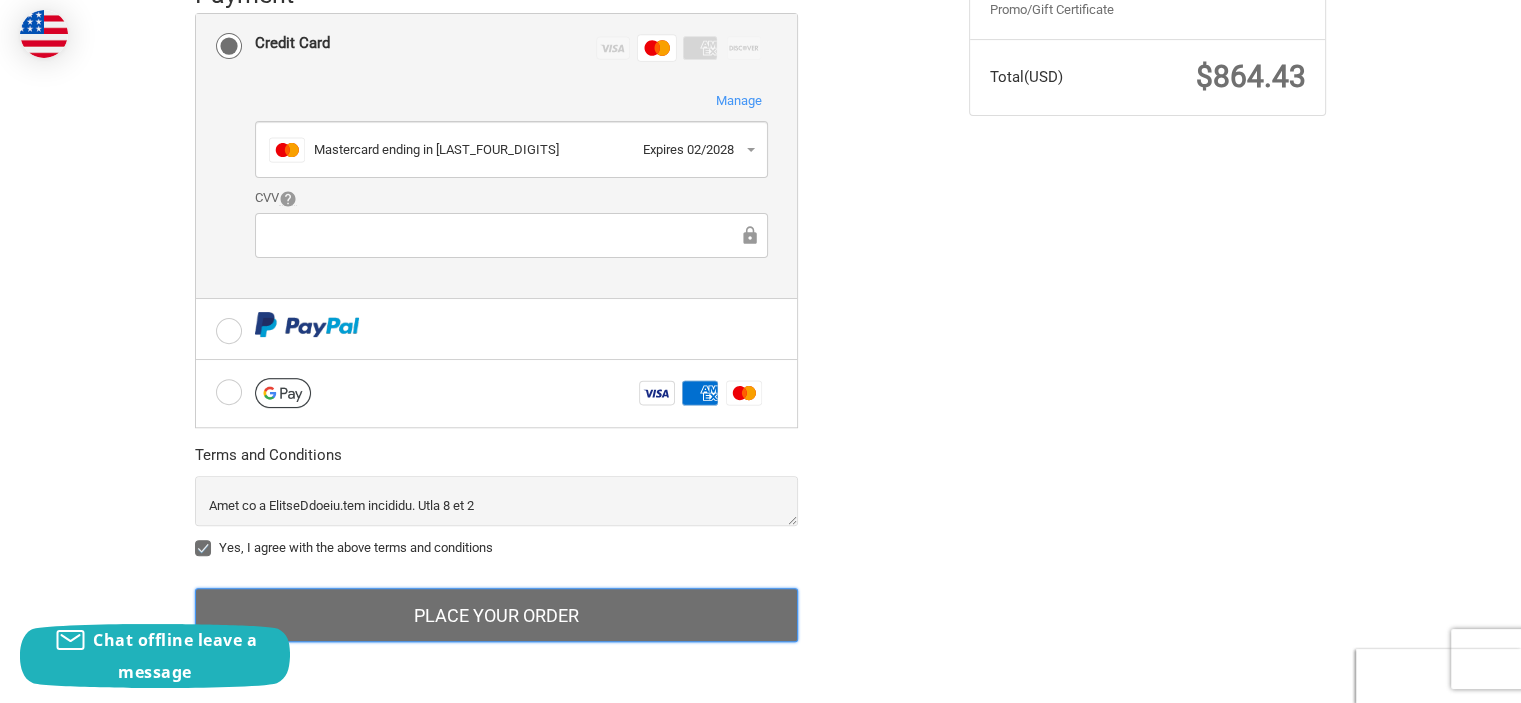click on "Place Your Order" at bounding box center (496, 615) 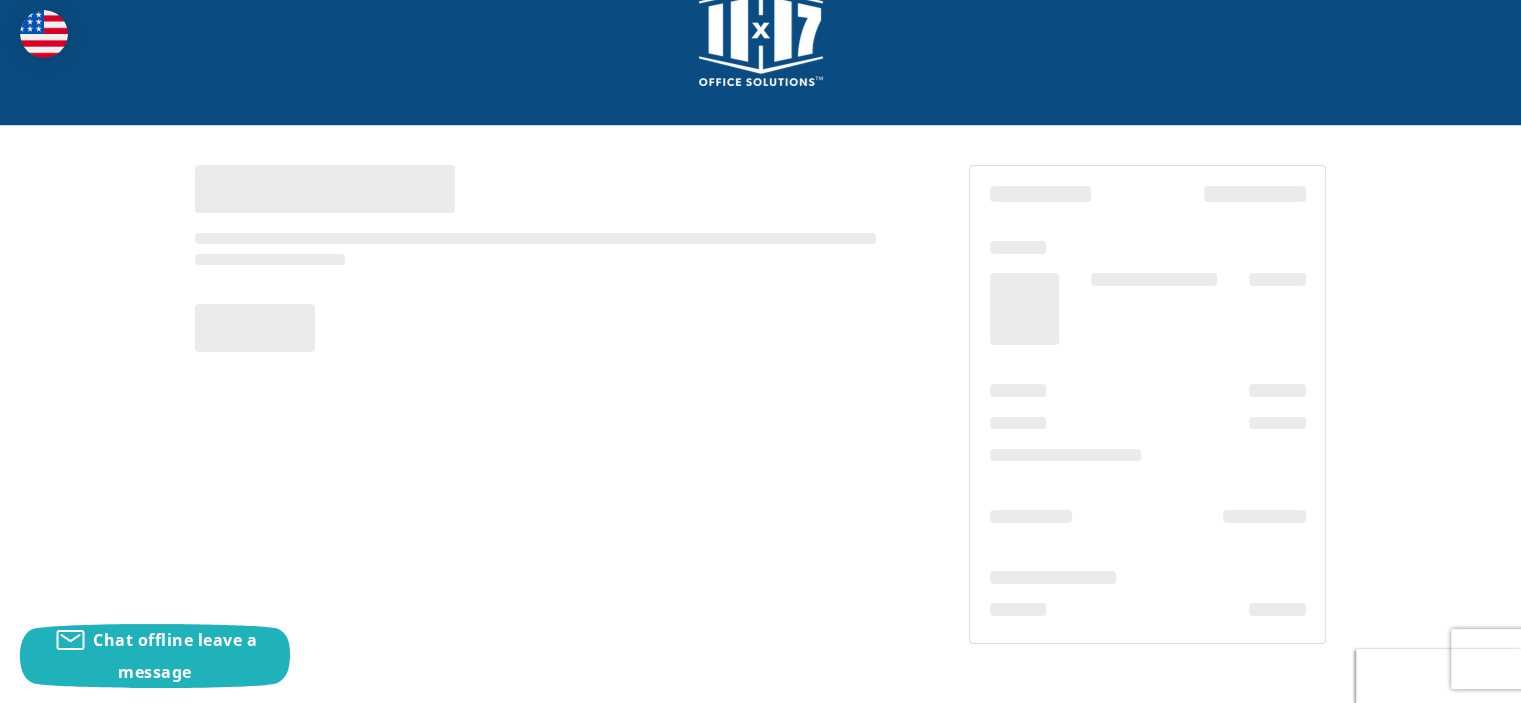 scroll, scrollTop: 52, scrollLeft: 0, axis: vertical 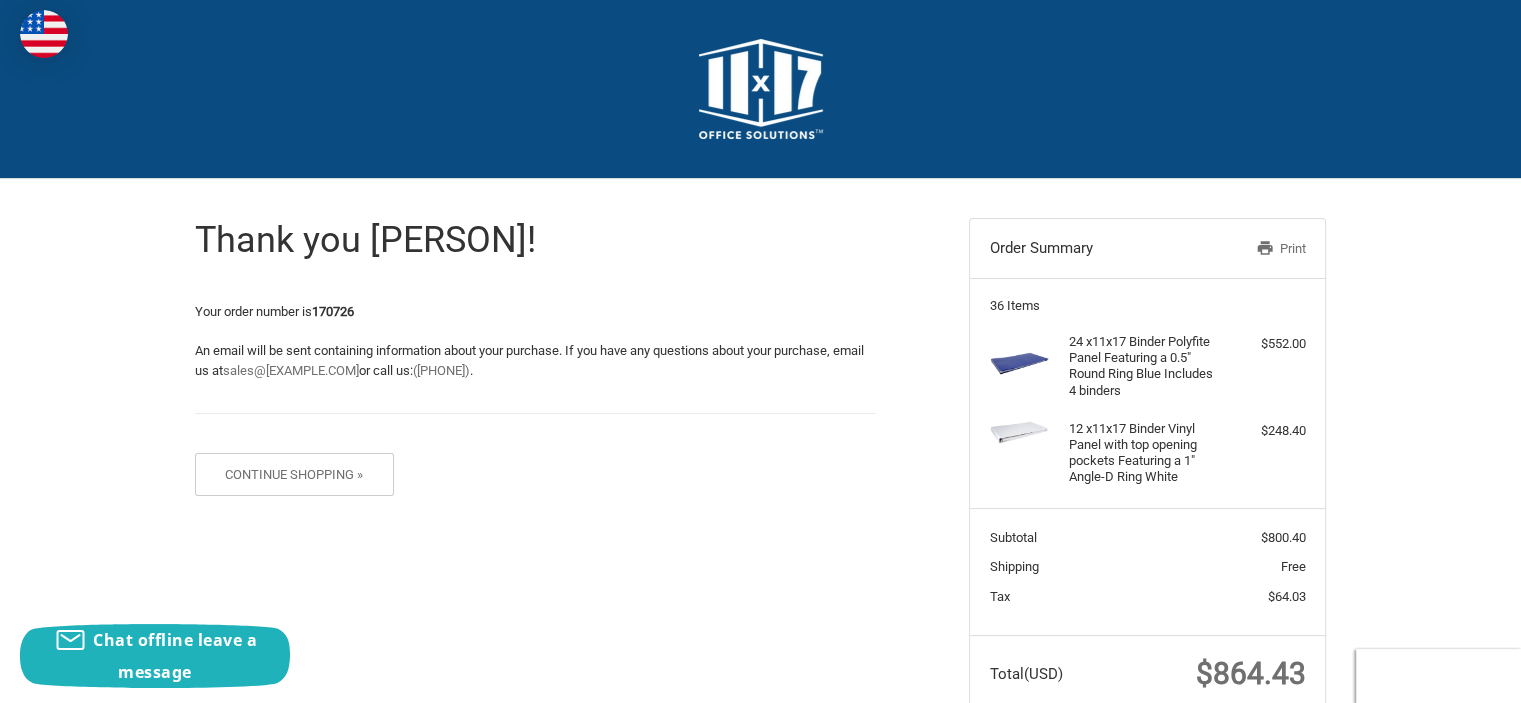 click on "Print" at bounding box center [1253, 249] 